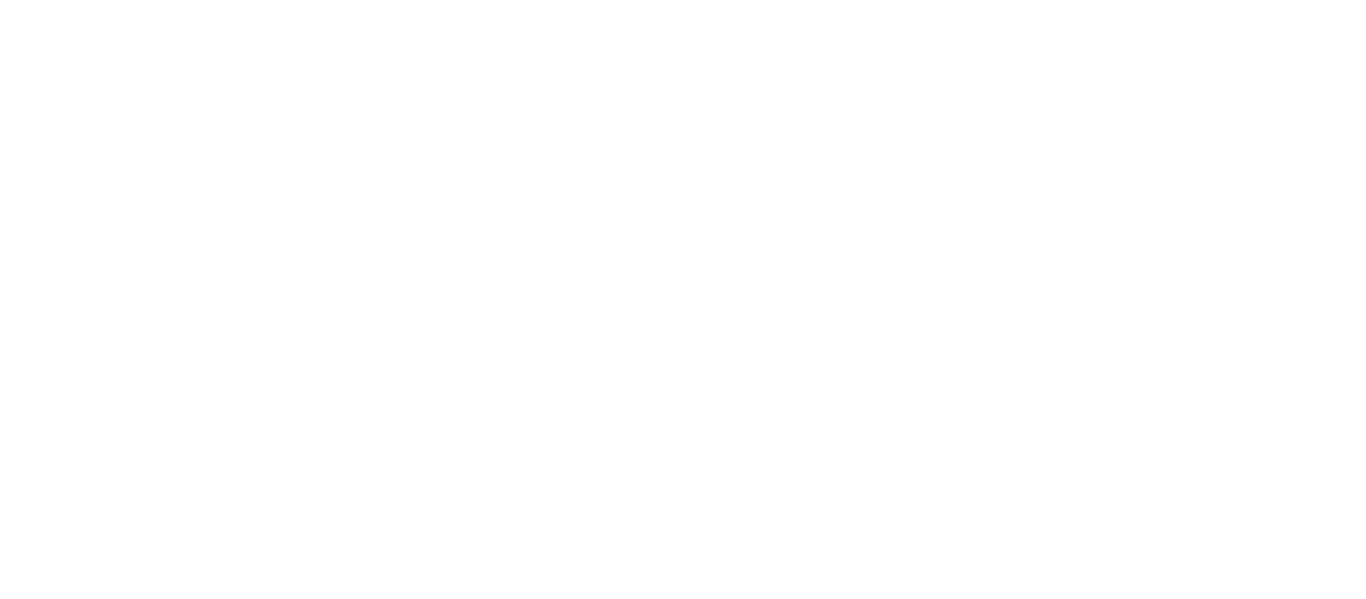 scroll, scrollTop: 0, scrollLeft: 0, axis: both 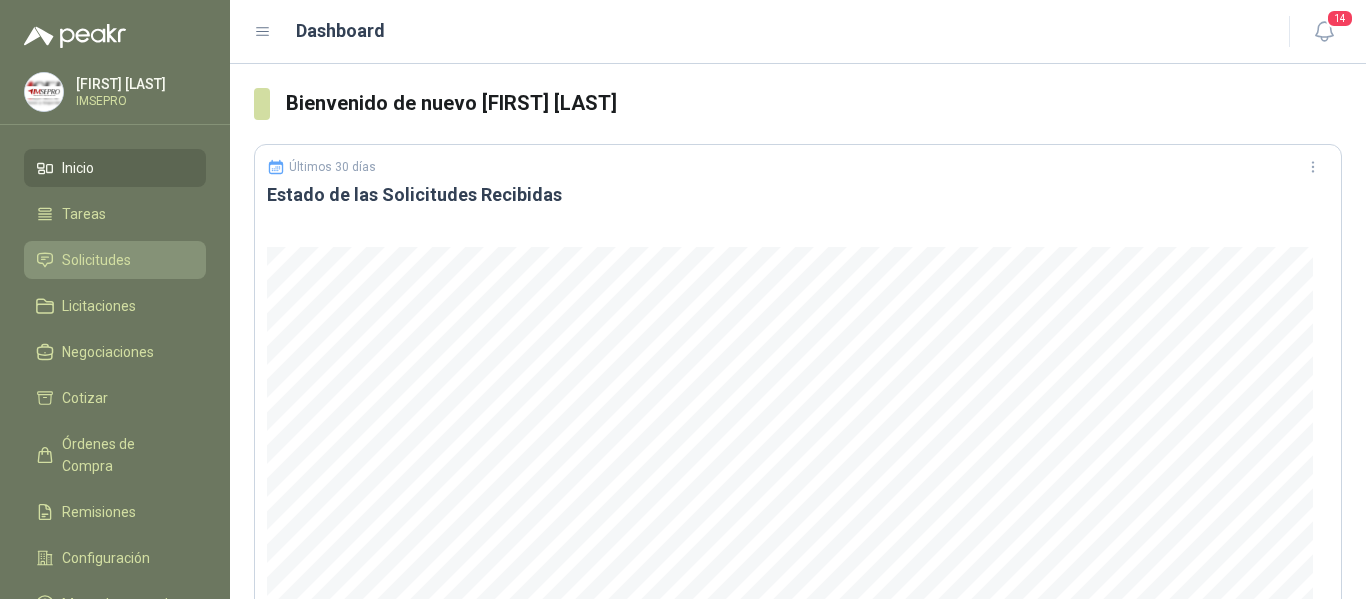 click on "Solicitudes" at bounding box center (115, 260) 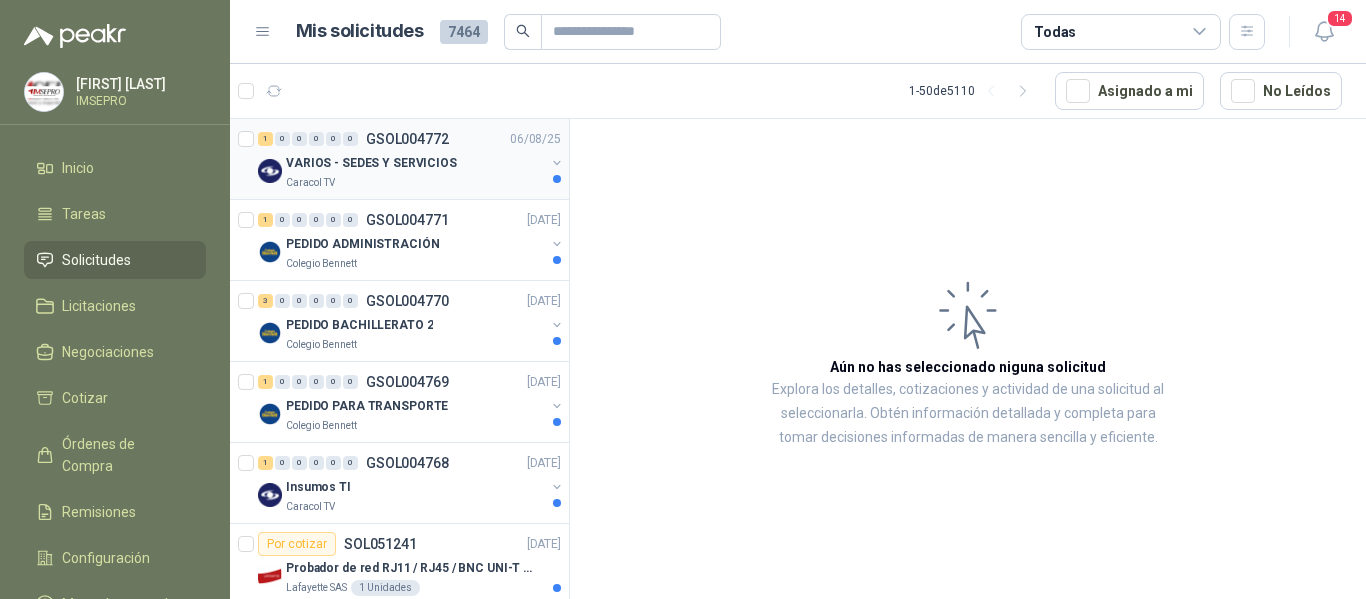 click on "Caracol TV" at bounding box center [415, 183] 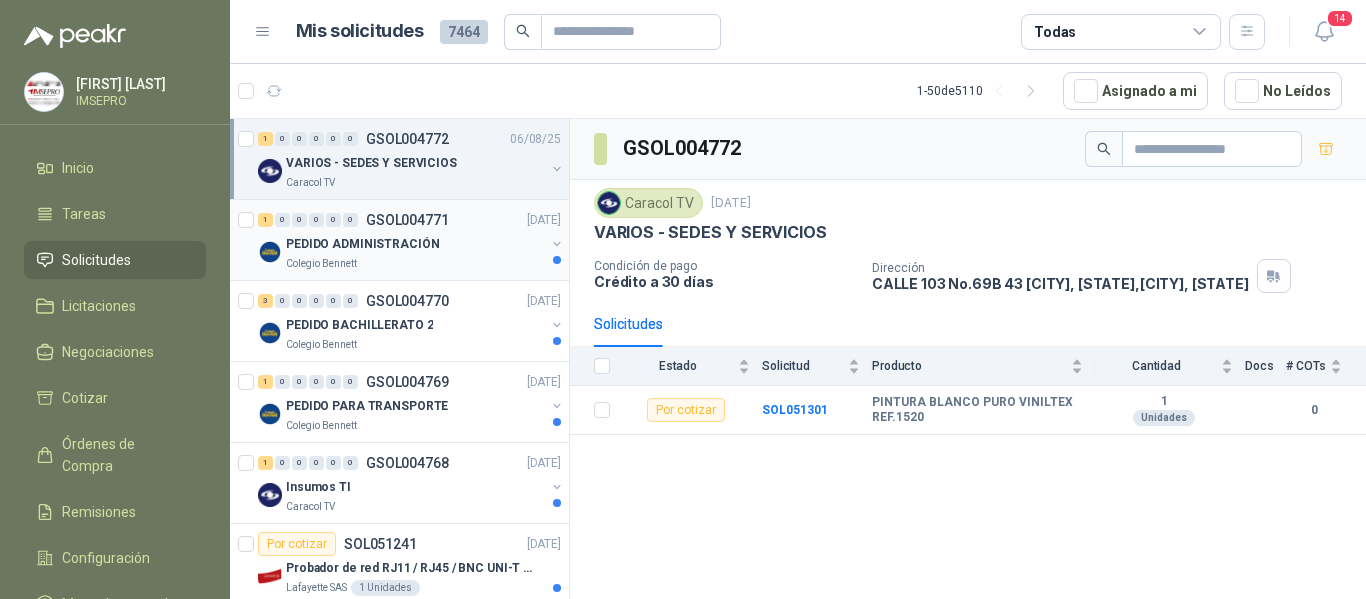click on "Colegio Bennett" at bounding box center (415, 264) 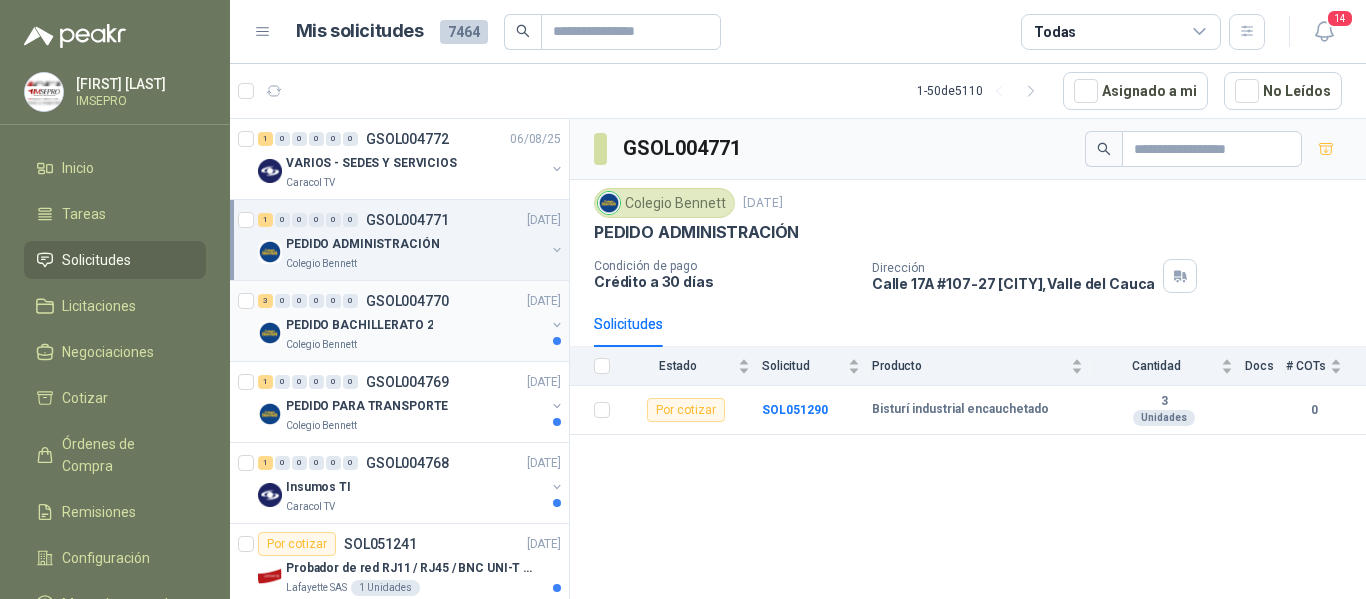 click on "PEDIDO BACHILLERATO 2" at bounding box center [415, 325] 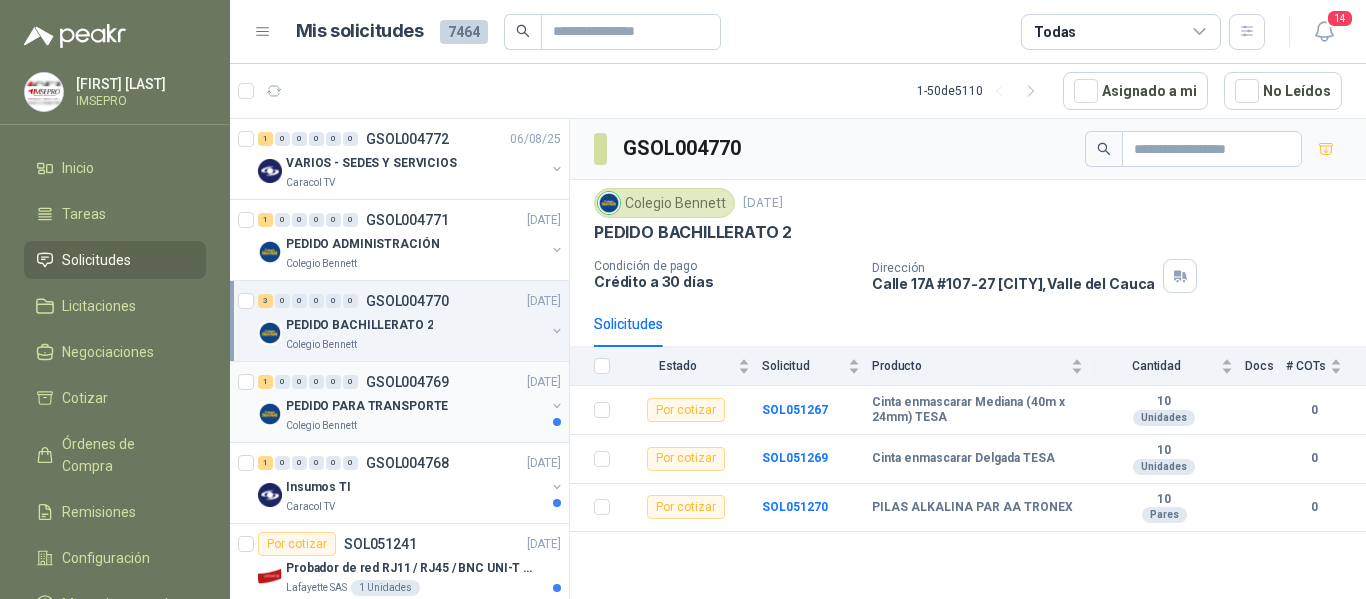 click on "PEDIDO PARA TRANSPORTE" at bounding box center [367, 406] 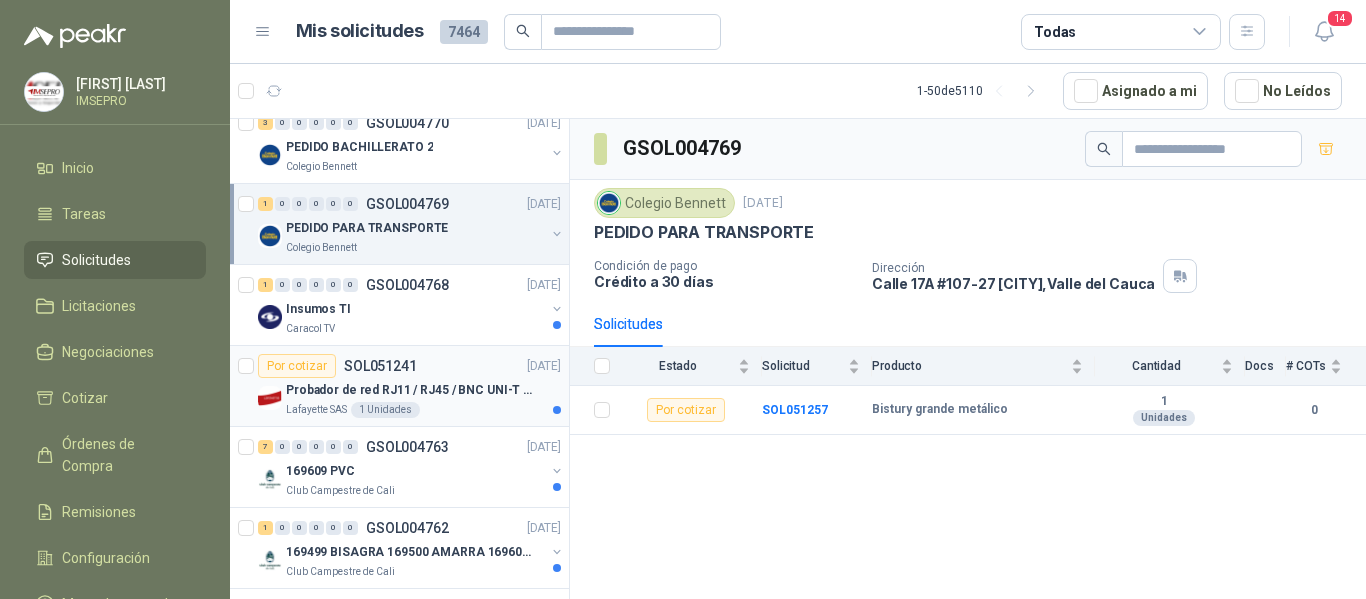 scroll, scrollTop: 200, scrollLeft: 0, axis: vertical 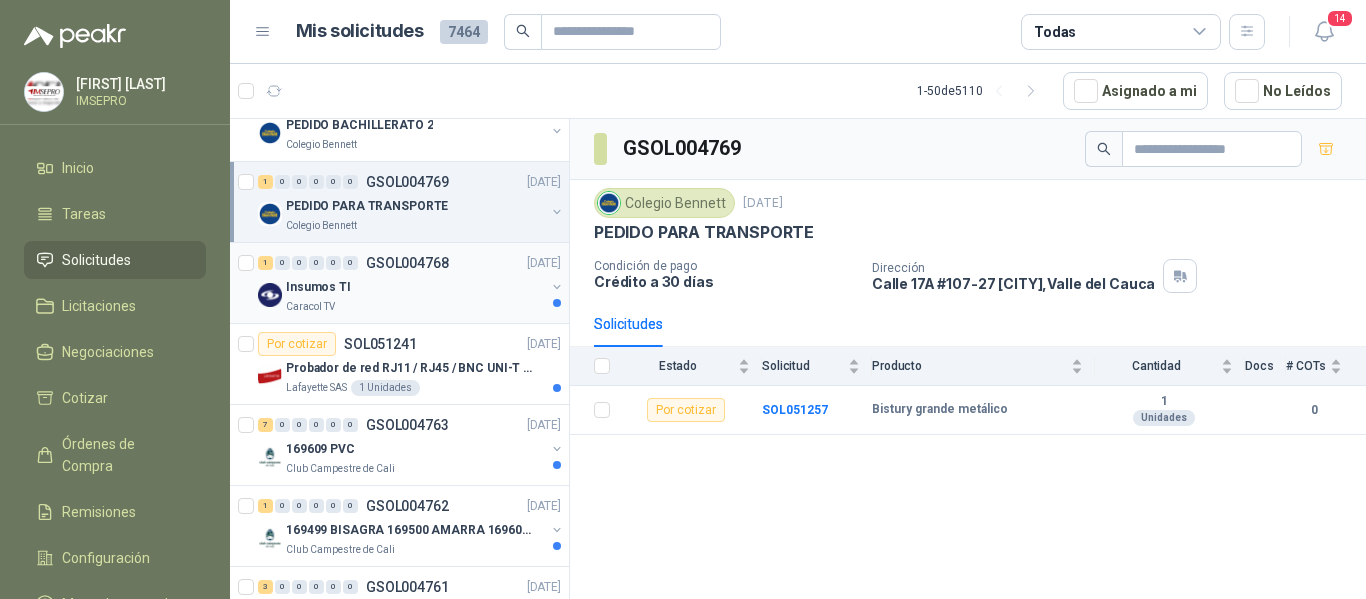 click on "Insumos TI" at bounding box center (415, 287) 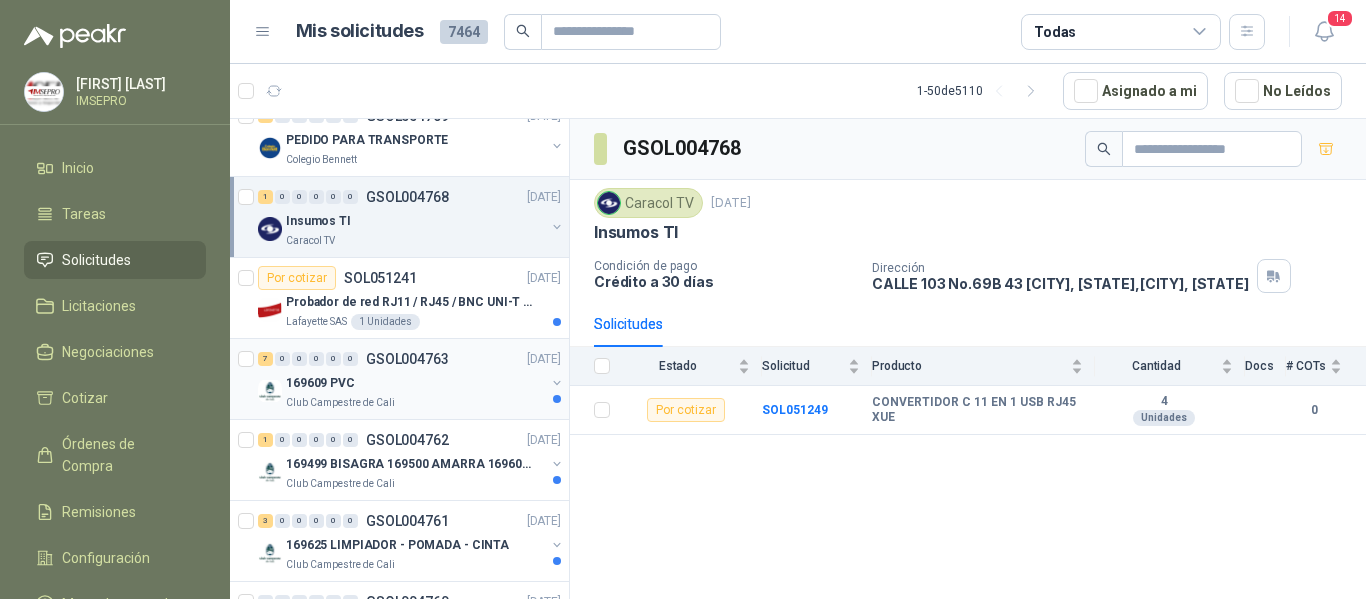 scroll, scrollTop: 300, scrollLeft: 0, axis: vertical 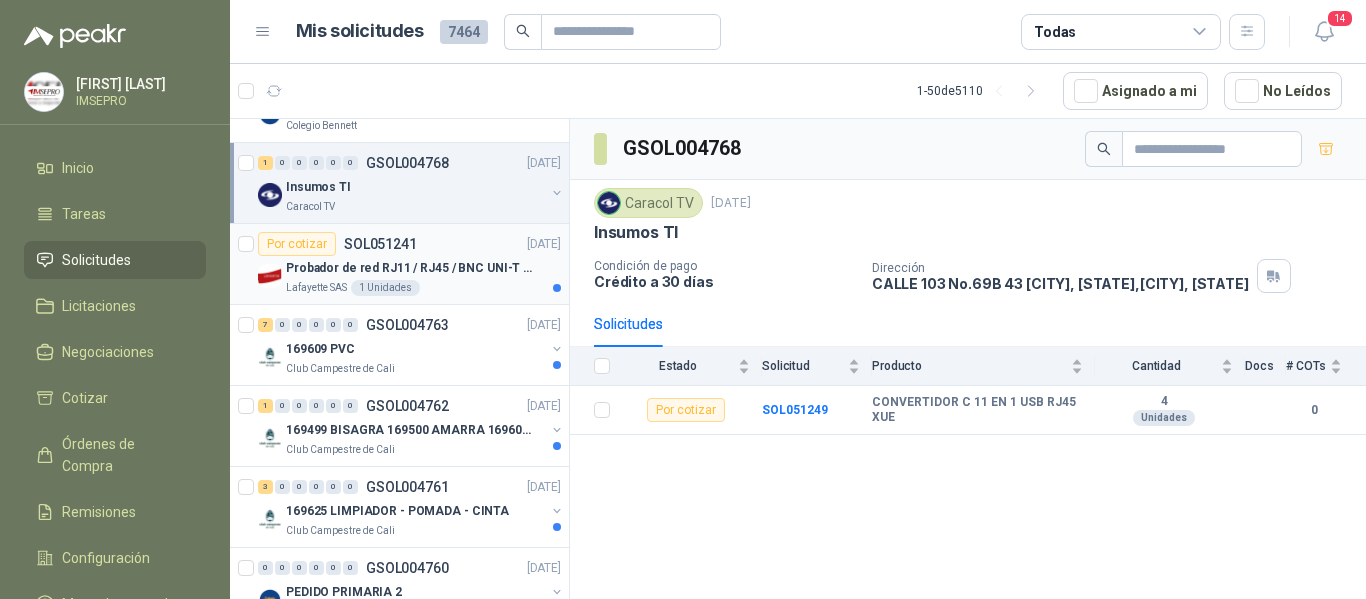 click on "1   Unidades" at bounding box center [385, 288] 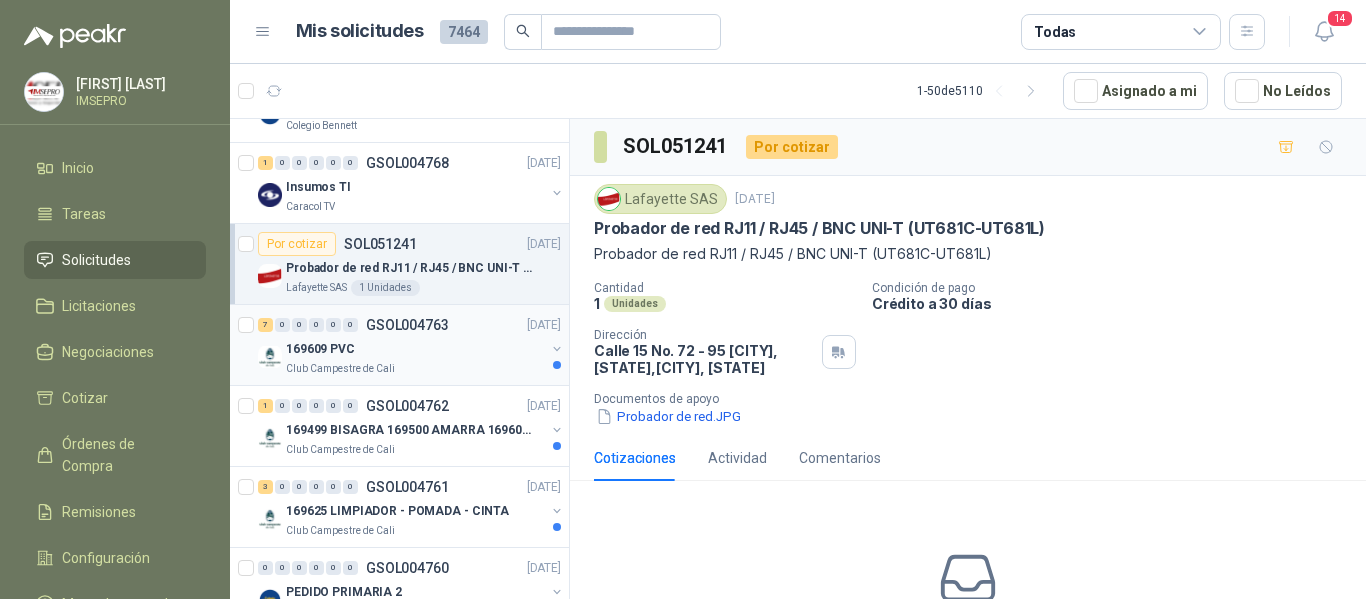 click on "169609   PVC" at bounding box center (415, 349) 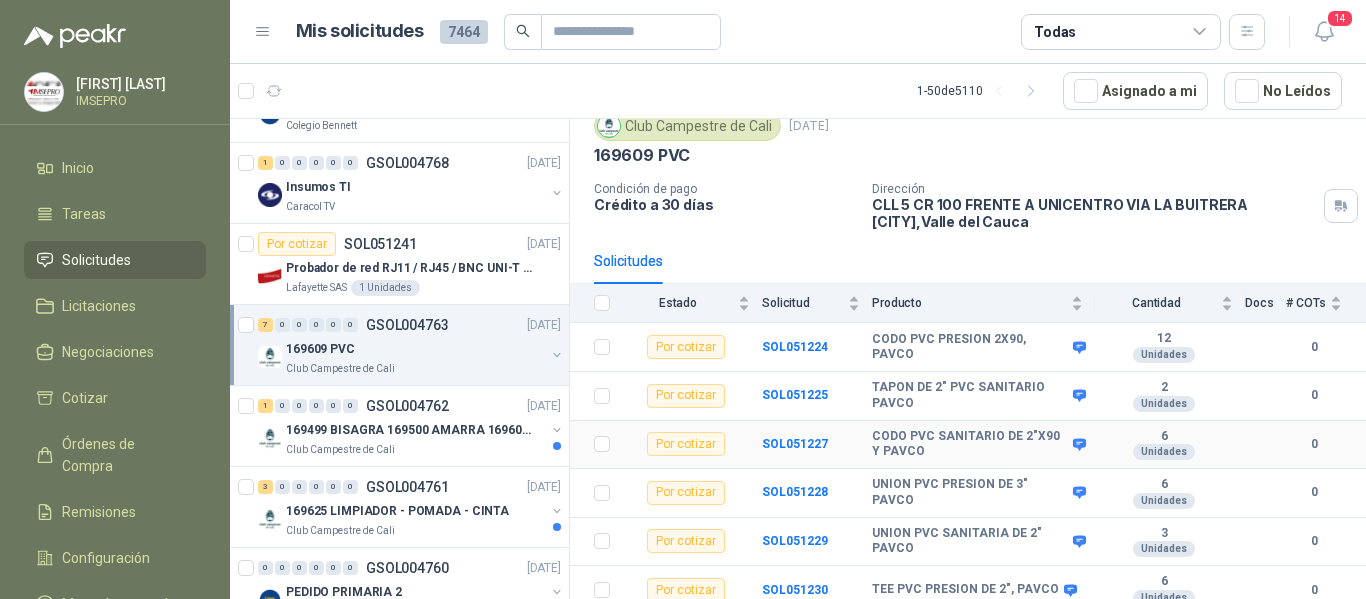 scroll, scrollTop: 134, scrollLeft: 0, axis: vertical 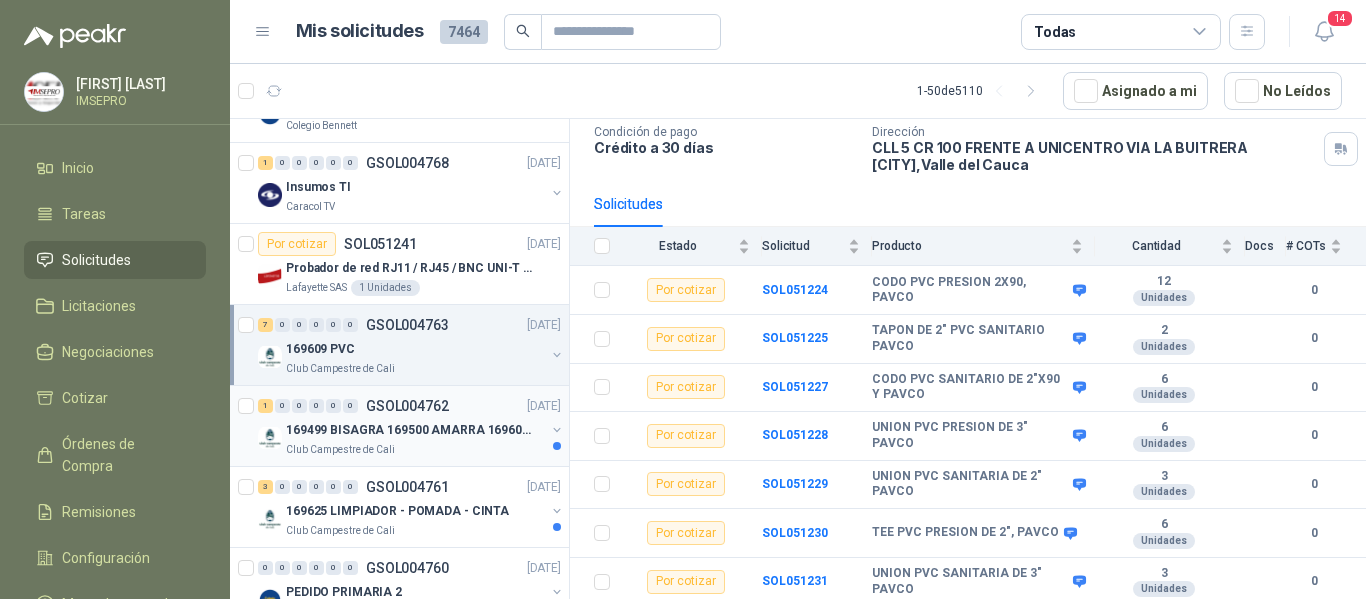 click on "GSOL004762" at bounding box center [407, 406] 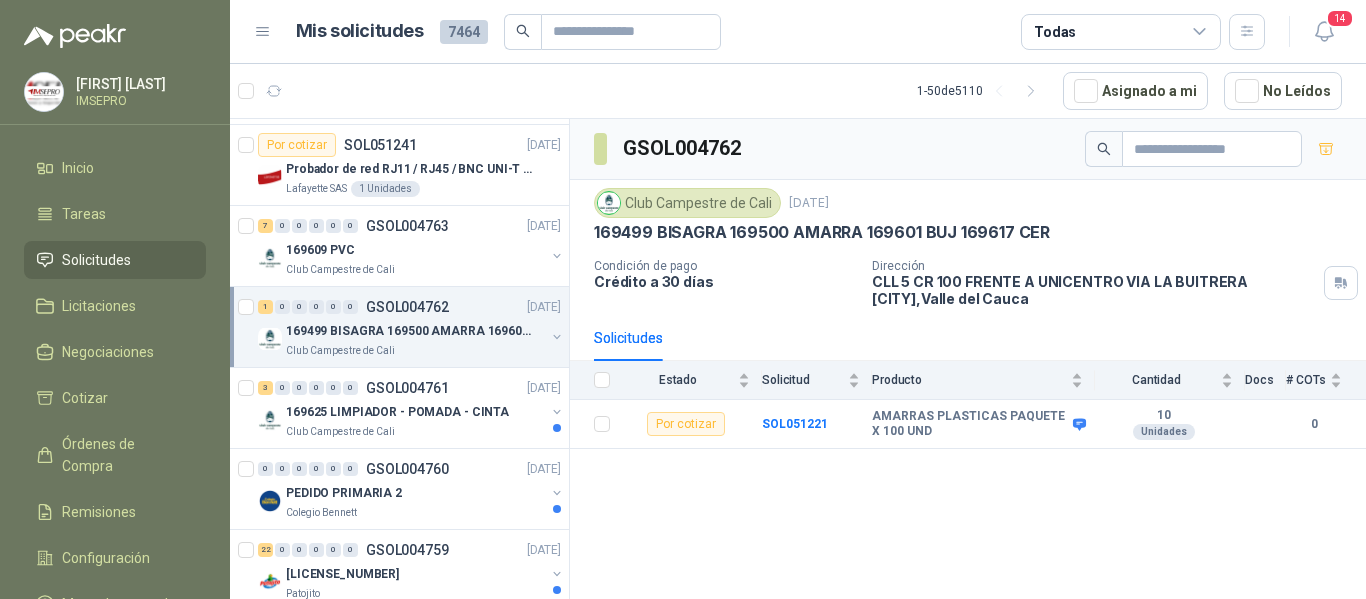 scroll, scrollTop: 400, scrollLeft: 0, axis: vertical 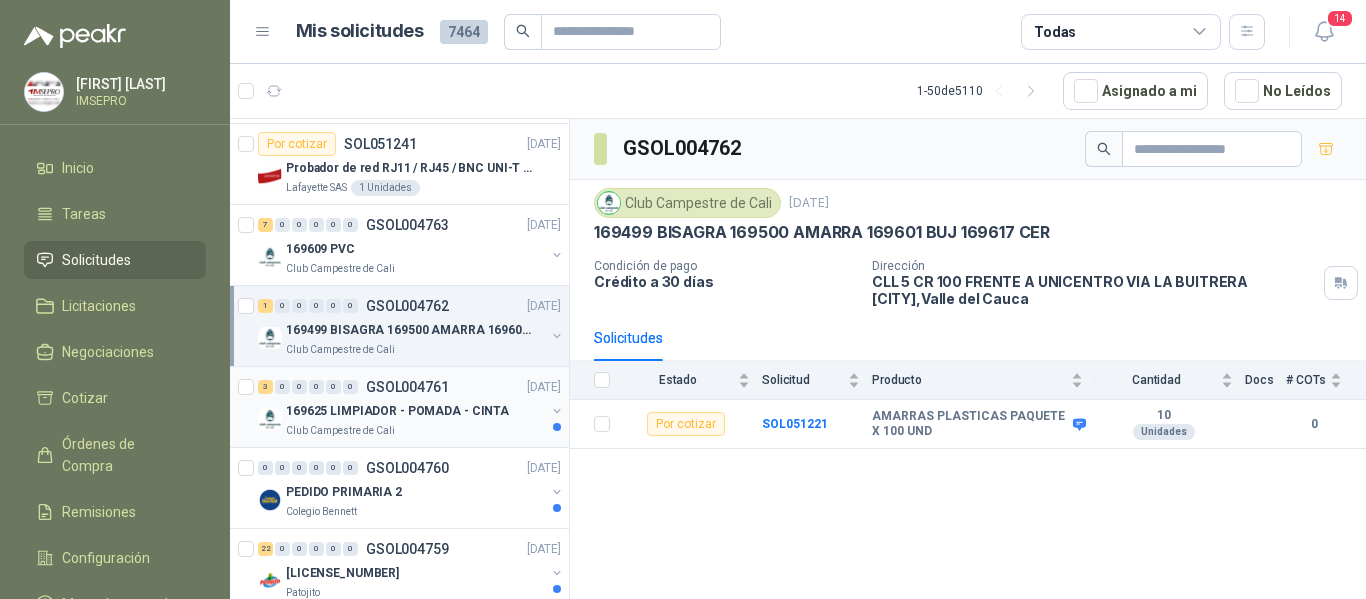 click on "169625 LIMPIADOR - POMADA - CINTA" at bounding box center [397, 411] 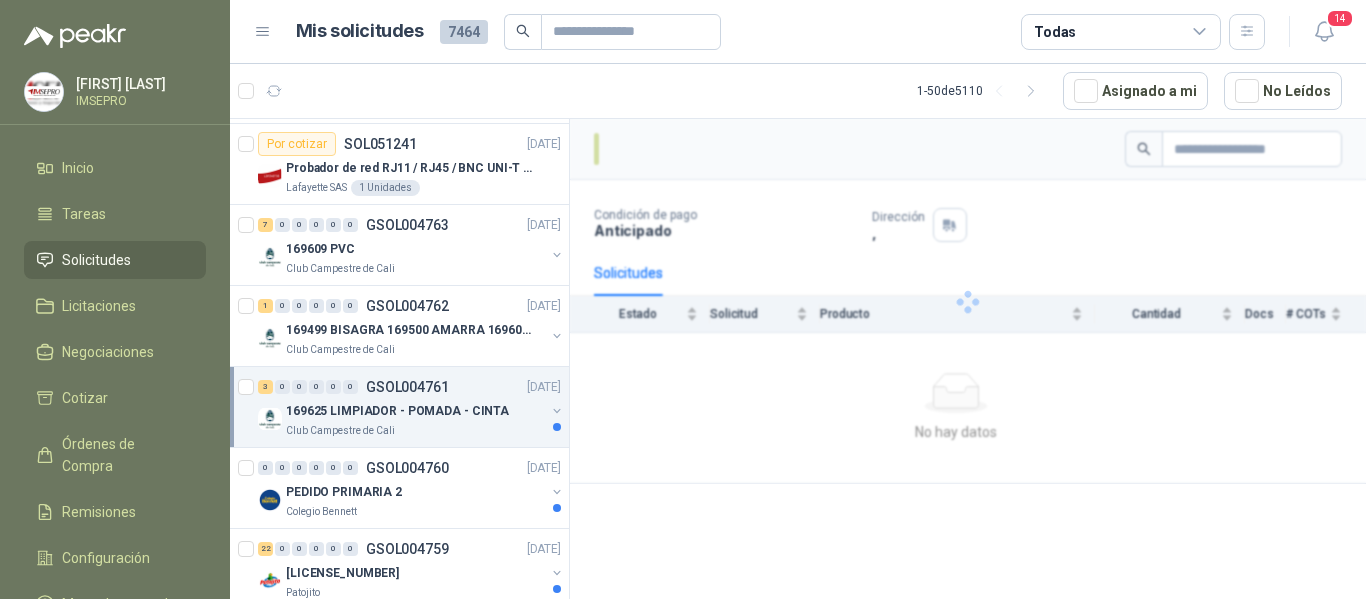 scroll, scrollTop: 600, scrollLeft: 0, axis: vertical 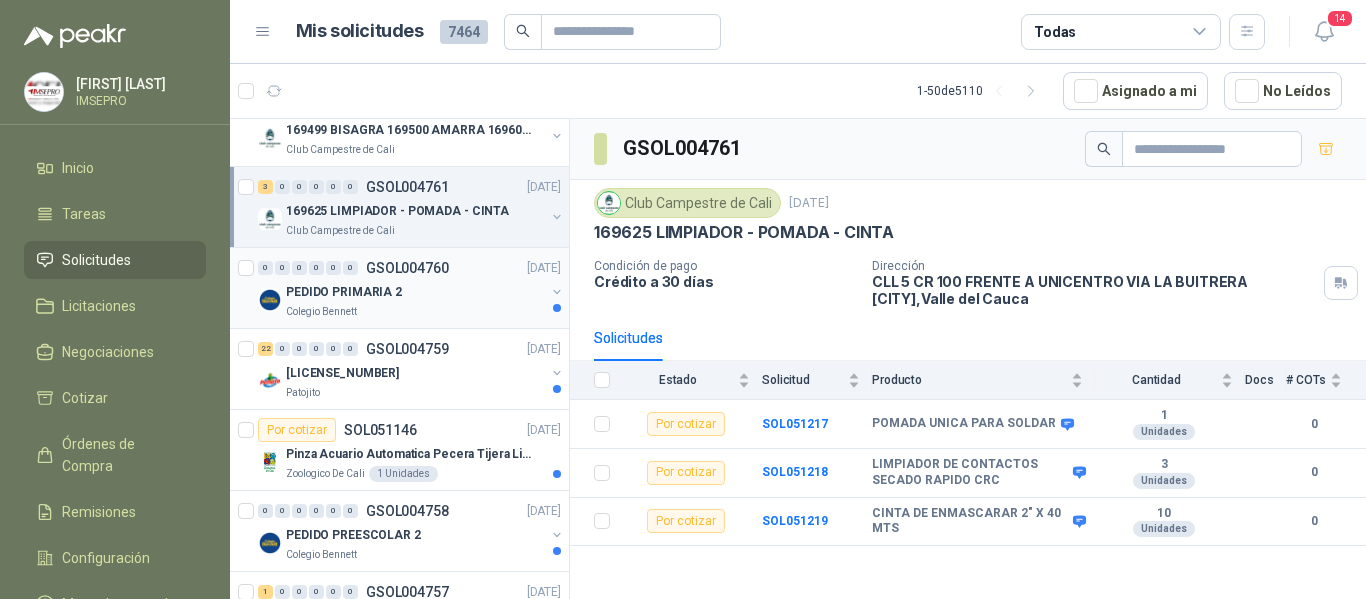 click on "Colegio Bennett" at bounding box center (415, 312) 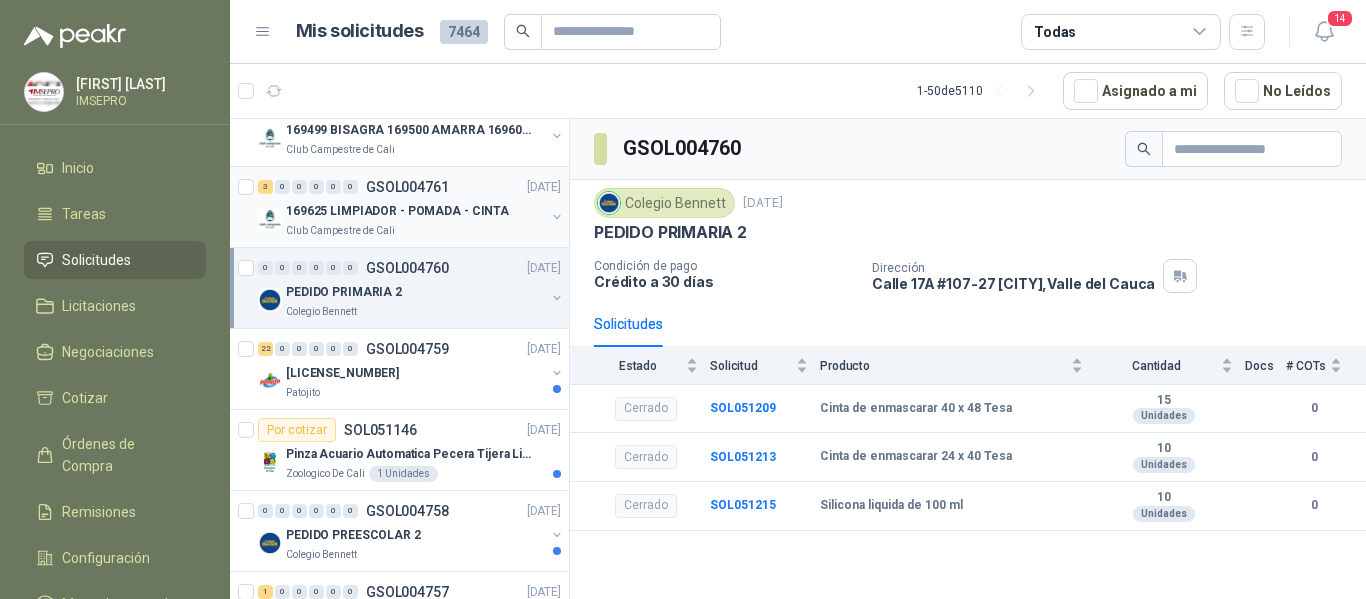 click on "169625 LIMPIADOR - POMADA - CINTA" at bounding box center [397, 211] 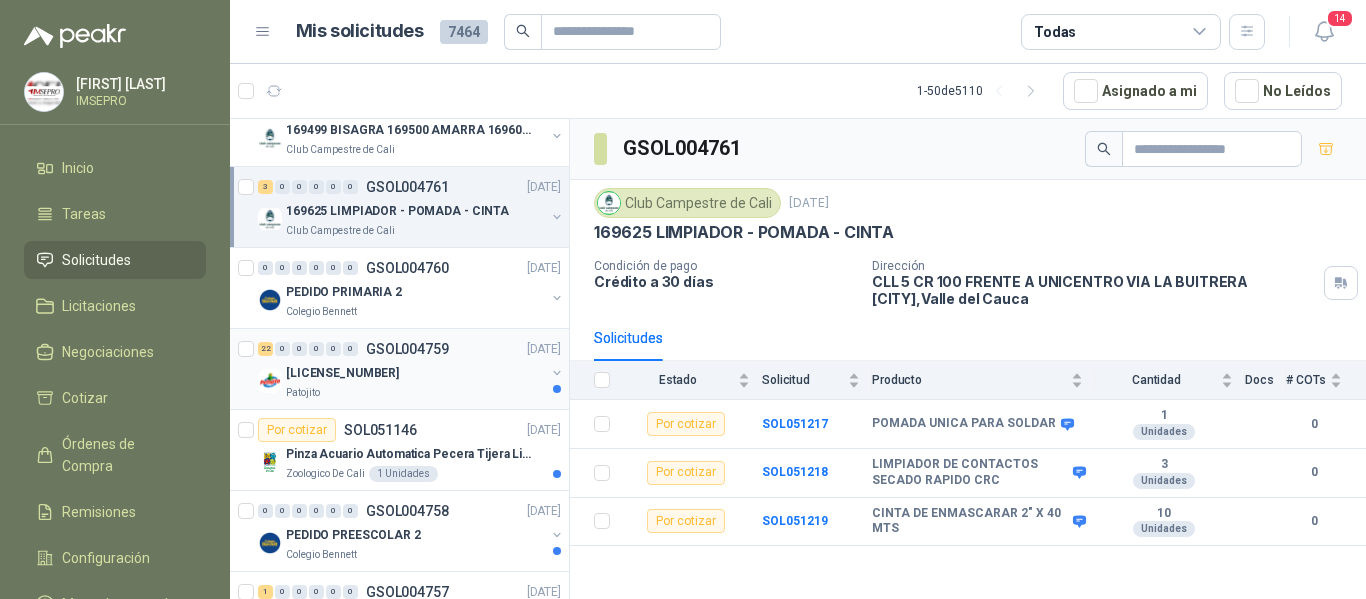 click on "[LICENSE_NUMBER]" at bounding box center (415, 373) 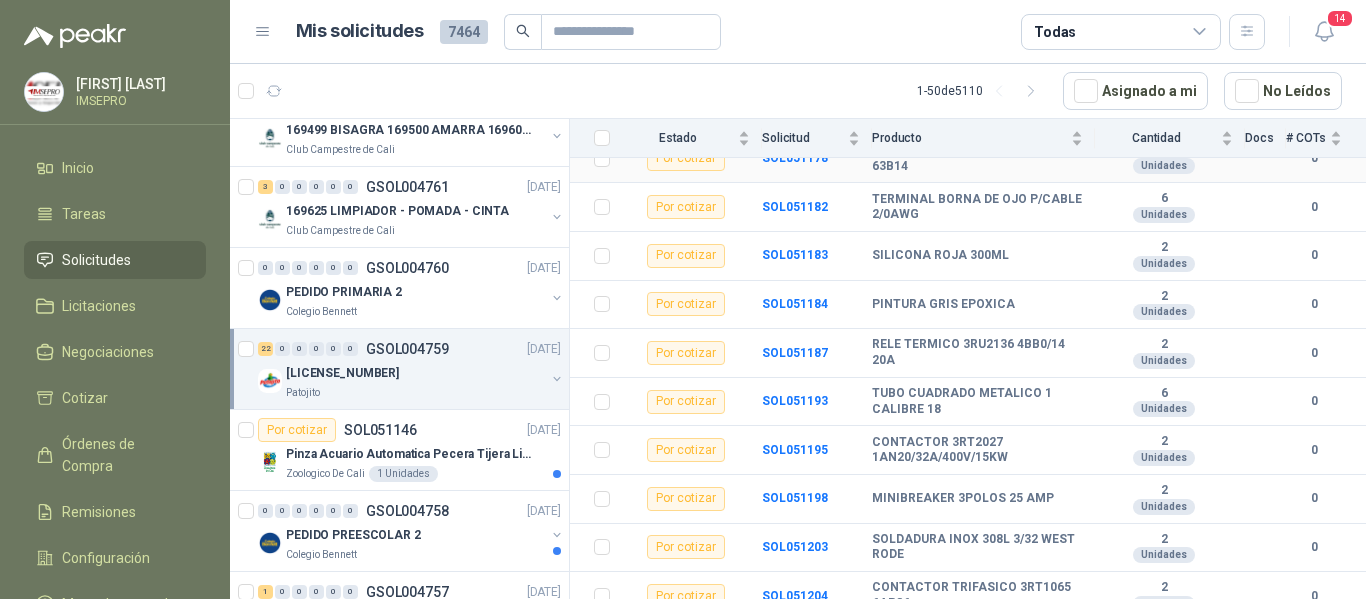 scroll, scrollTop: 863, scrollLeft: 0, axis: vertical 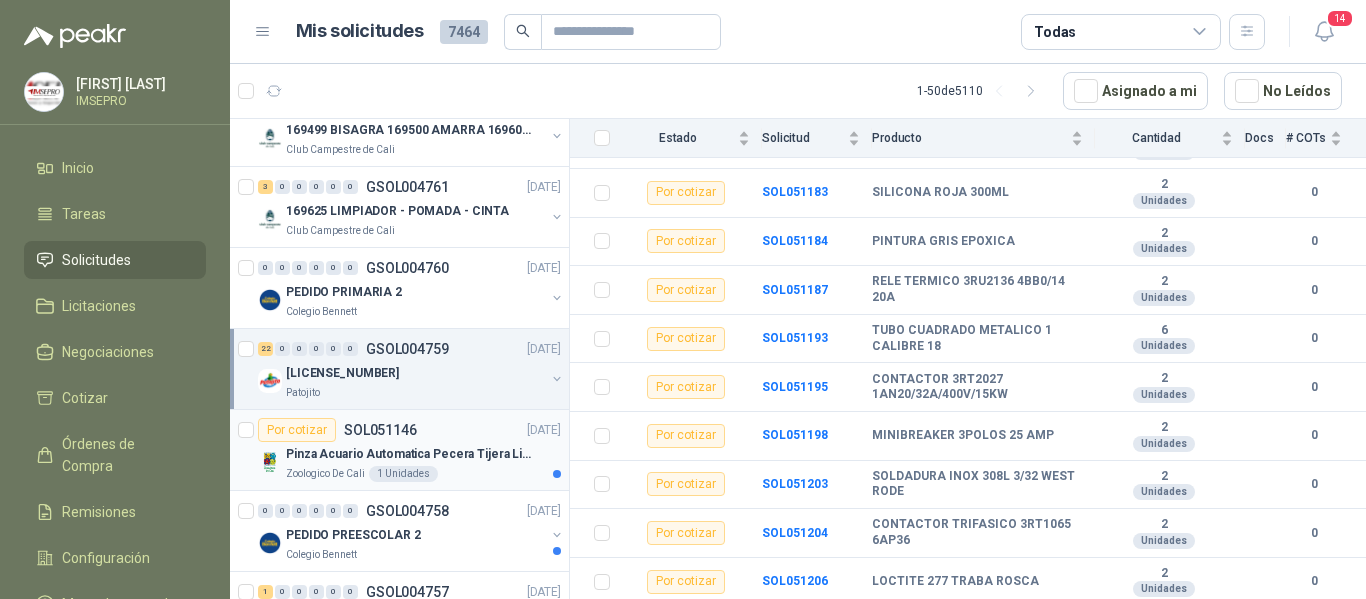 click on "Por cotizar SOL051146 05/08/25" at bounding box center (409, 430) 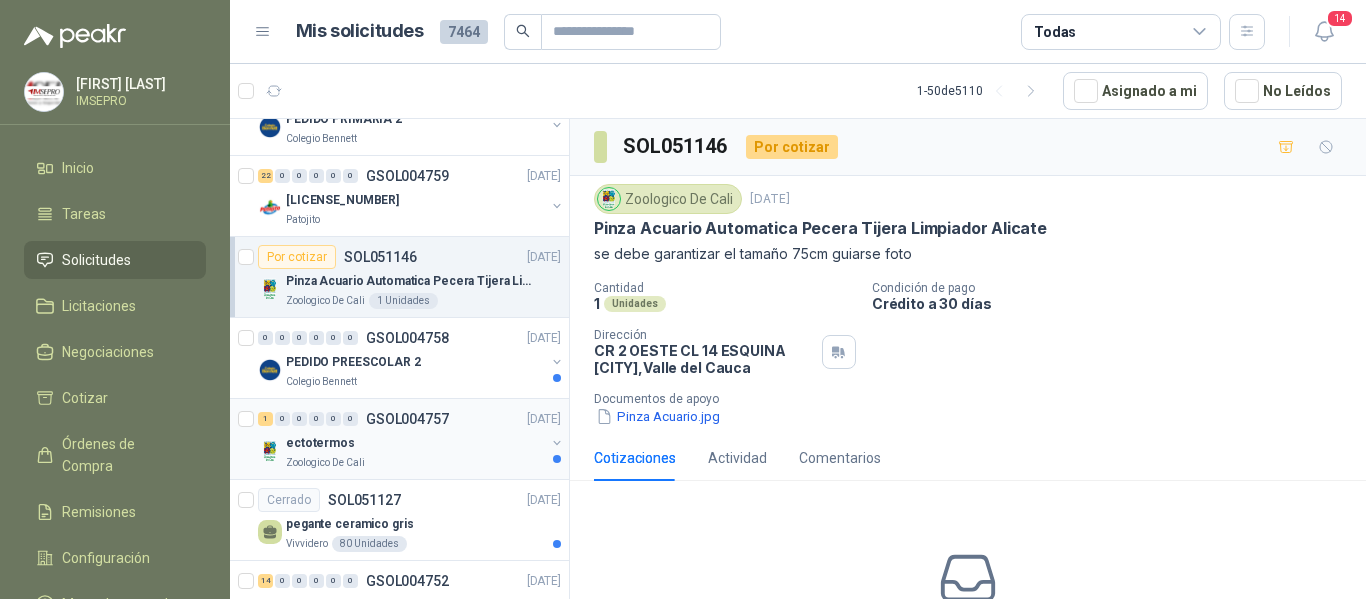 scroll, scrollTop: 800, scrollLeft: 0, axis: vertical 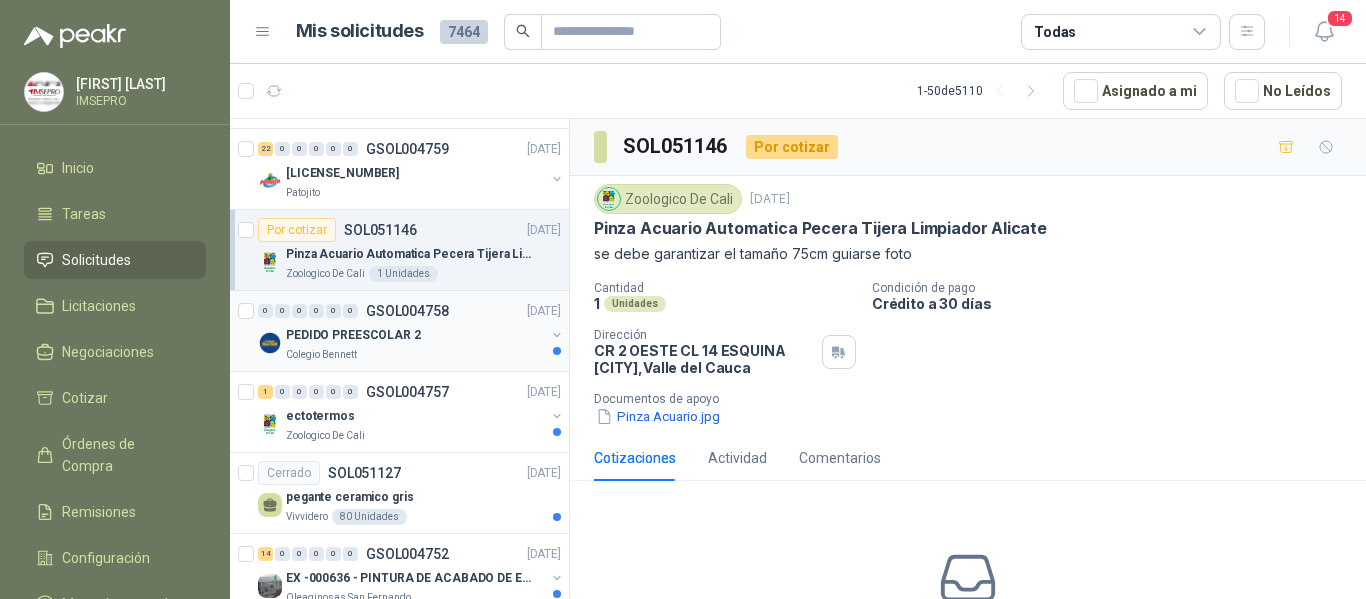 click on "PEDIDO PREESCOLAR 2" at bounding box center [415, 335] 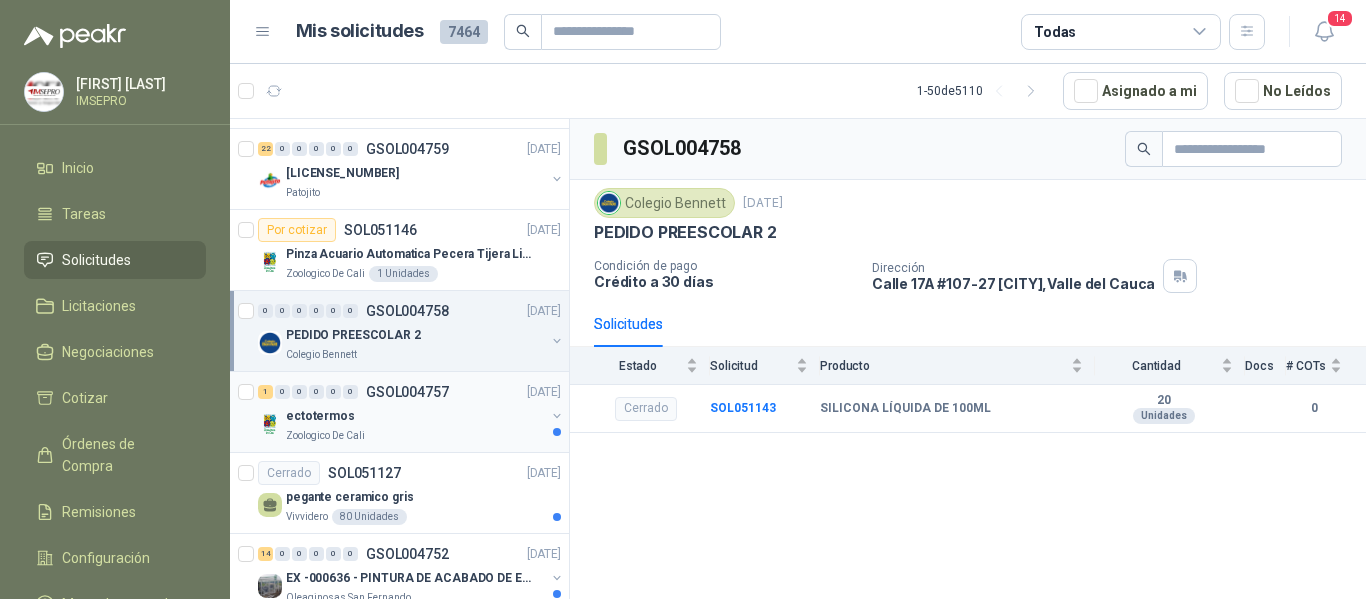 click on "ectotermos" at bounding box center (415, 416) 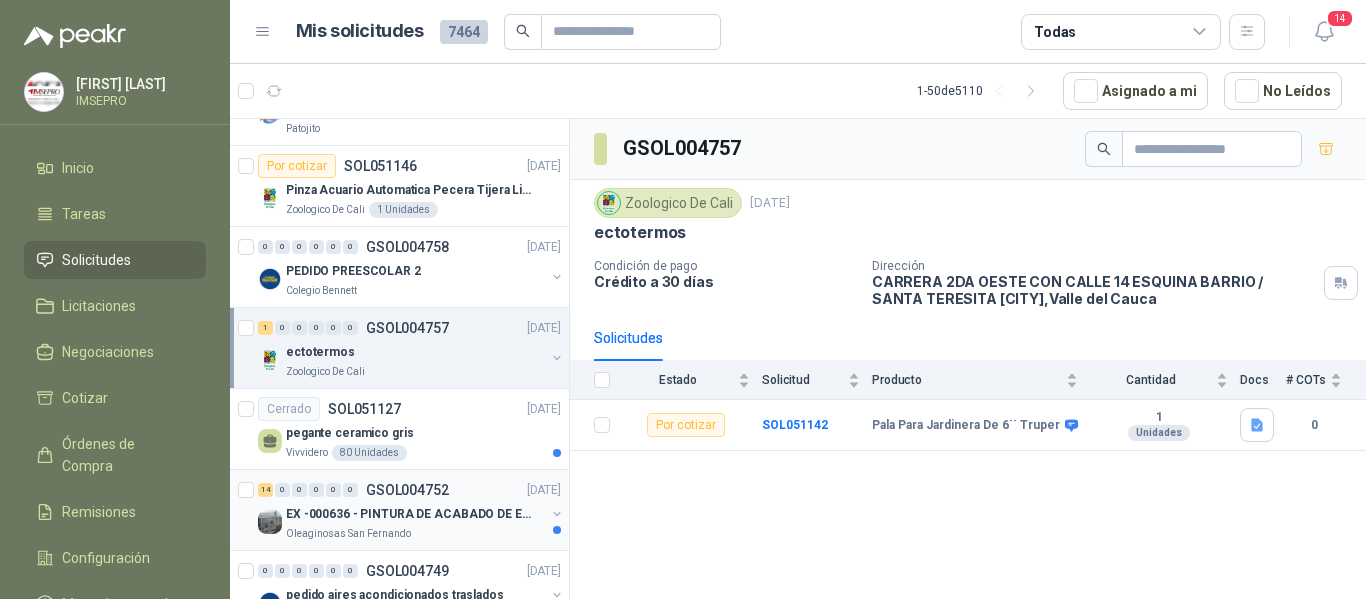scroll, scrollTop: 900, scrollLeft: 0, axis: vertical 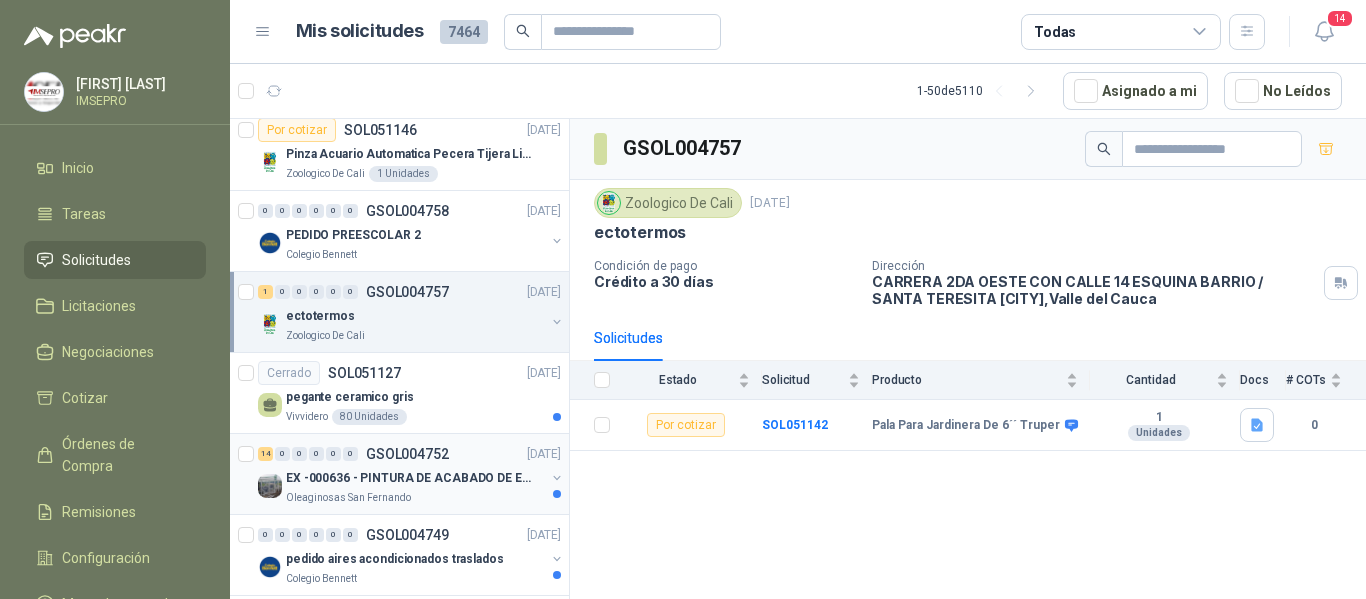 click on "14   0   0   0   0   0   GSOL004752 05/08/25   EX -000636 - PINTURA DE ACABADO DE EQUIPOS, ESTRUC Oleaginosas San Fernando" at bounding box center (399, 474) 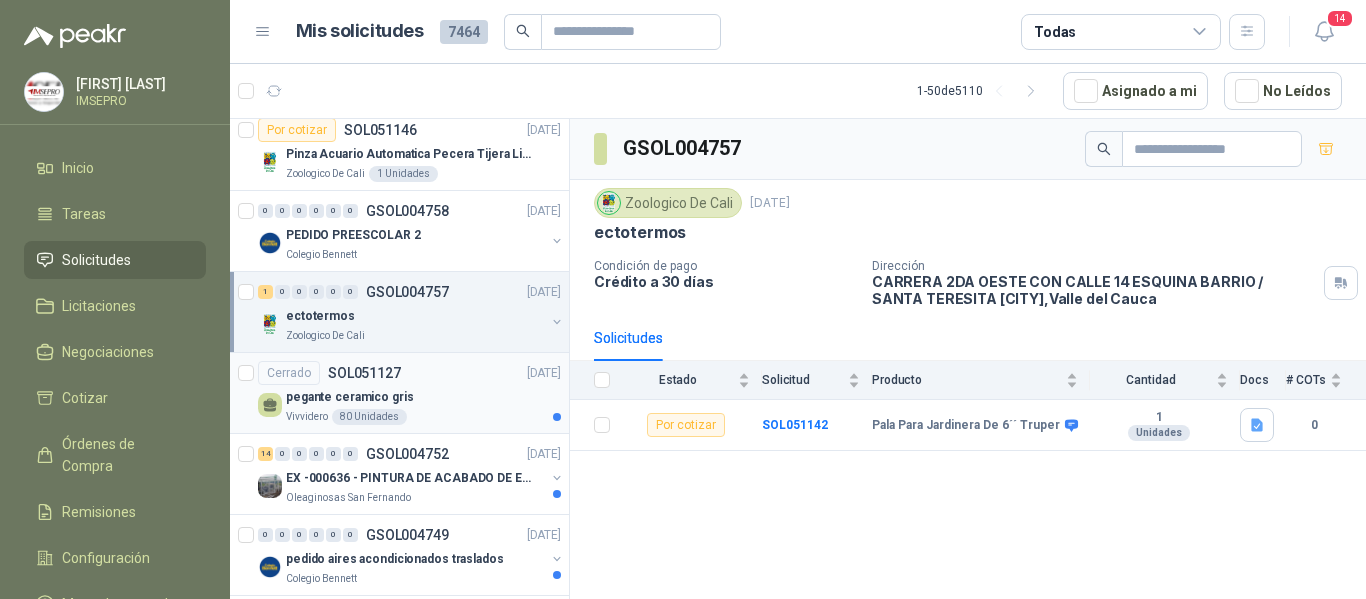 scroll, scrollTop: 1100, scrollLeft: 0, axis: vertical 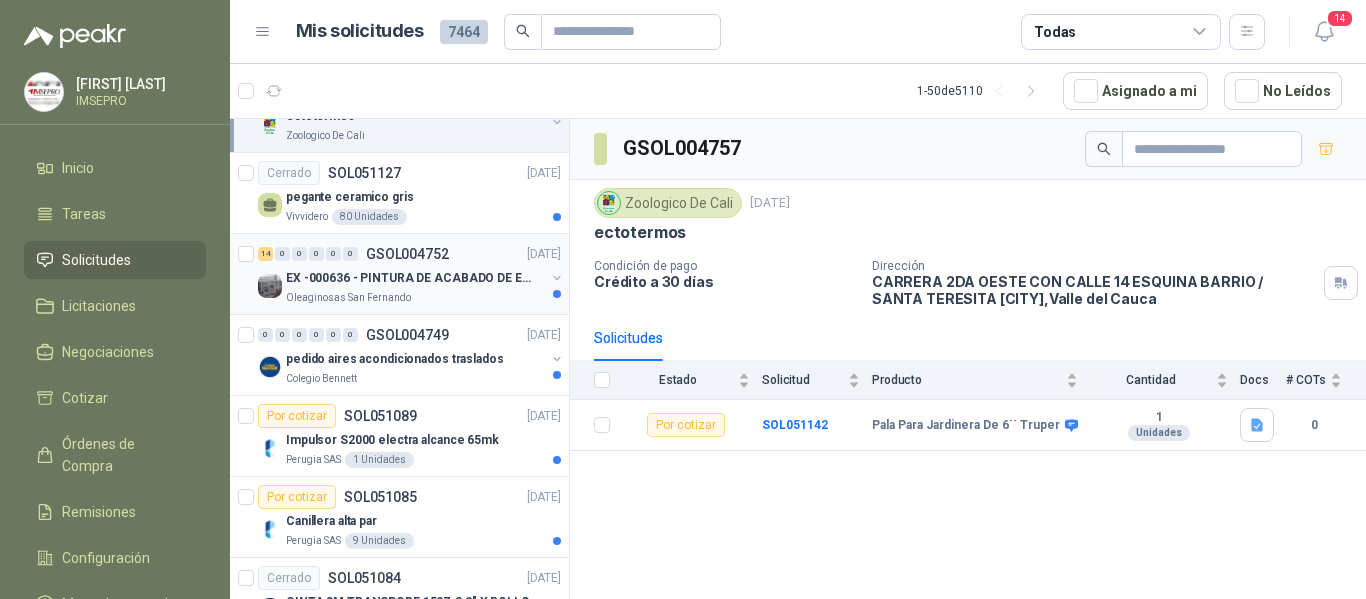 click on "EX -000636 - PINTURA DE ACABADO DE EQUIPOS, ESTRUC" at bounding box center [410, 278] 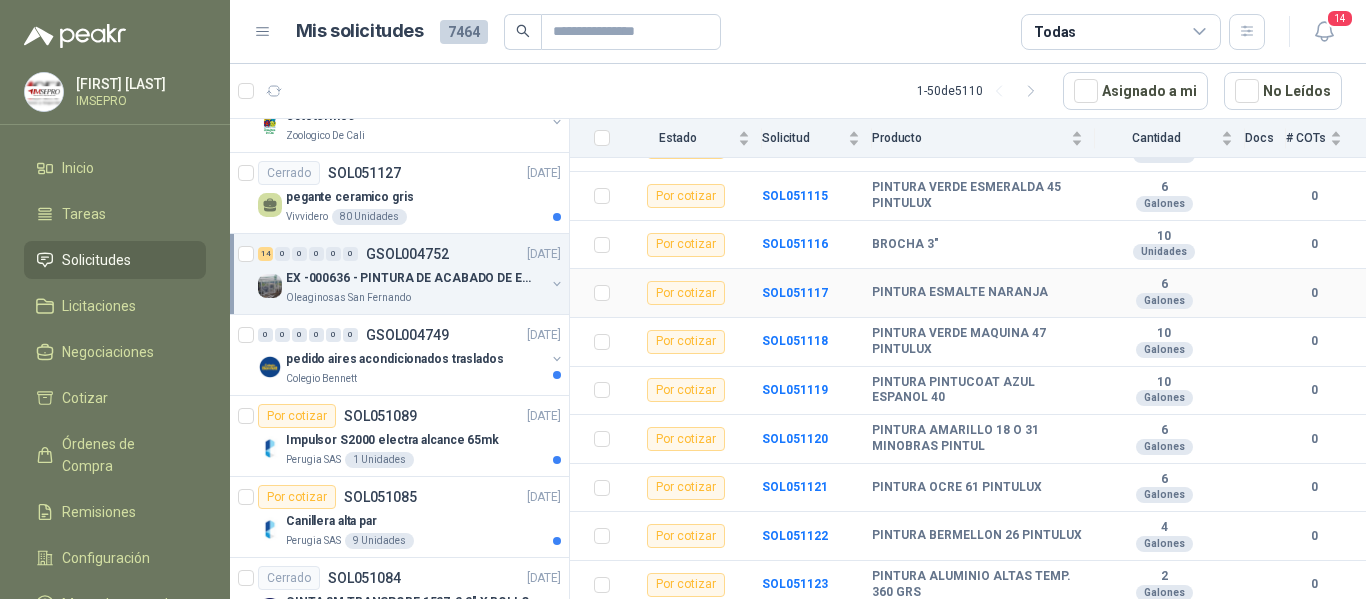 scroll, scrollTop: 461, scrollLeft: 0, axis: vertical 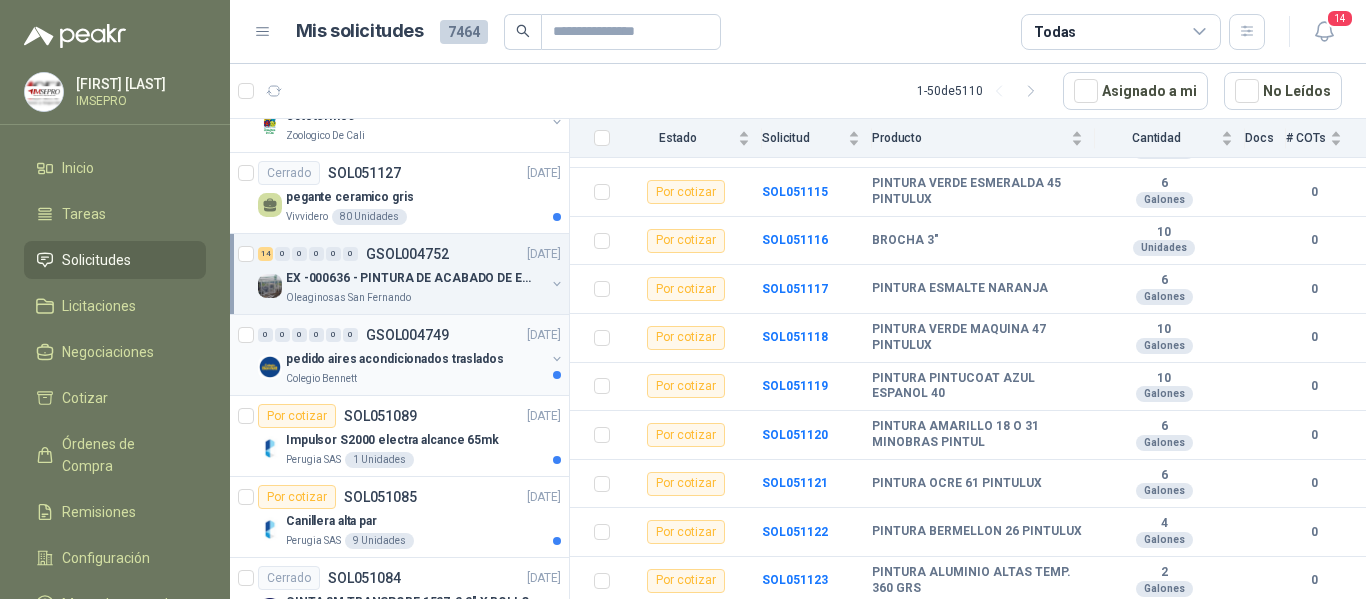 click on "pedido aires acondicionados traslados" at bounding box center [395, 359] 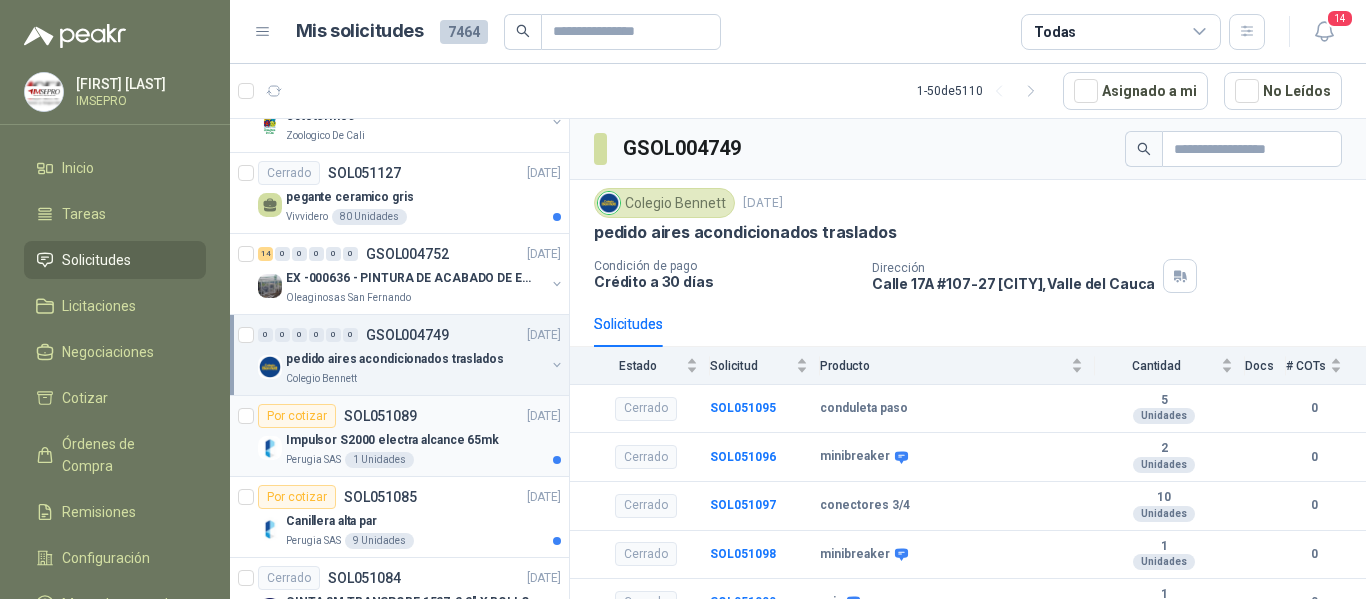 scroll, scrollTop: 1200, scrollLeft: 0, axis: vertical 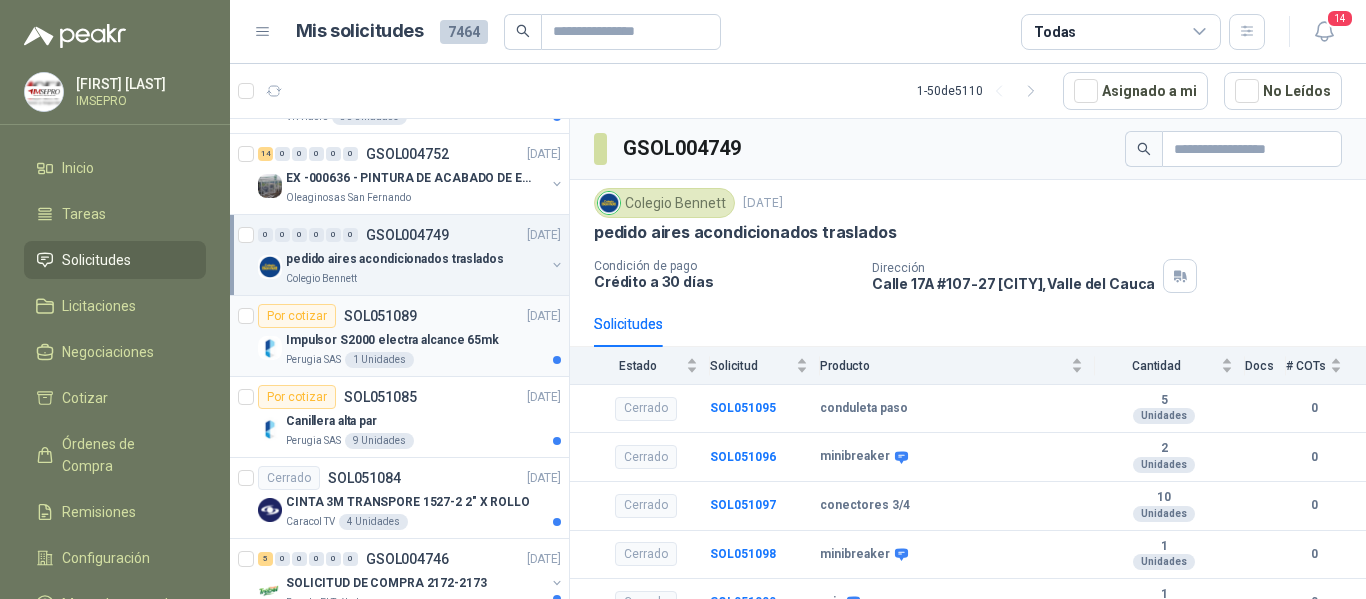 click on "Impulsor S2000 electra alcance 65mk" at bounding box center (392, 340) 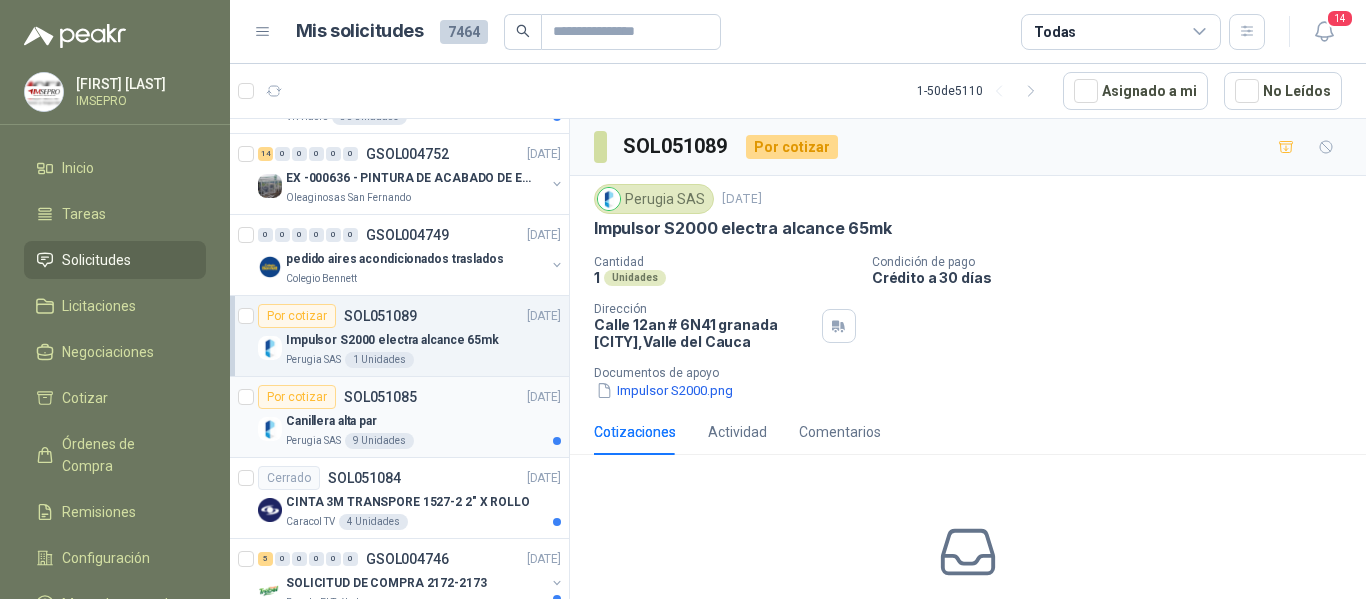 click on "Canillera alta par" at bounding box center [423, 421] 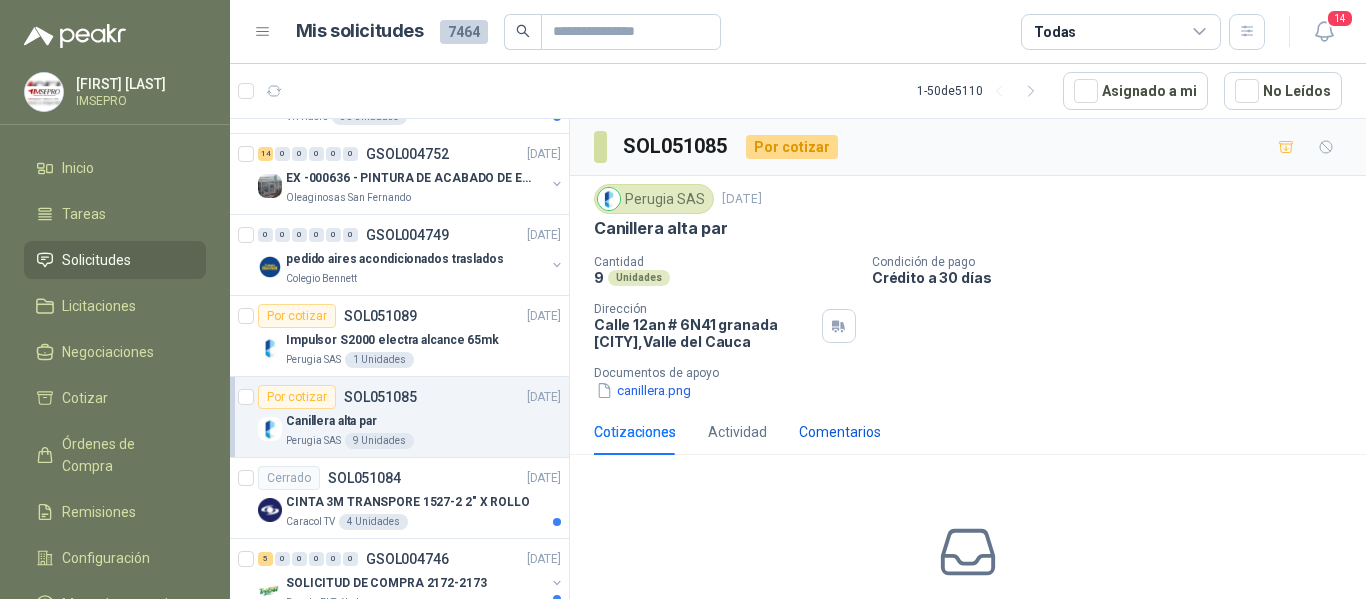 click on "Comentarios" at bounding box center (840, 432) 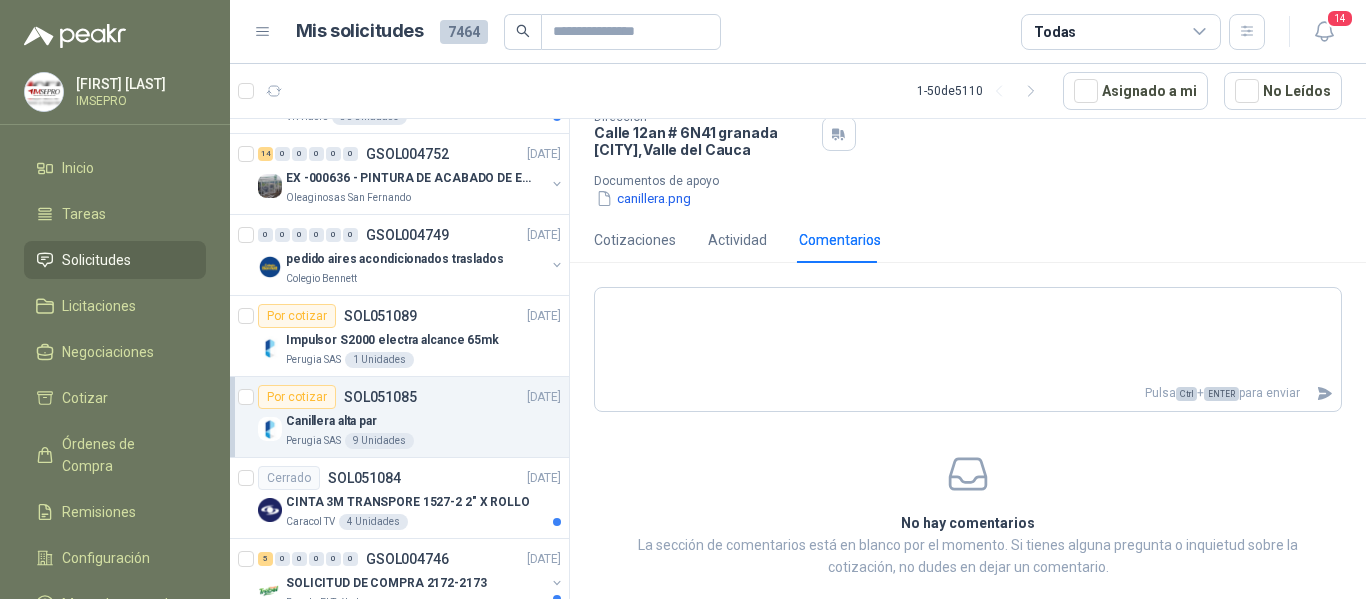 scroll, scrollTop: 200, scrollLeft: 0, axis: vertical 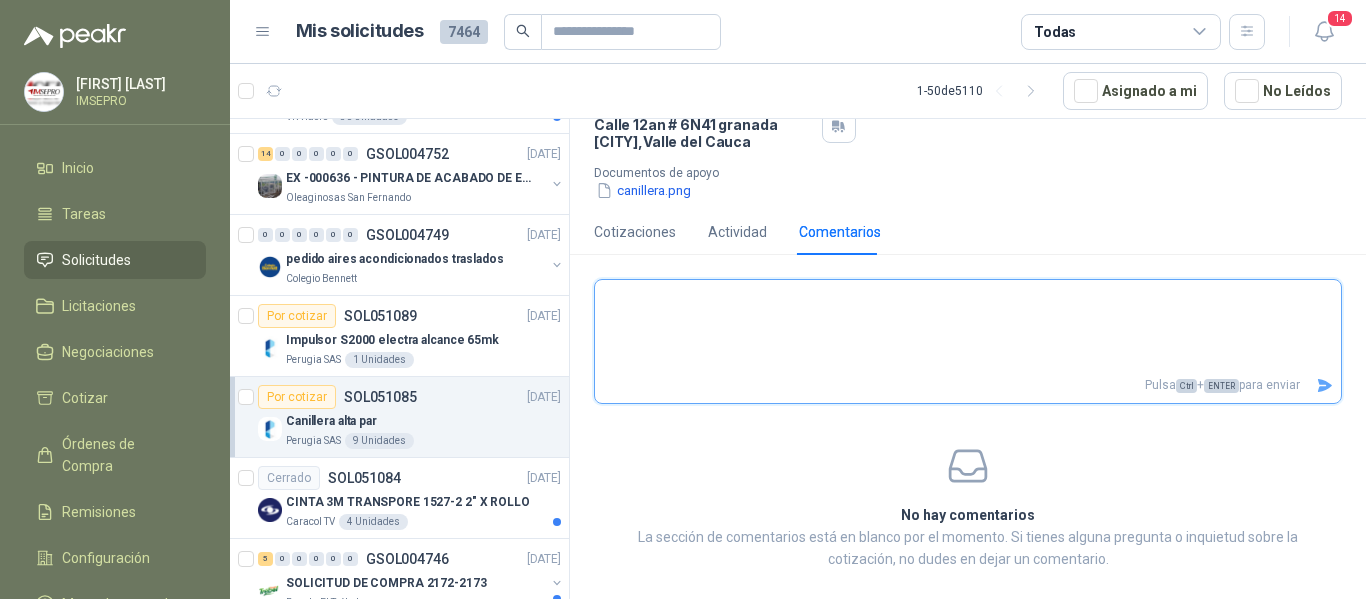 click at bounding box center (968, 326) 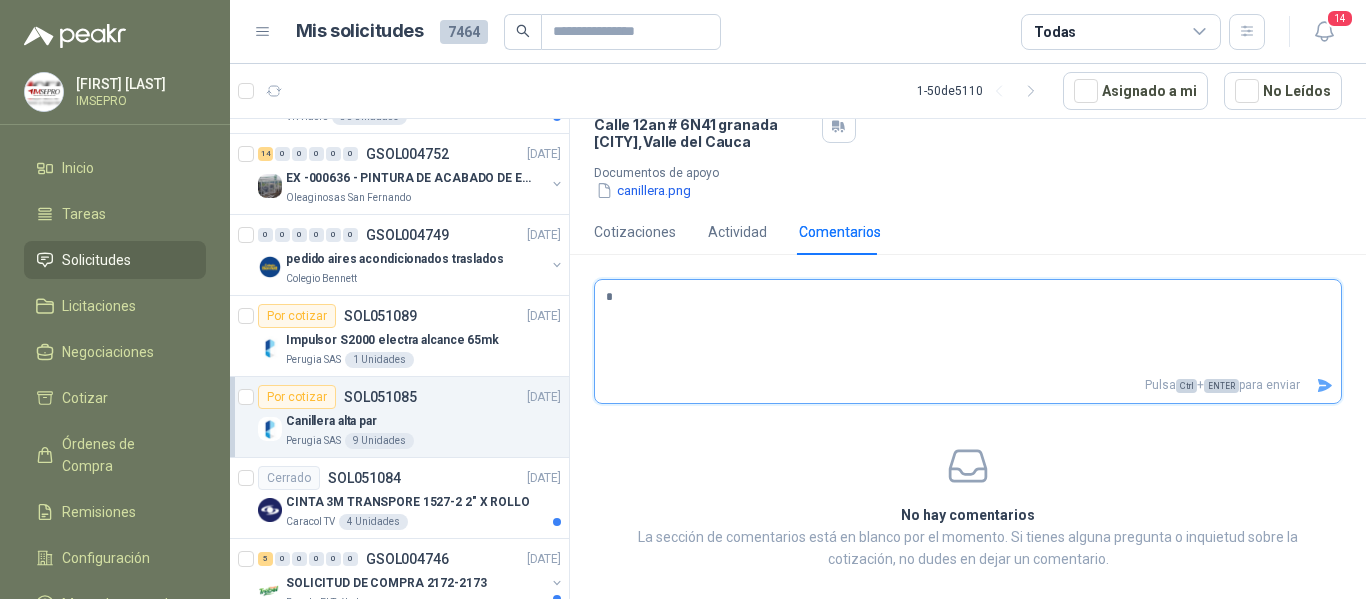 type 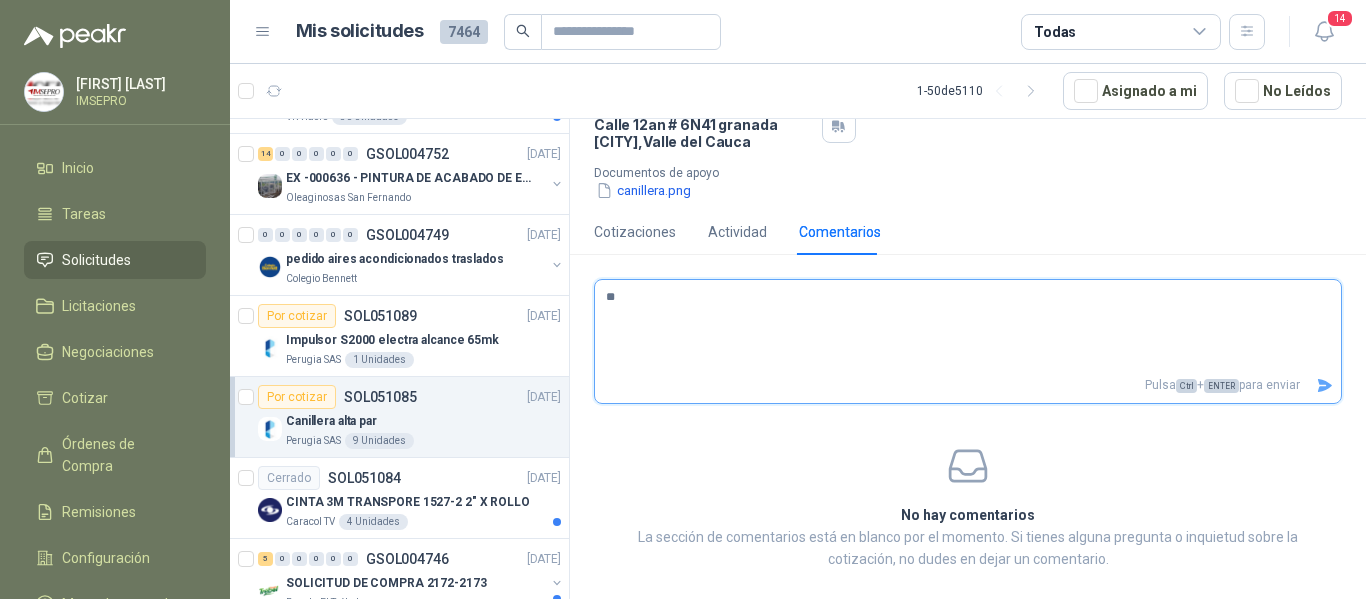 type 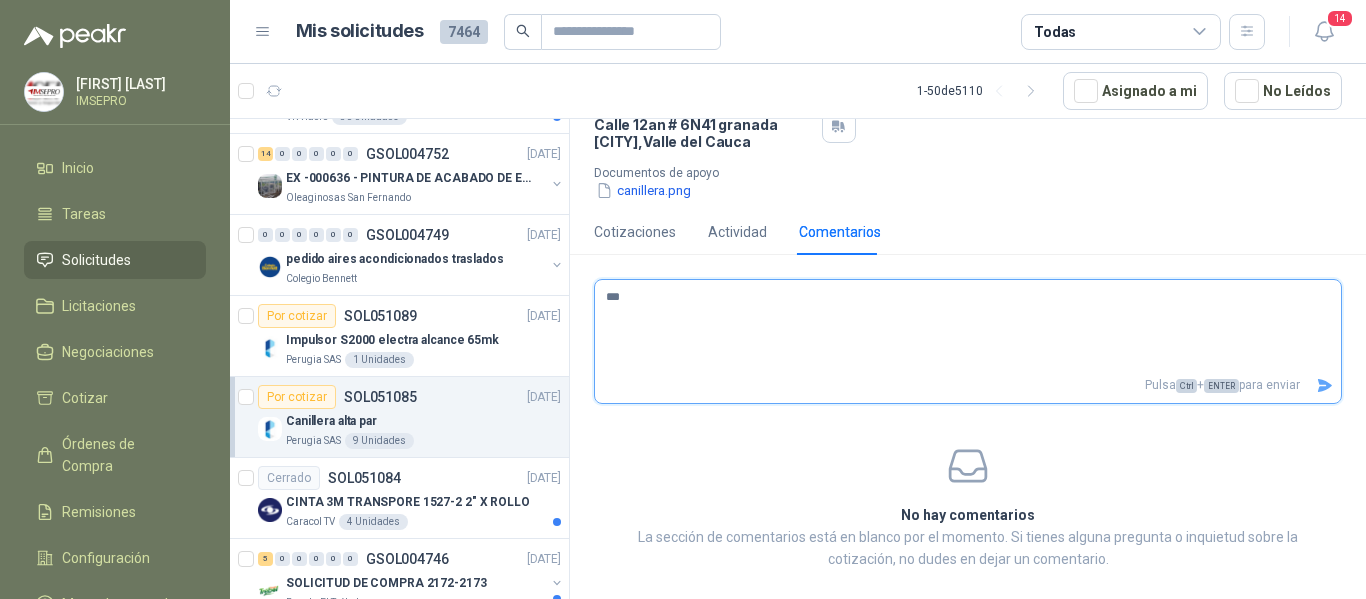 type on "****" 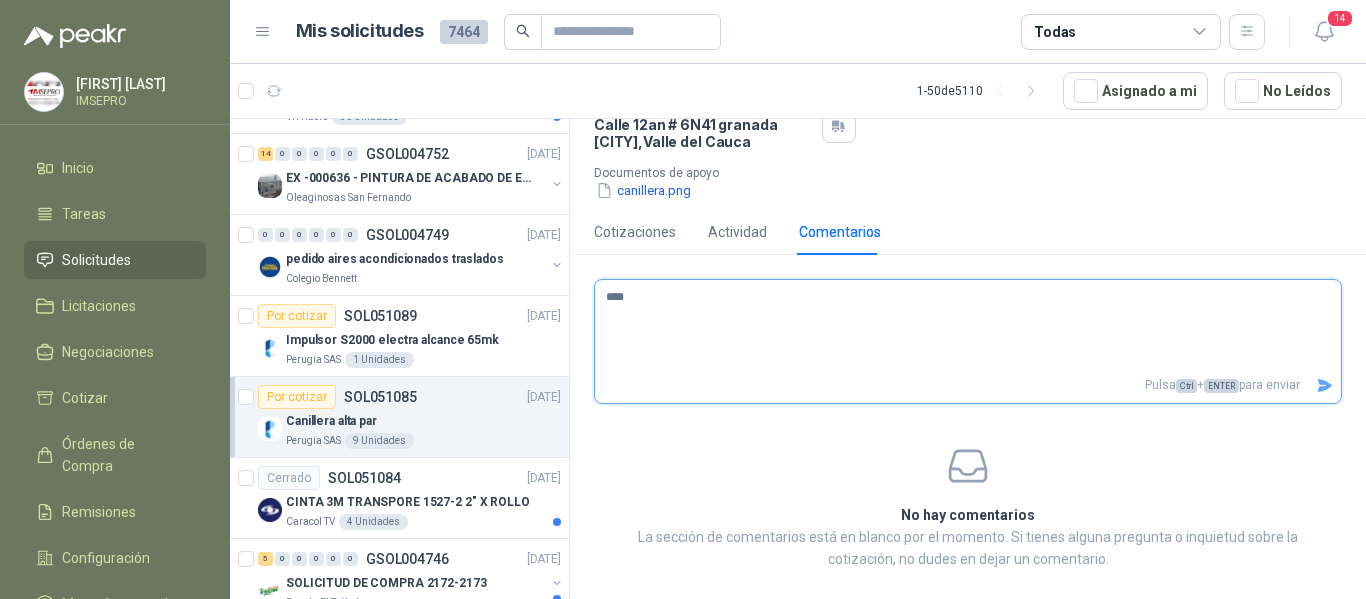 type 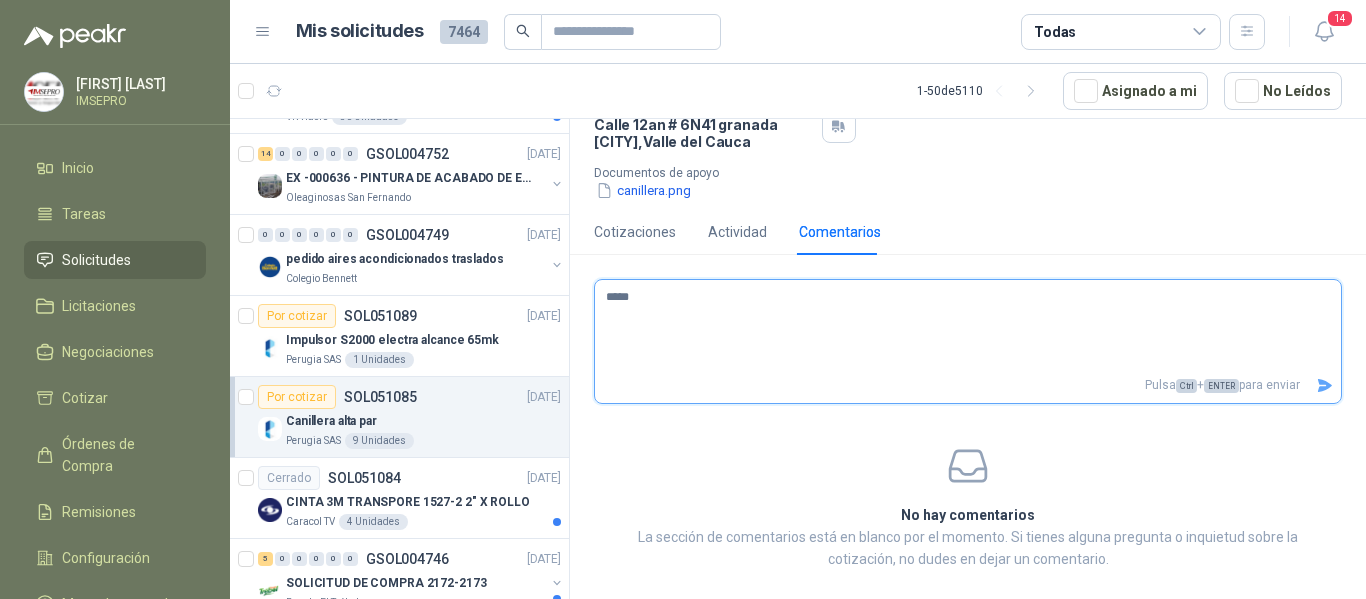 type 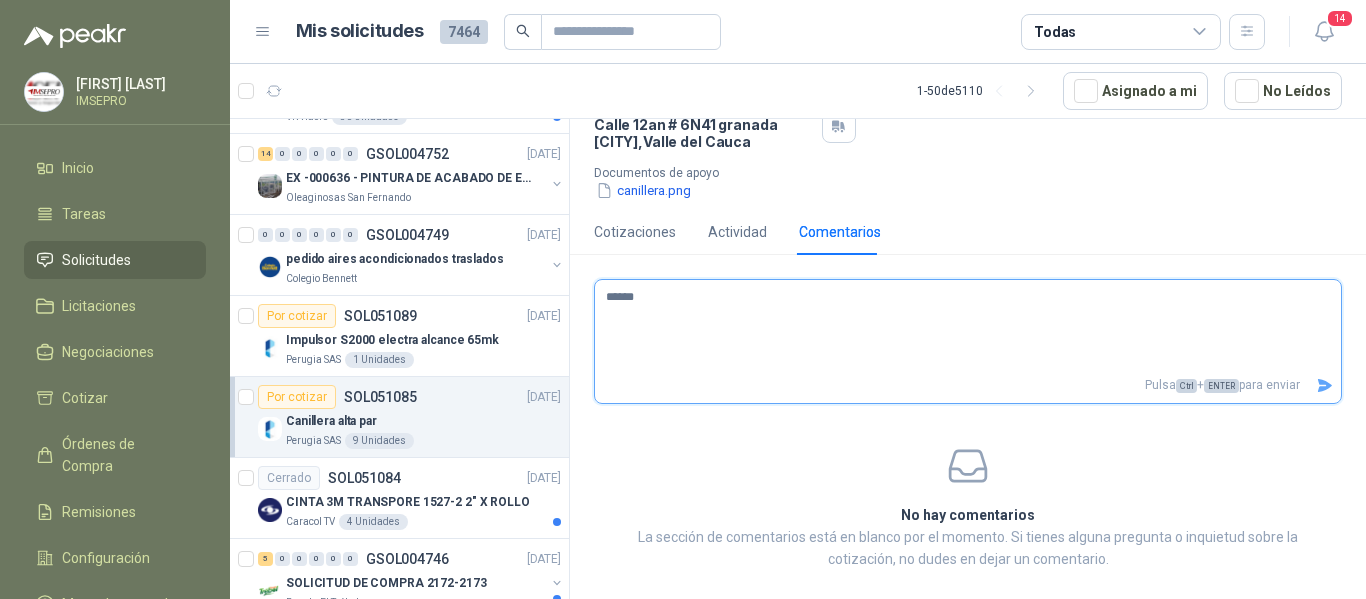 type 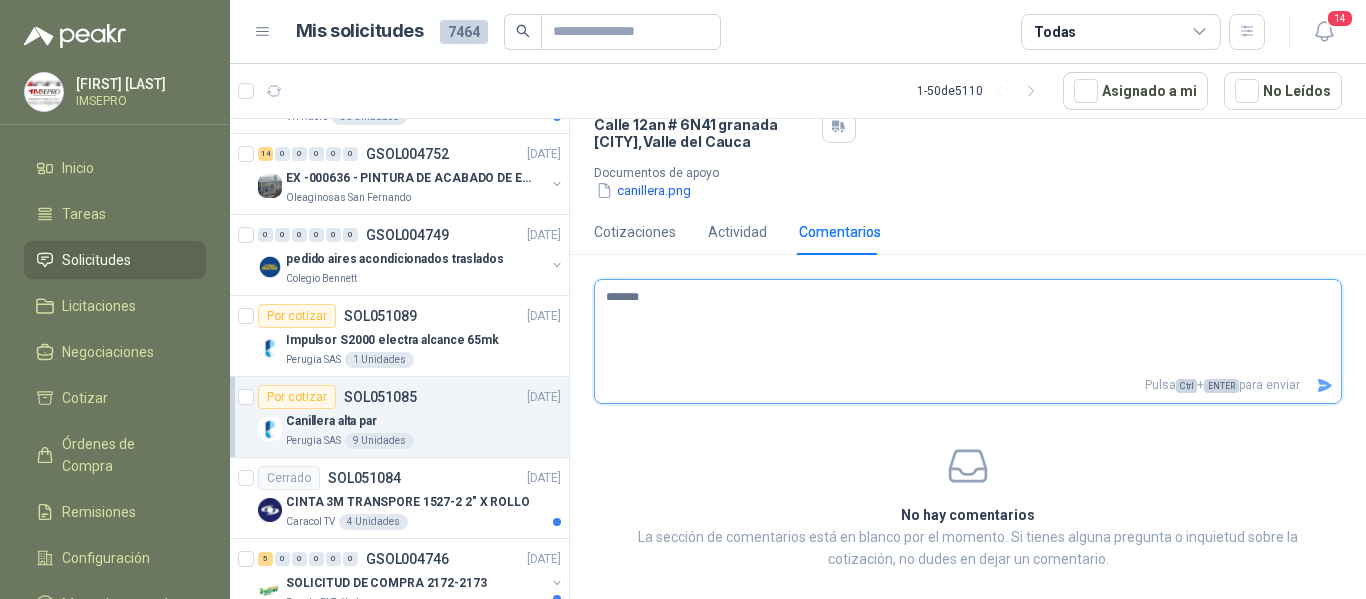 type 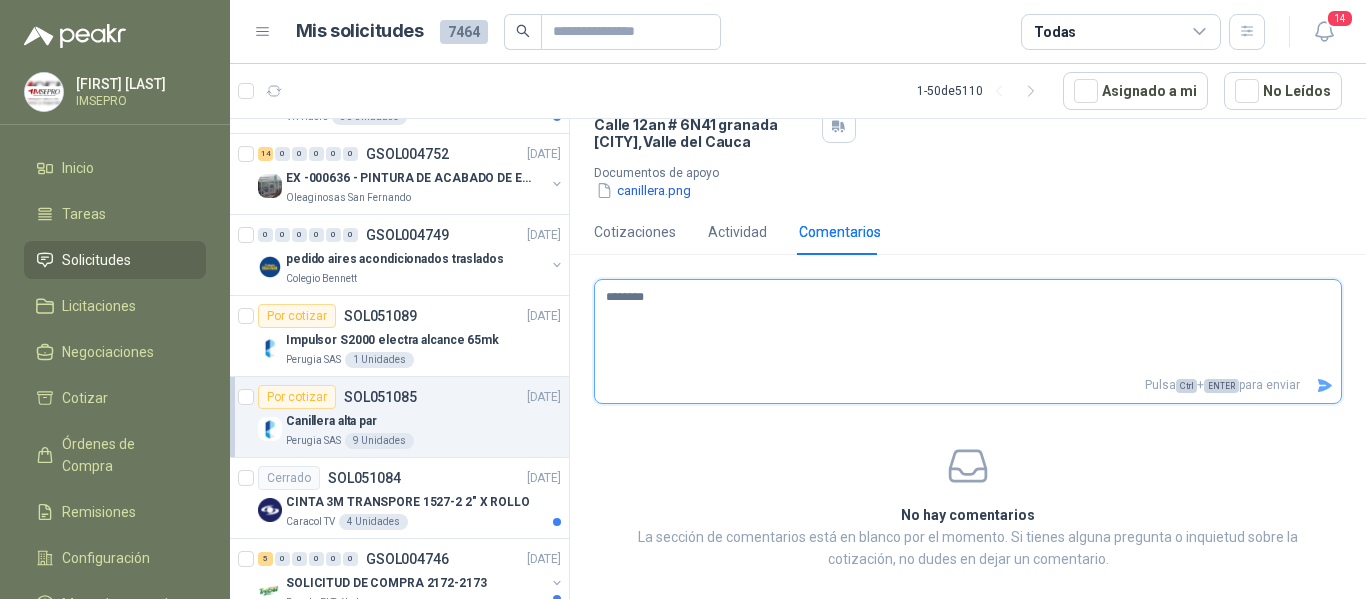 type 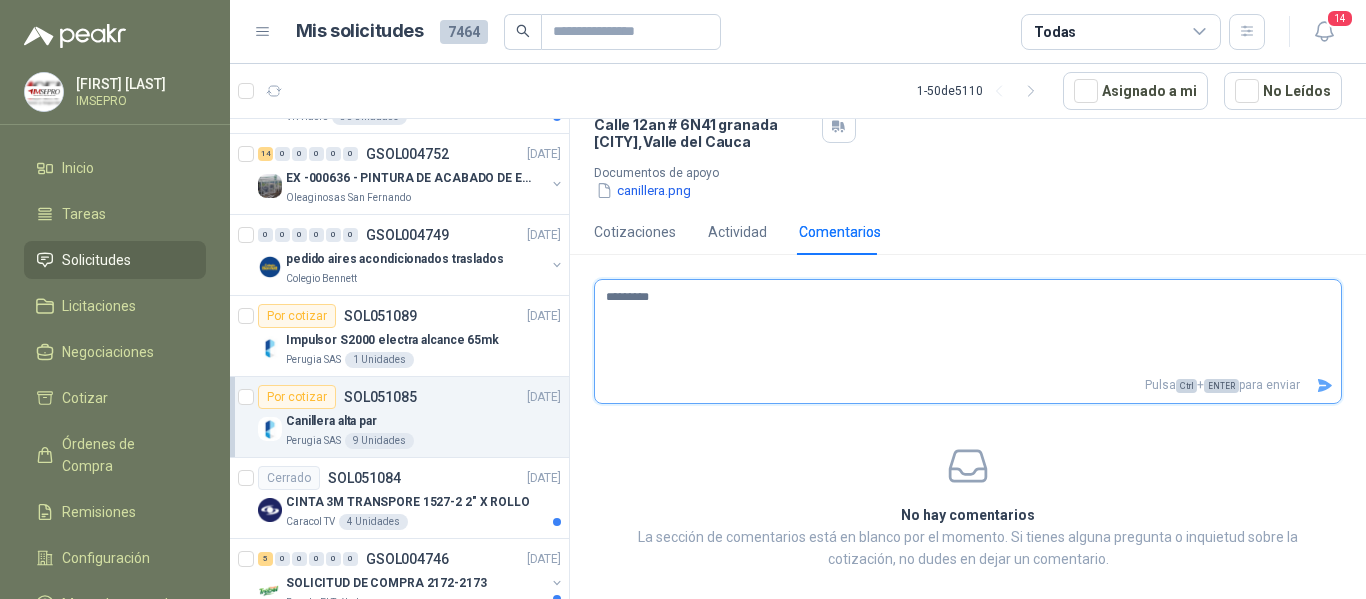 type 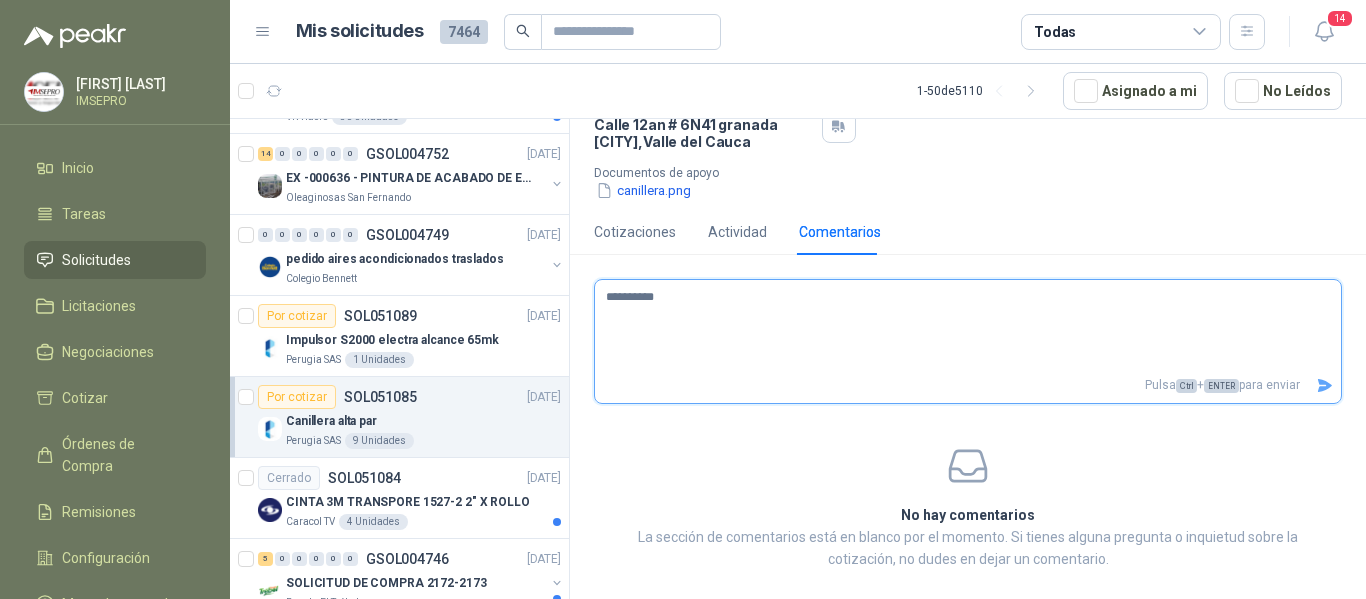 type 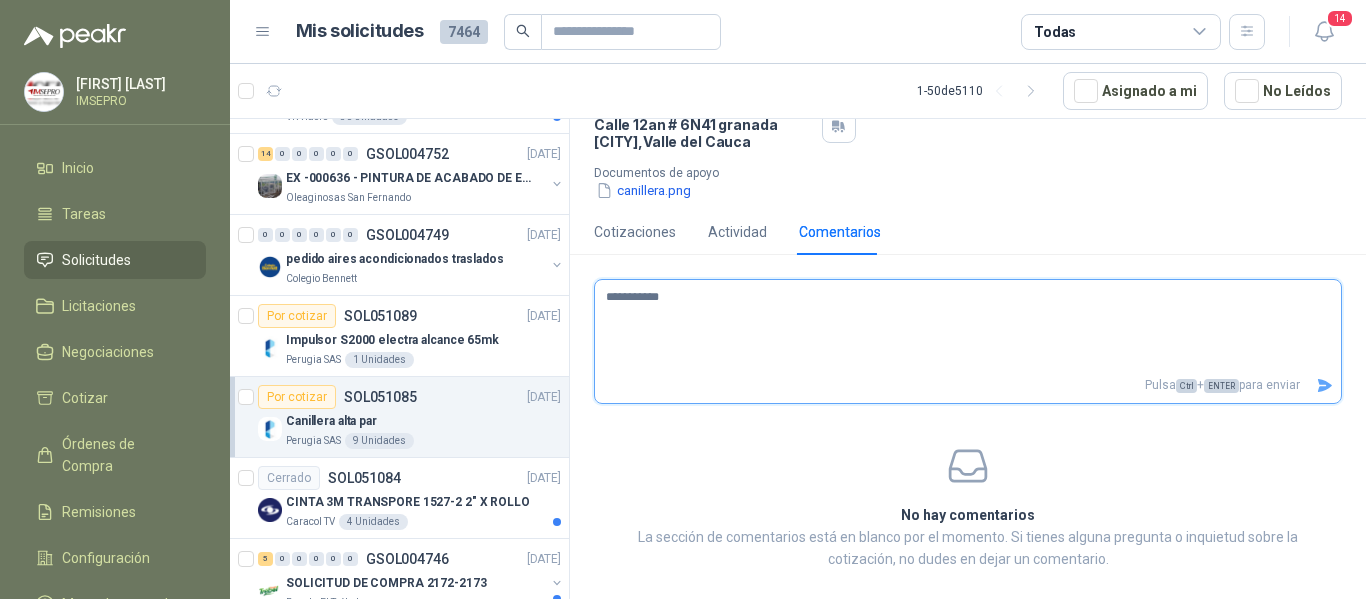 type 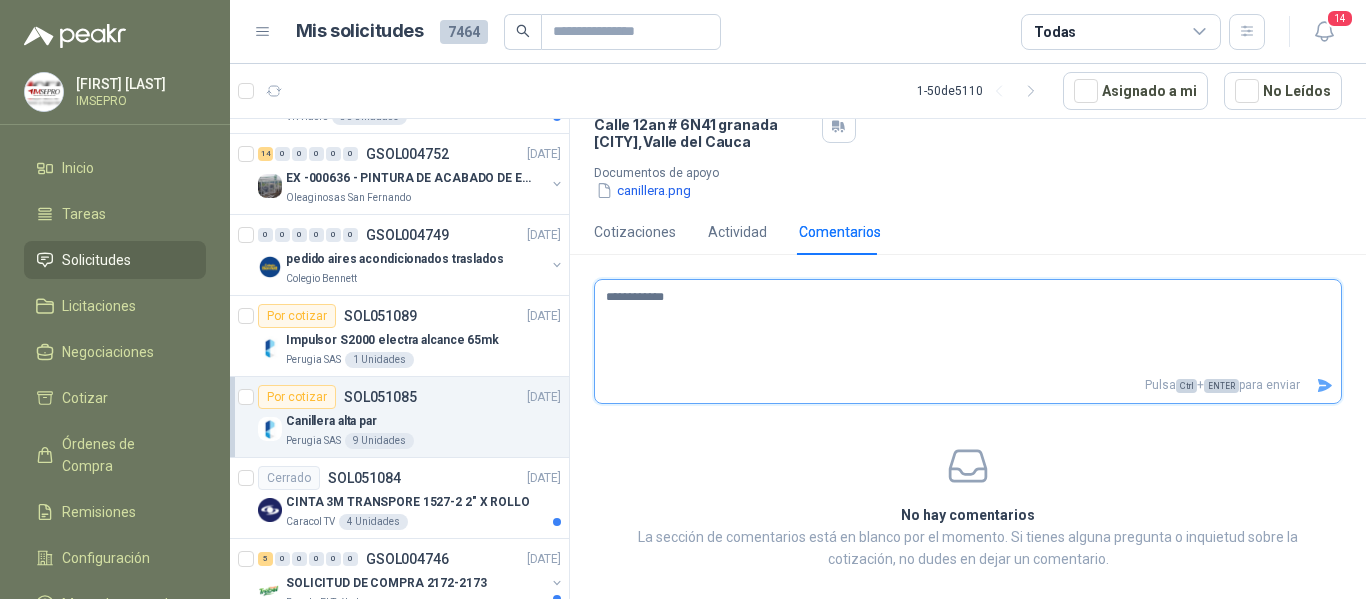 type 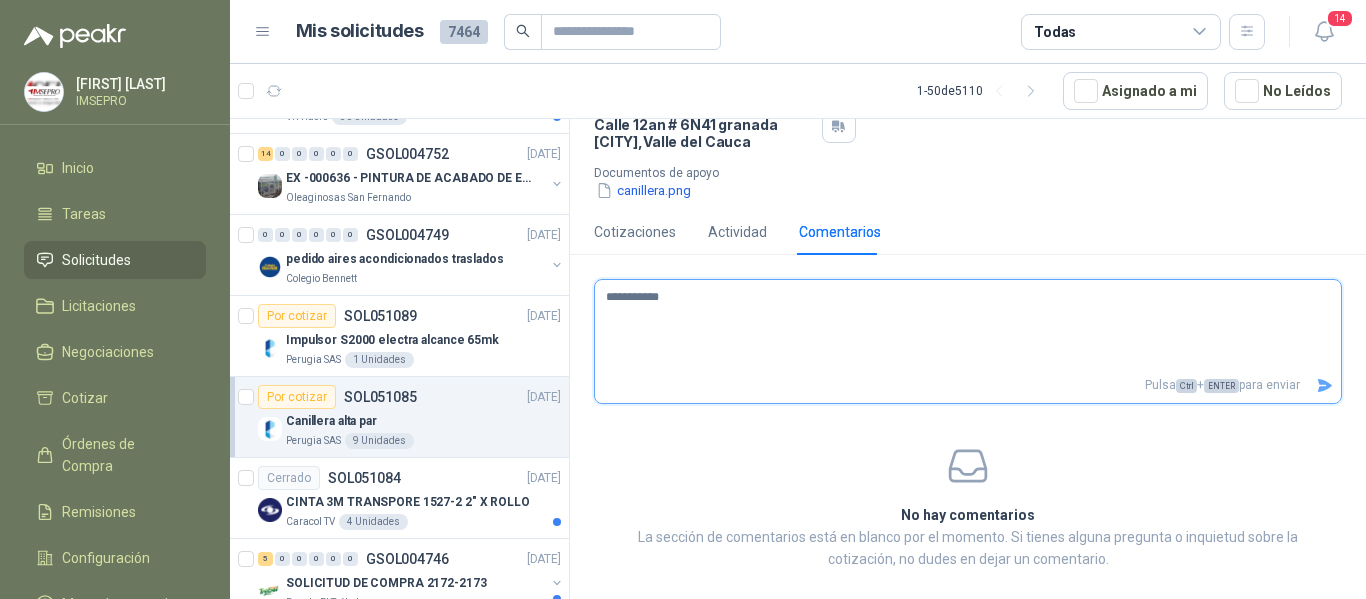 type 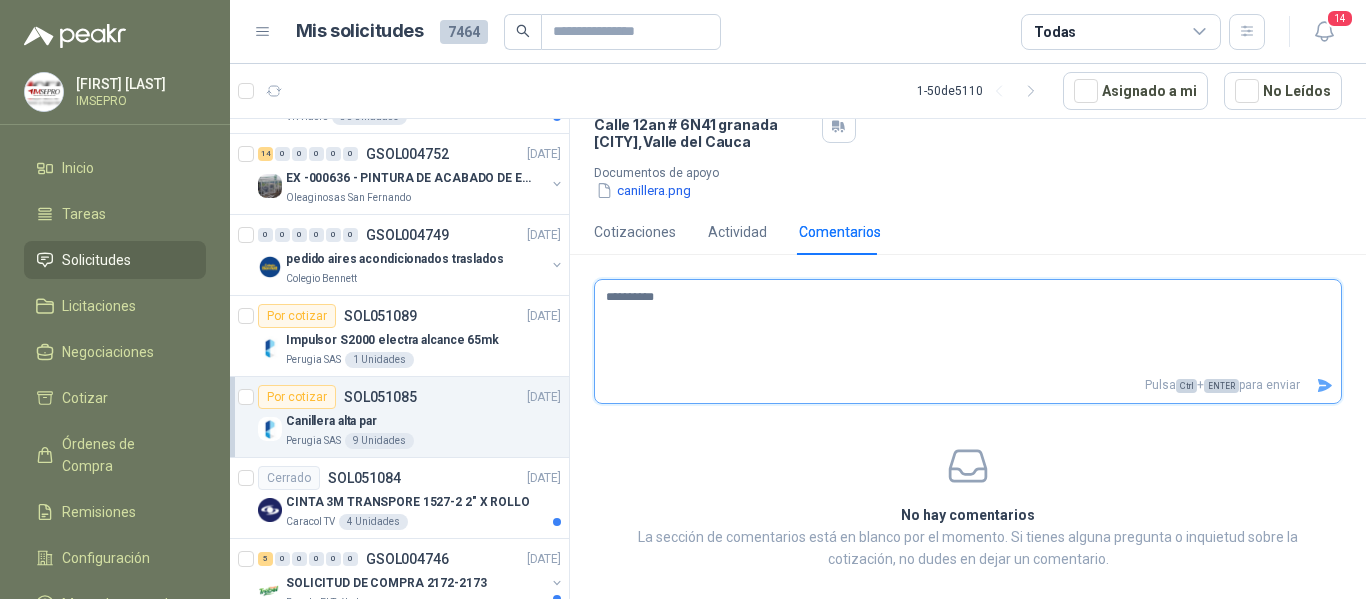 type 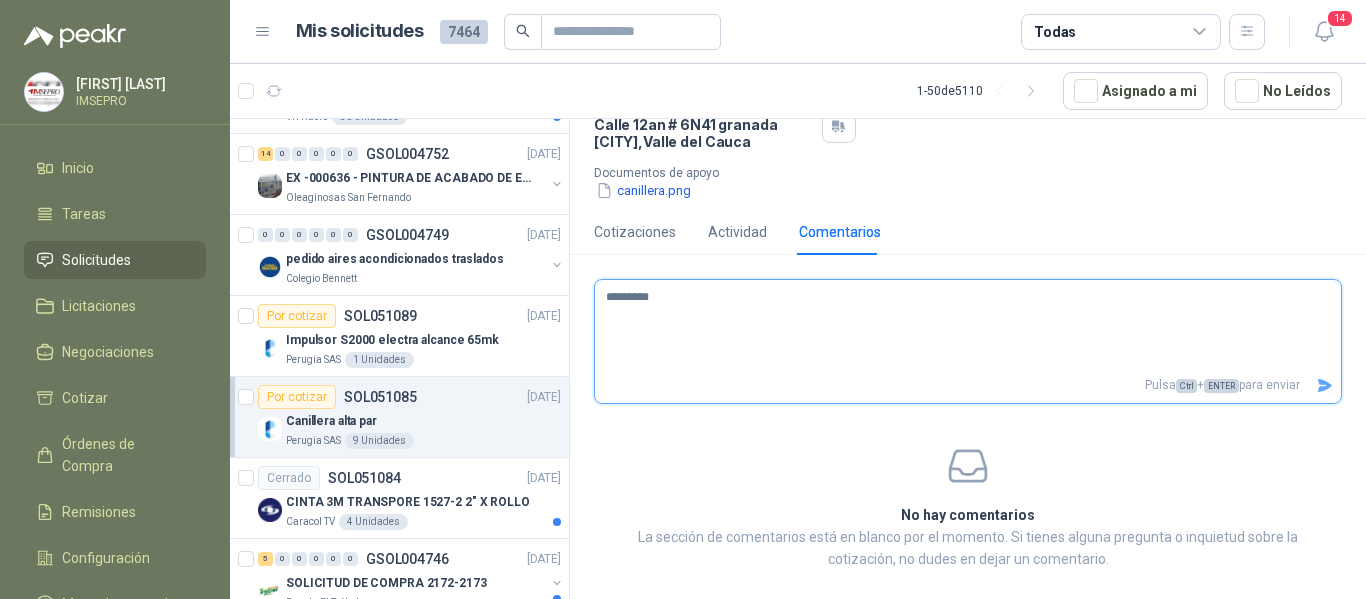 type 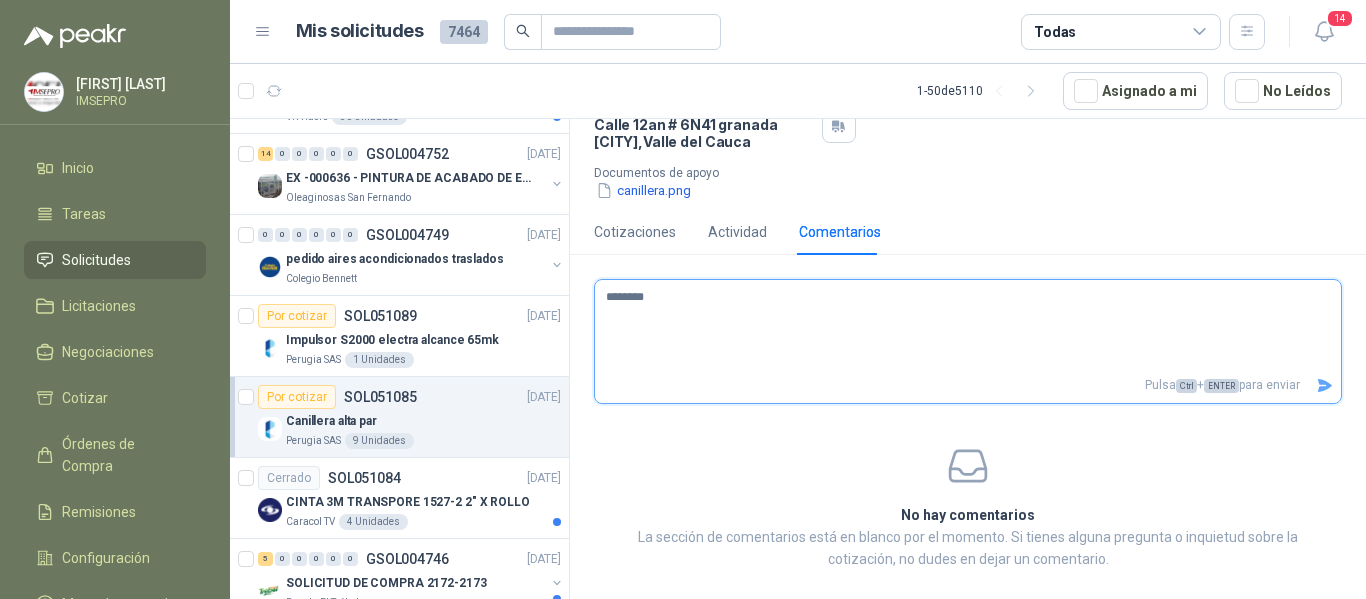 type 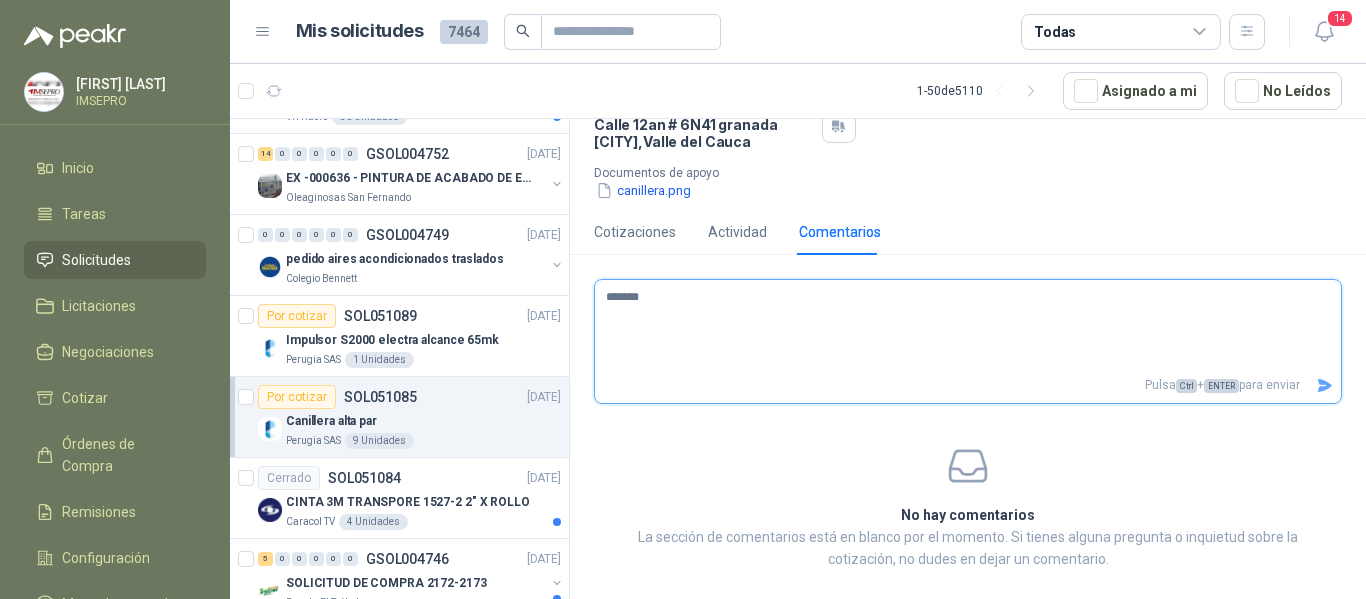 type 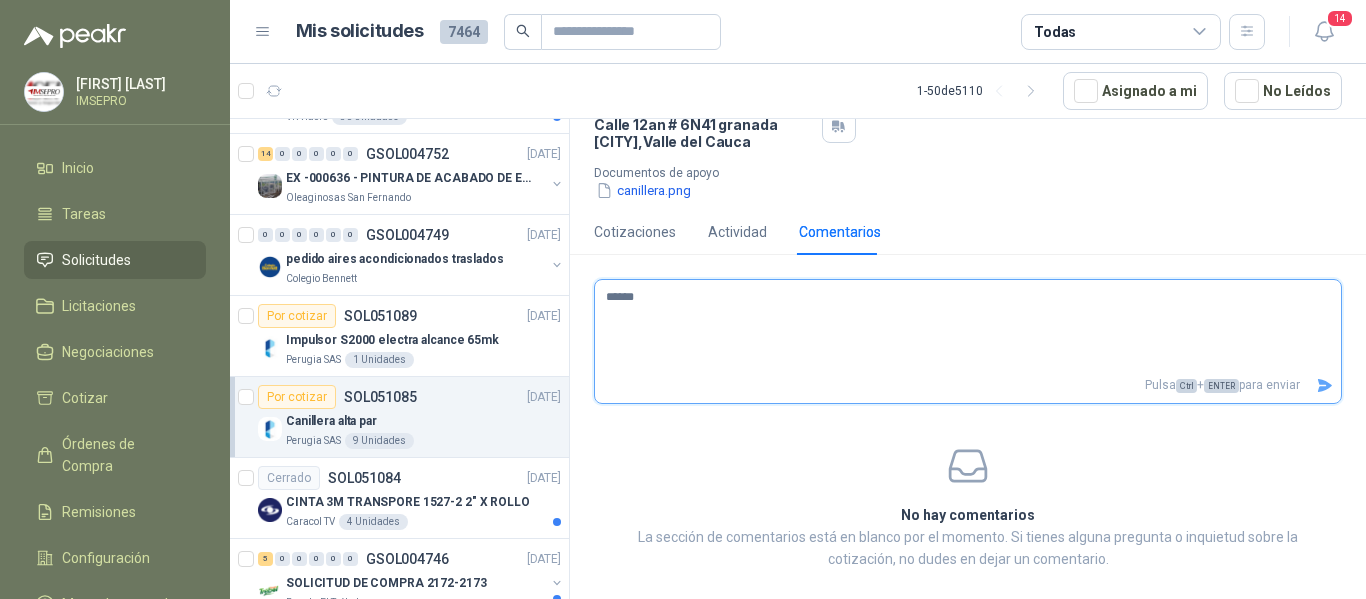 type 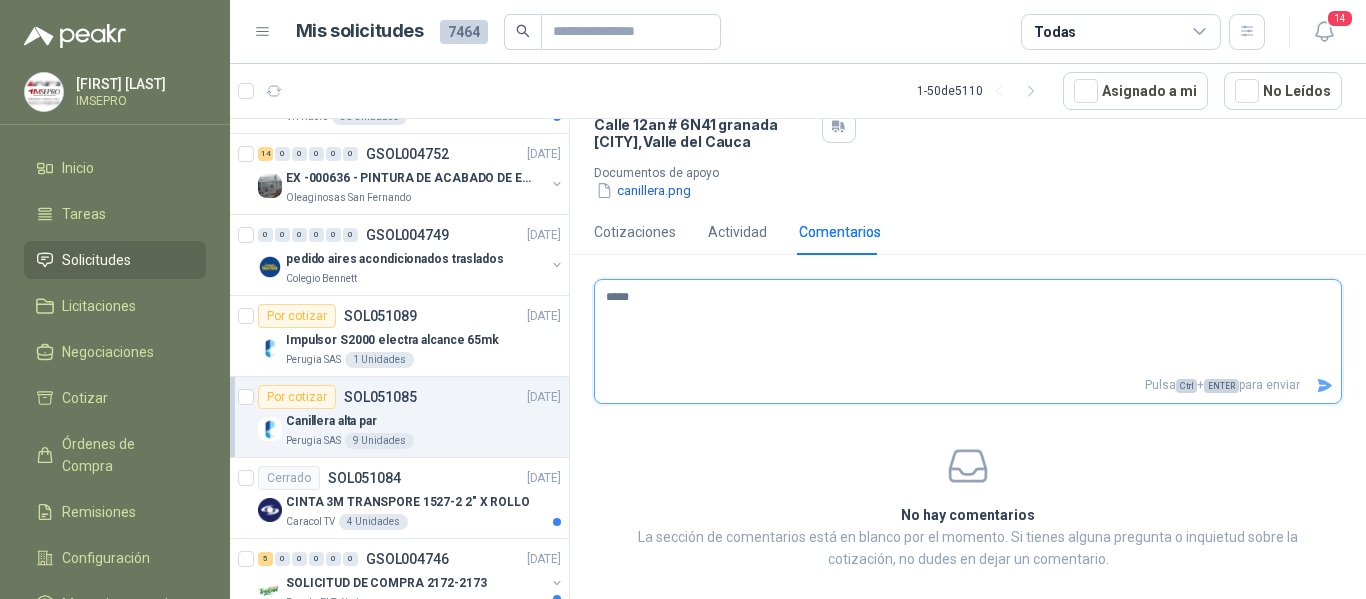 type 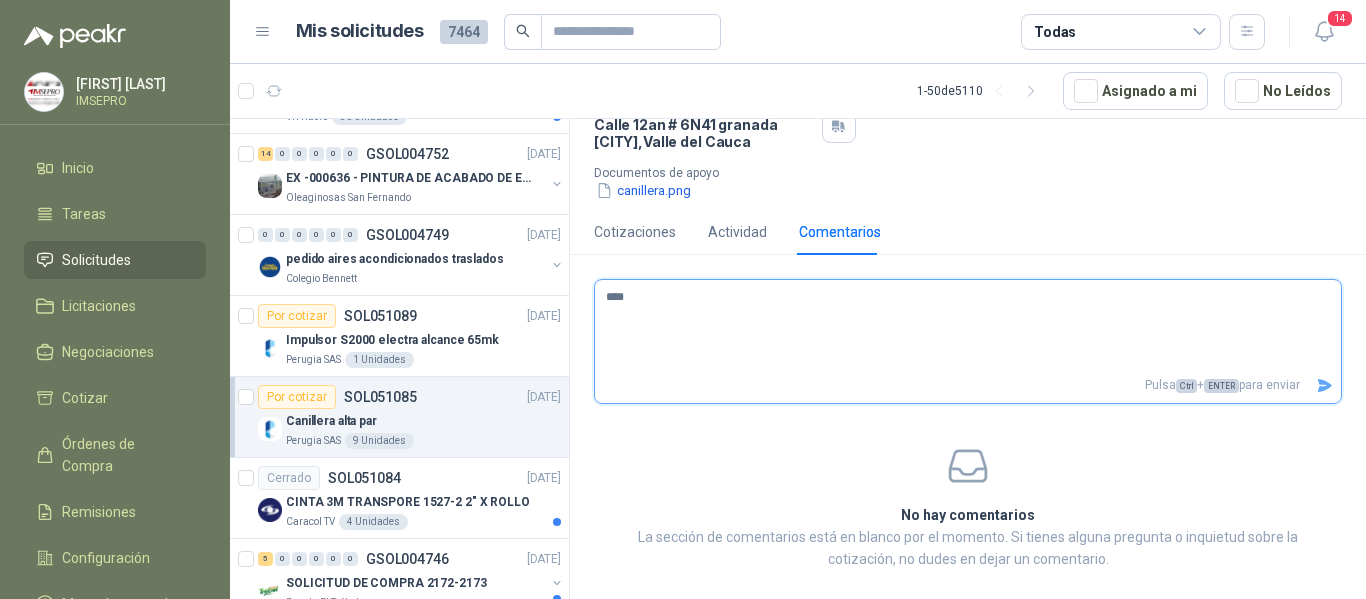 type 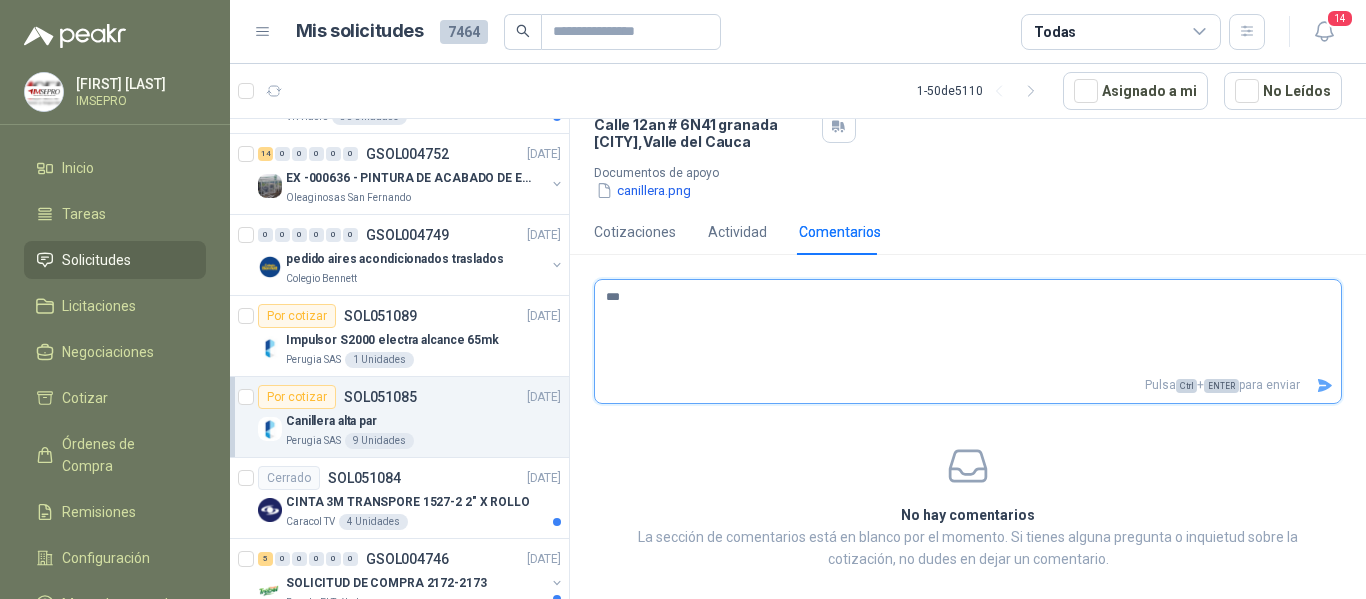 type 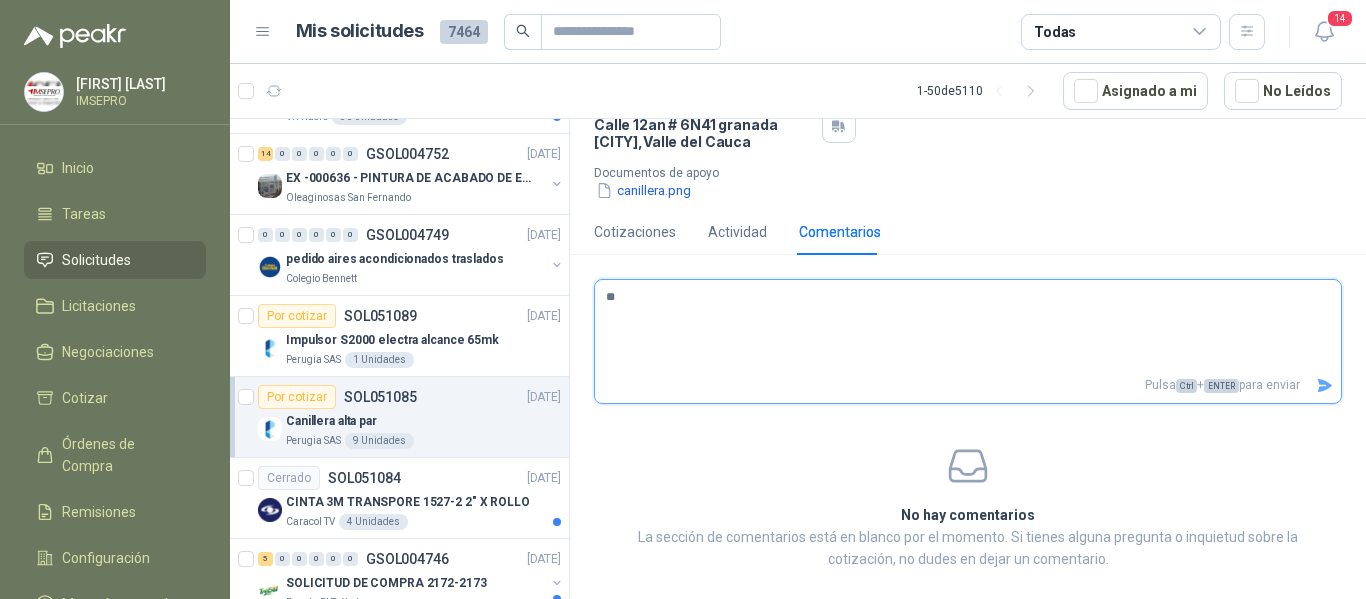 type 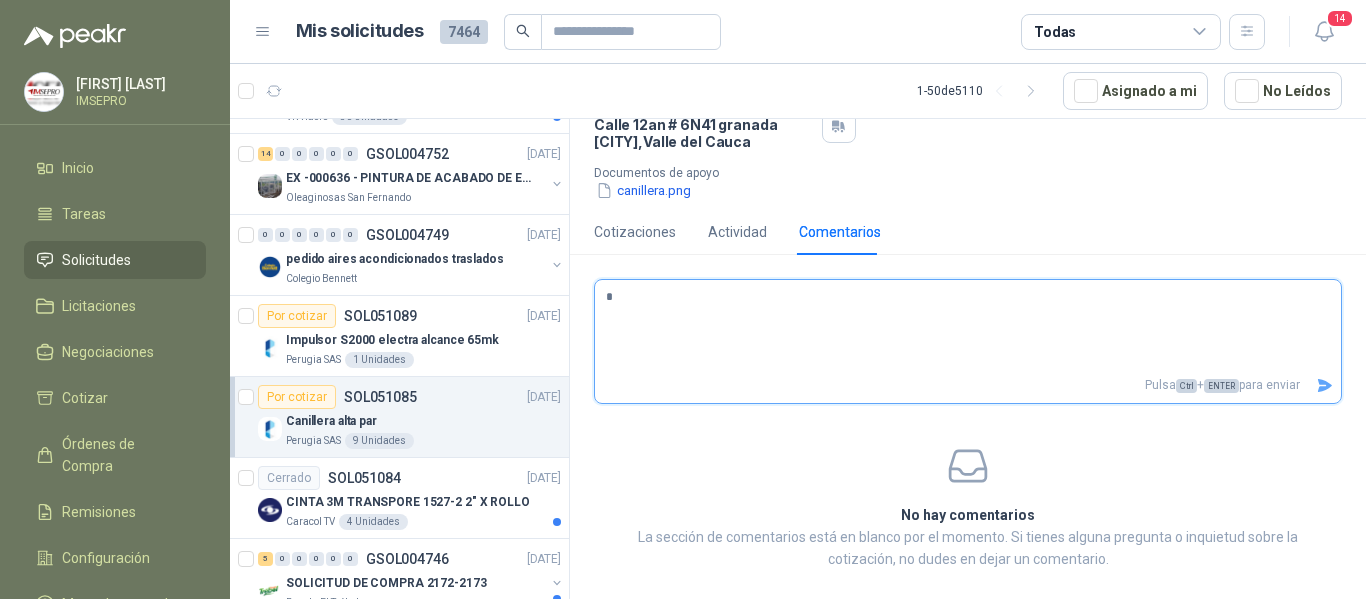 type 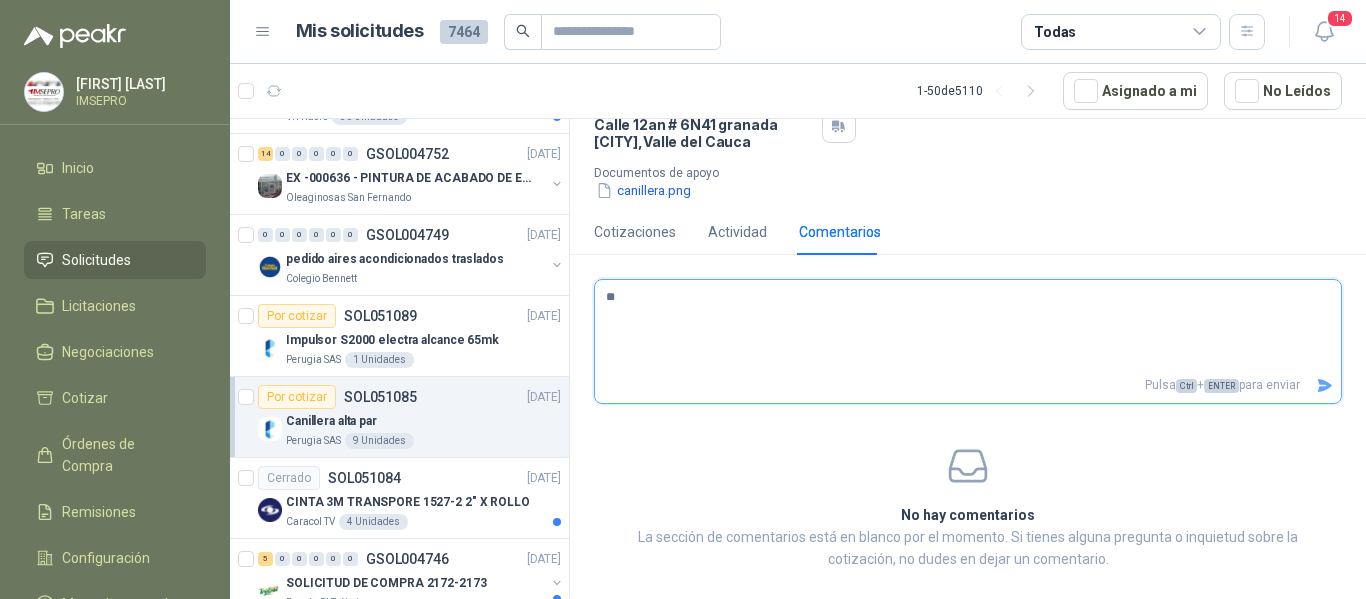 type 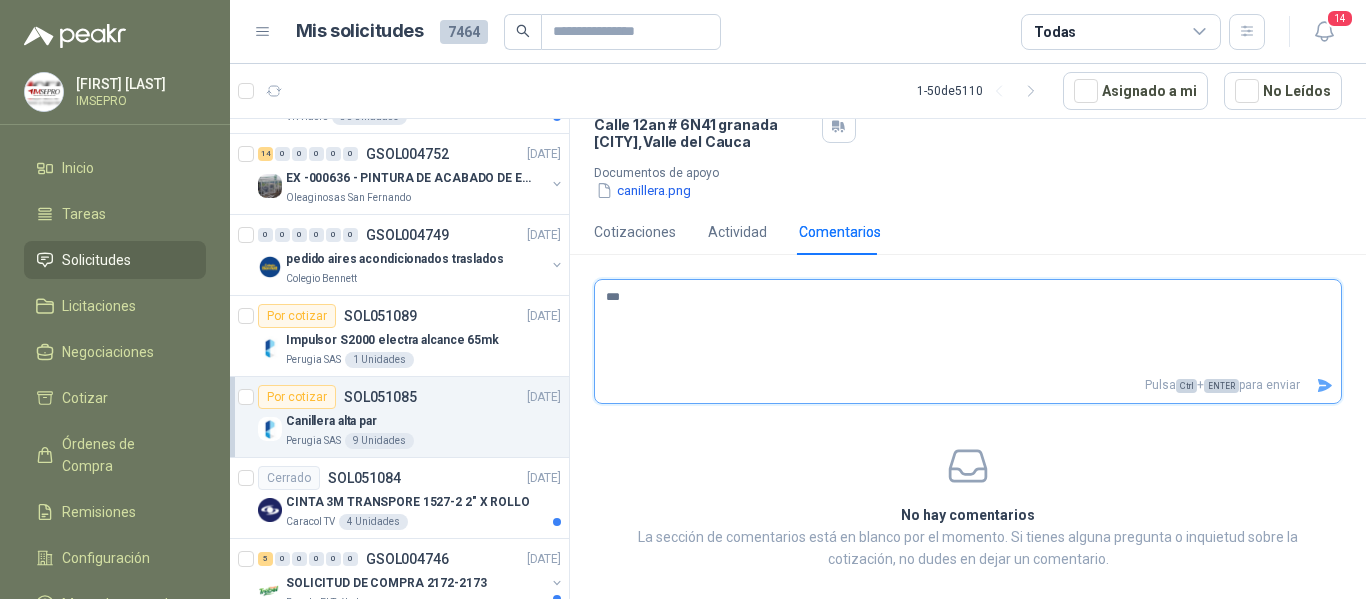 type 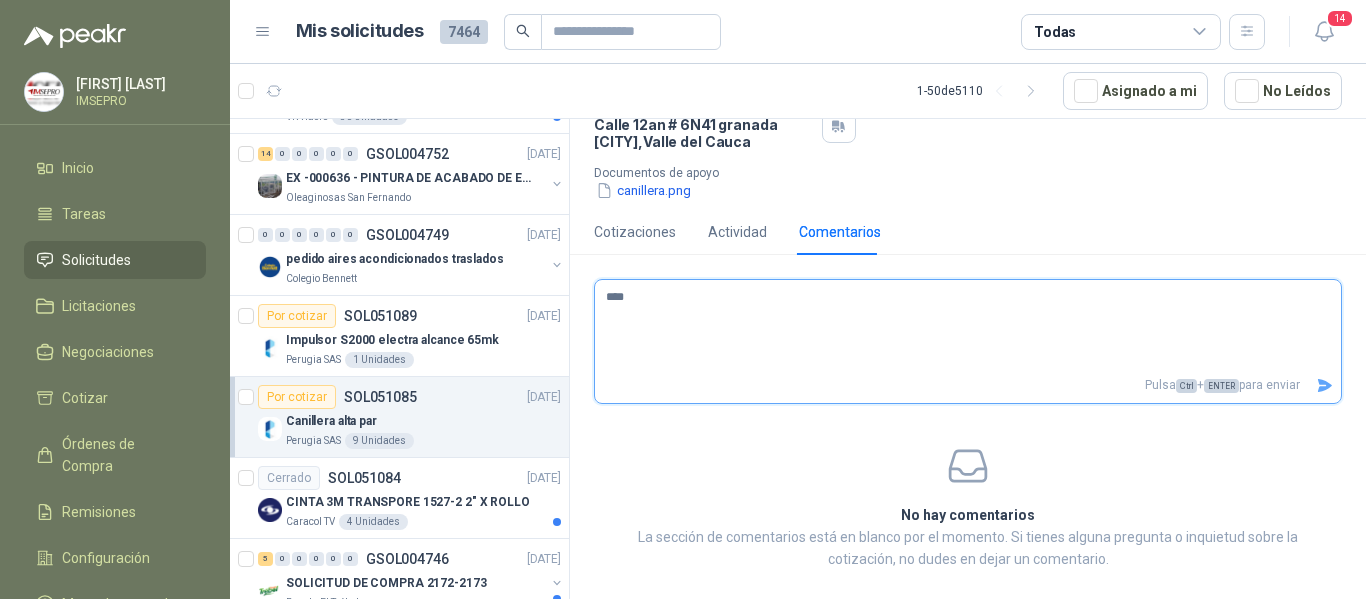 type 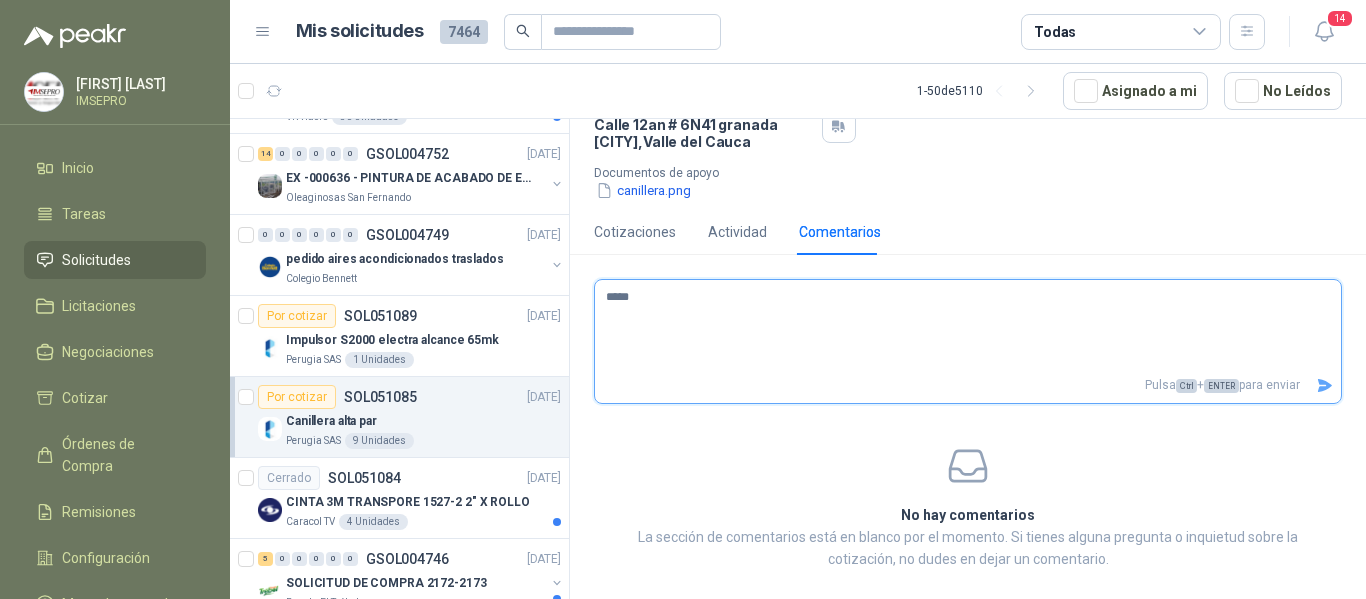 type 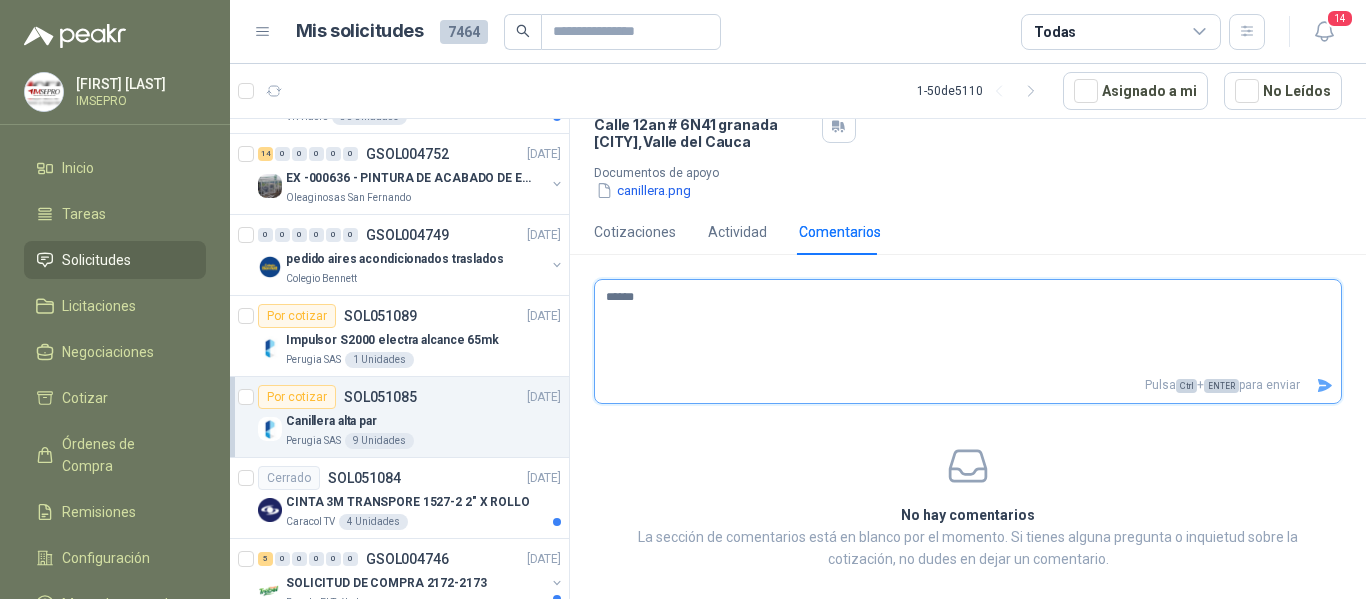 type 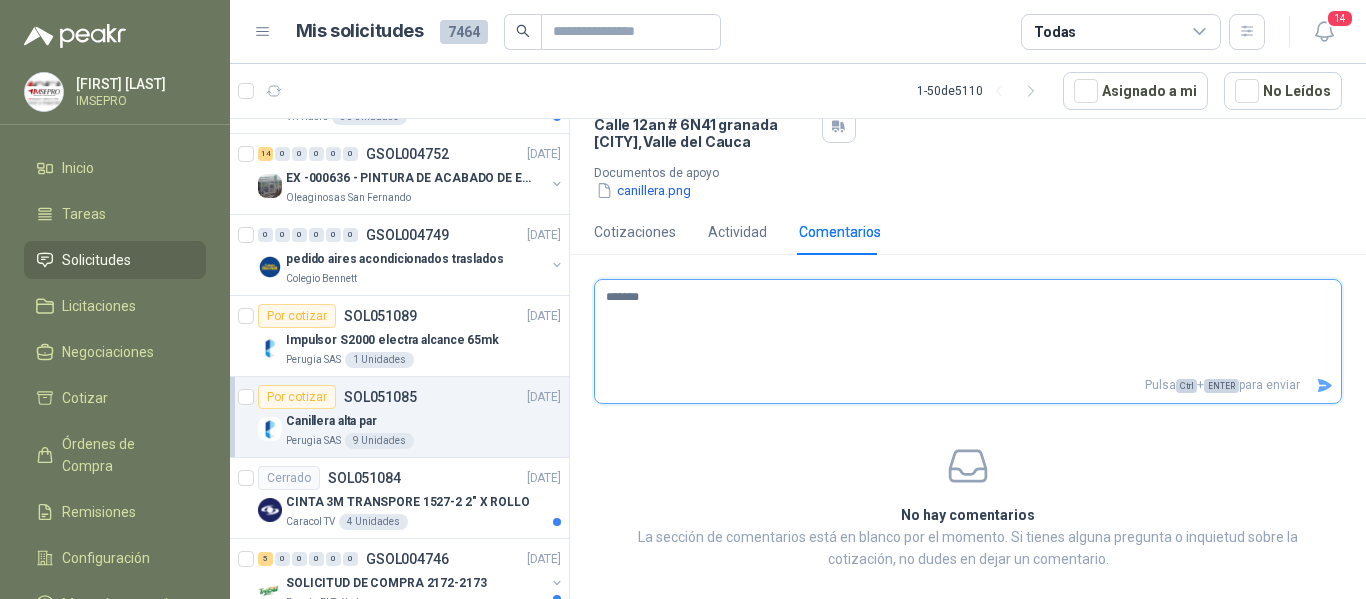 type 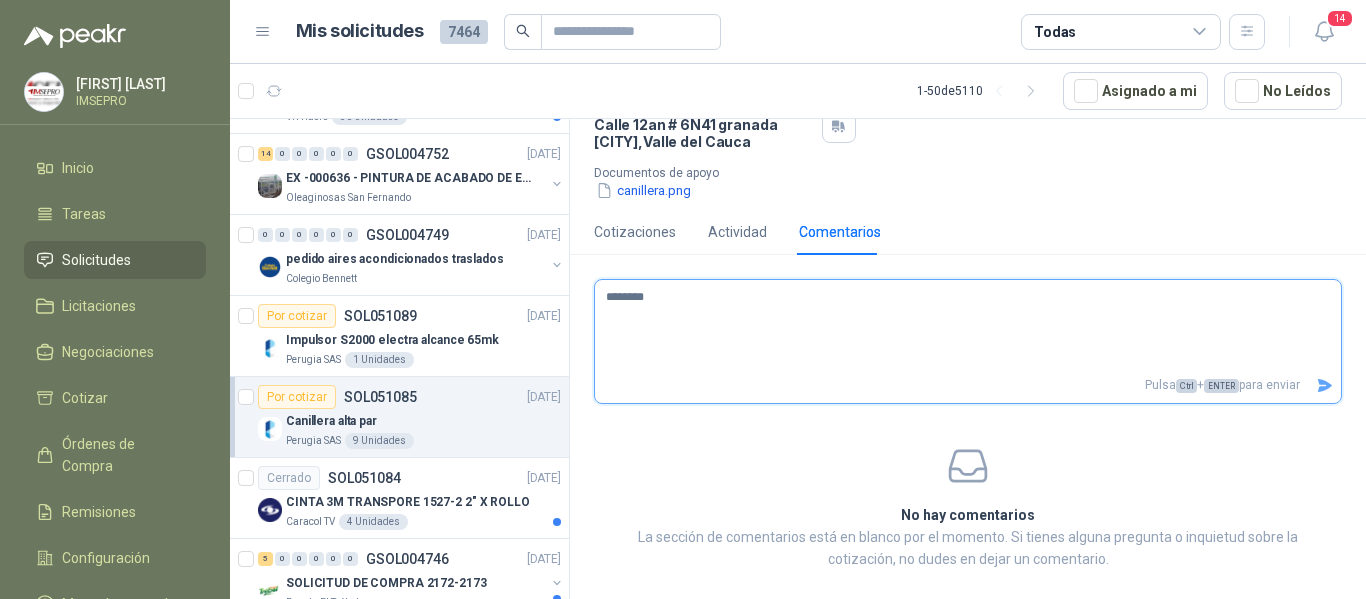 type 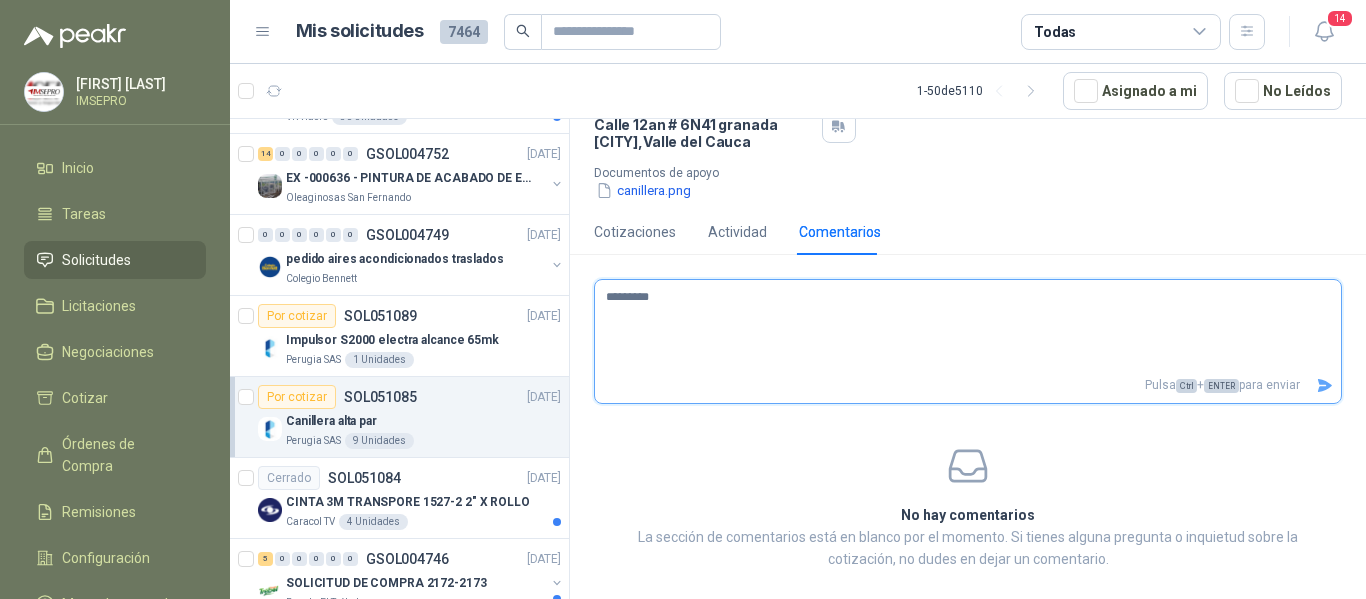 type 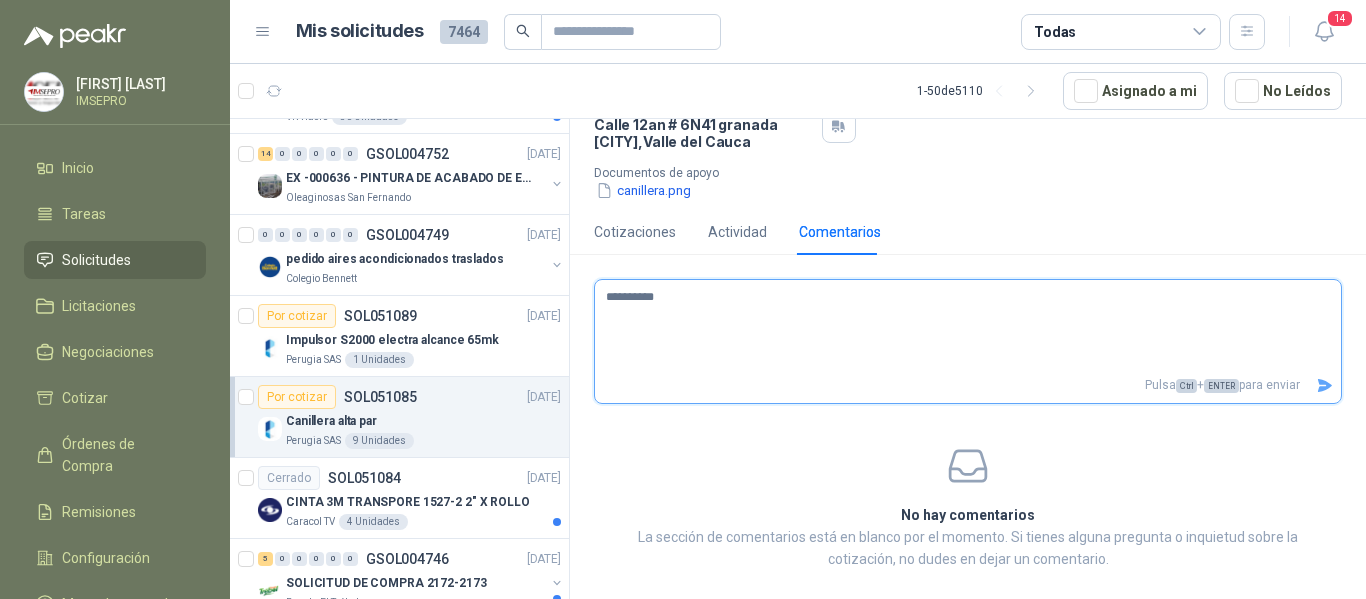 type 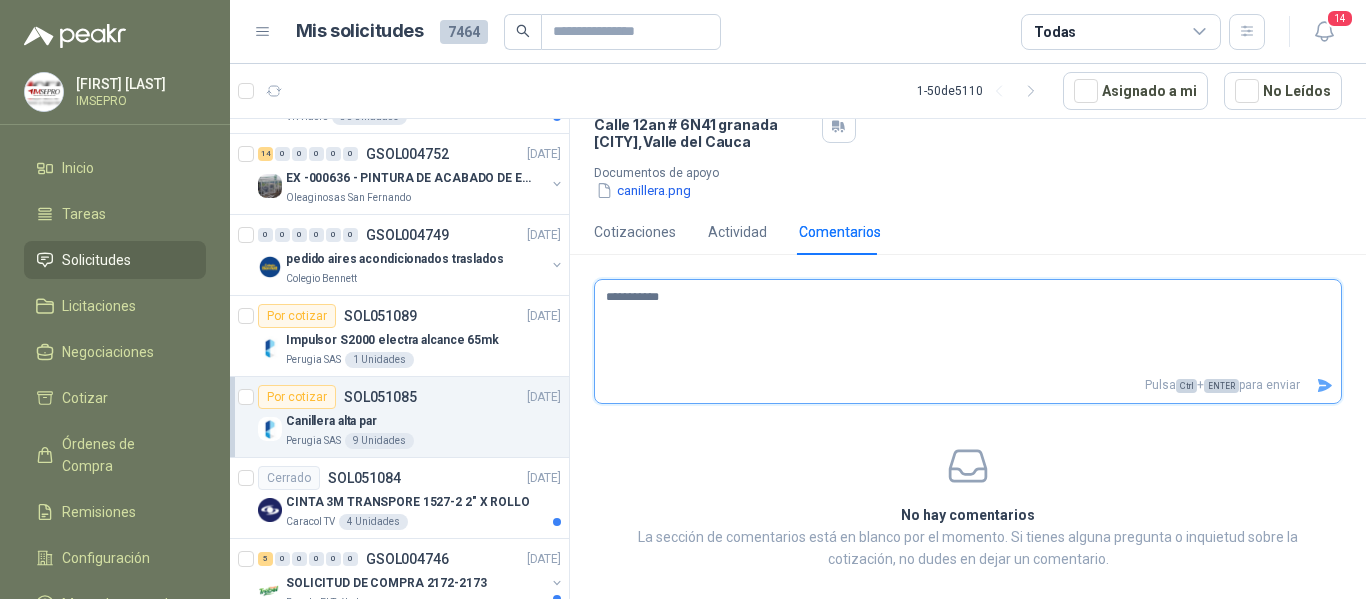 type 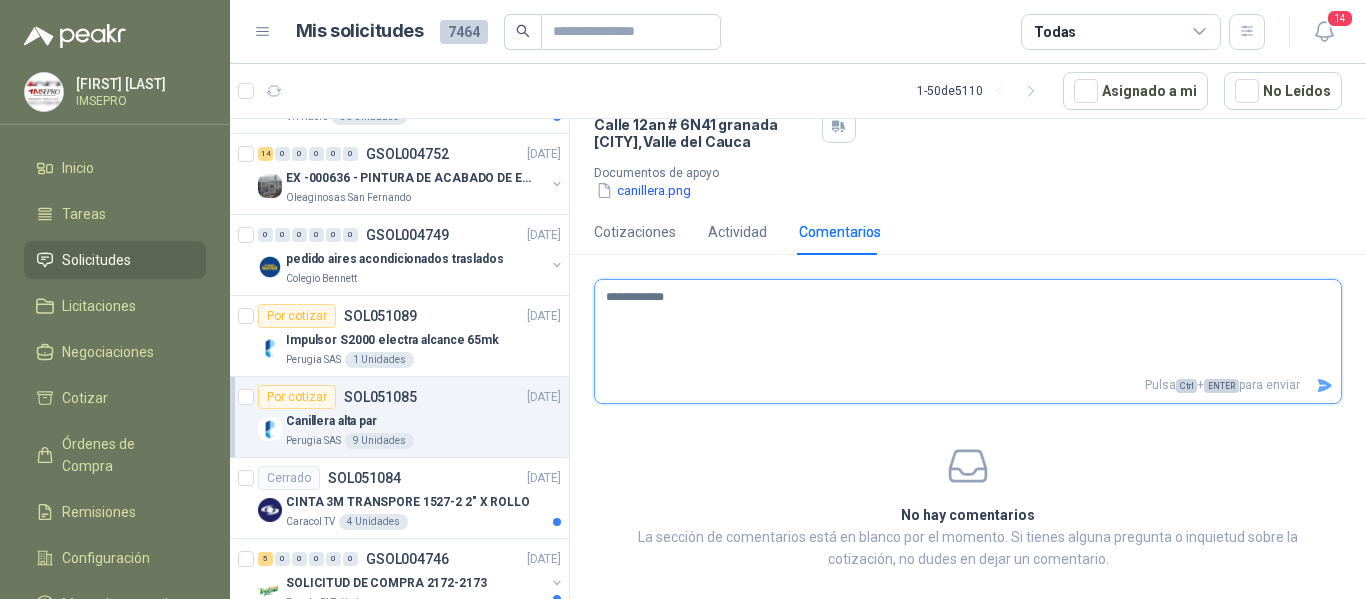 type 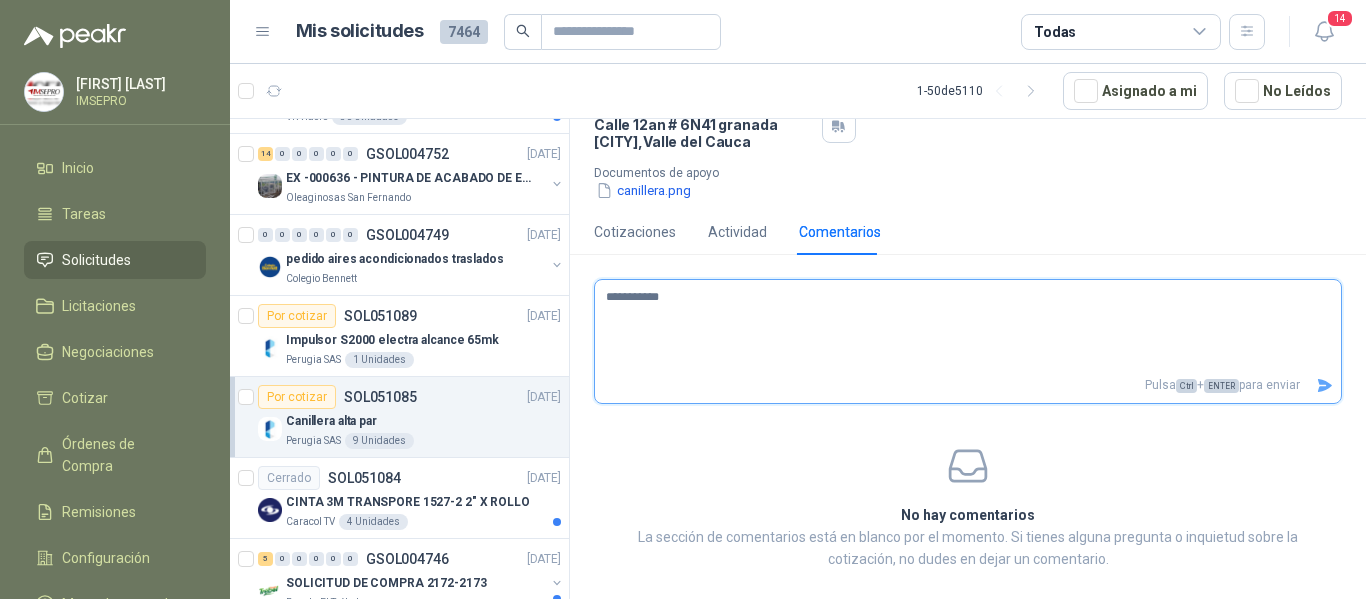 type 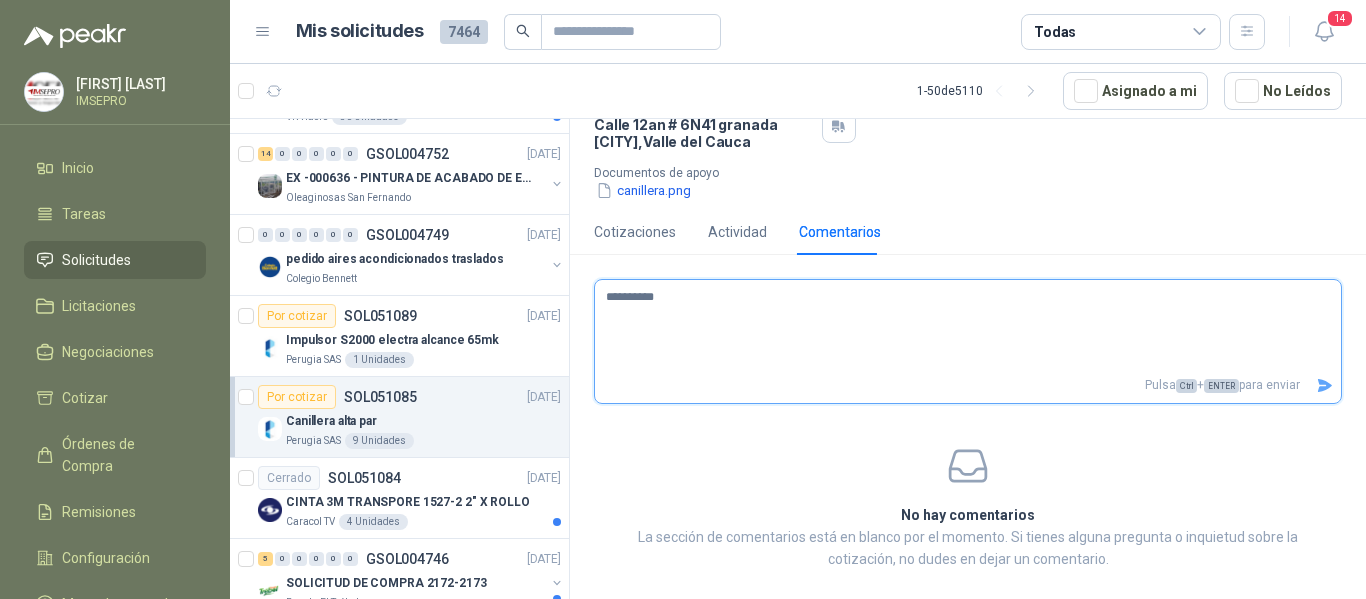 type on "**********" 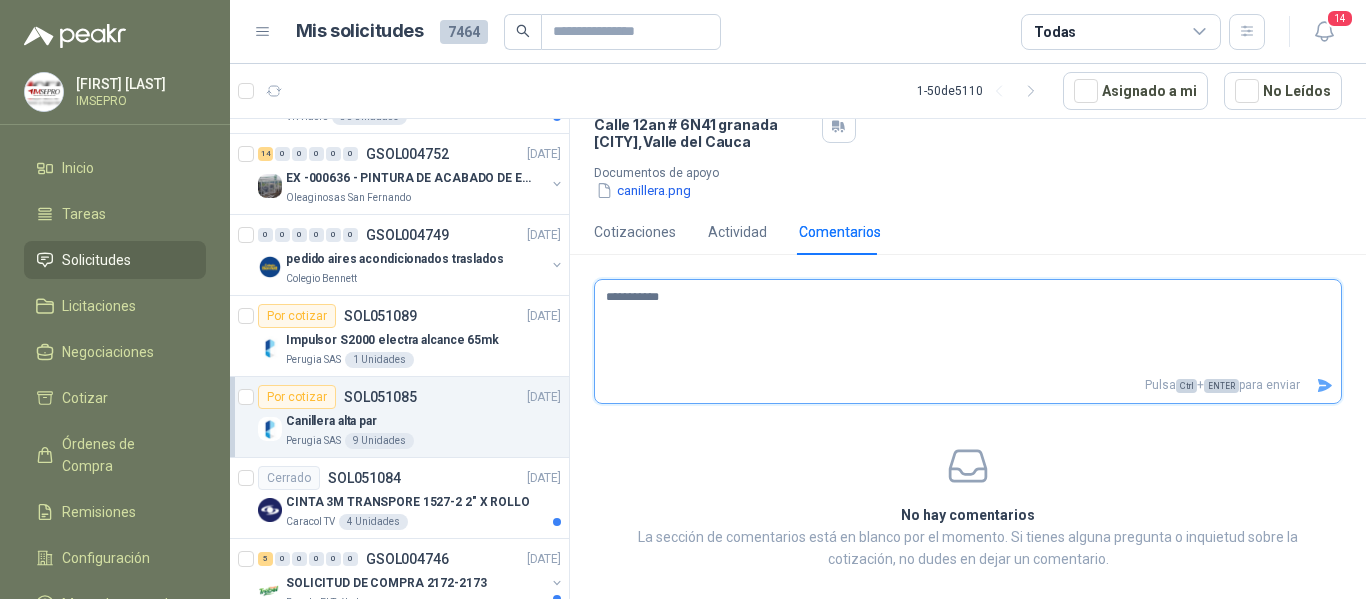type 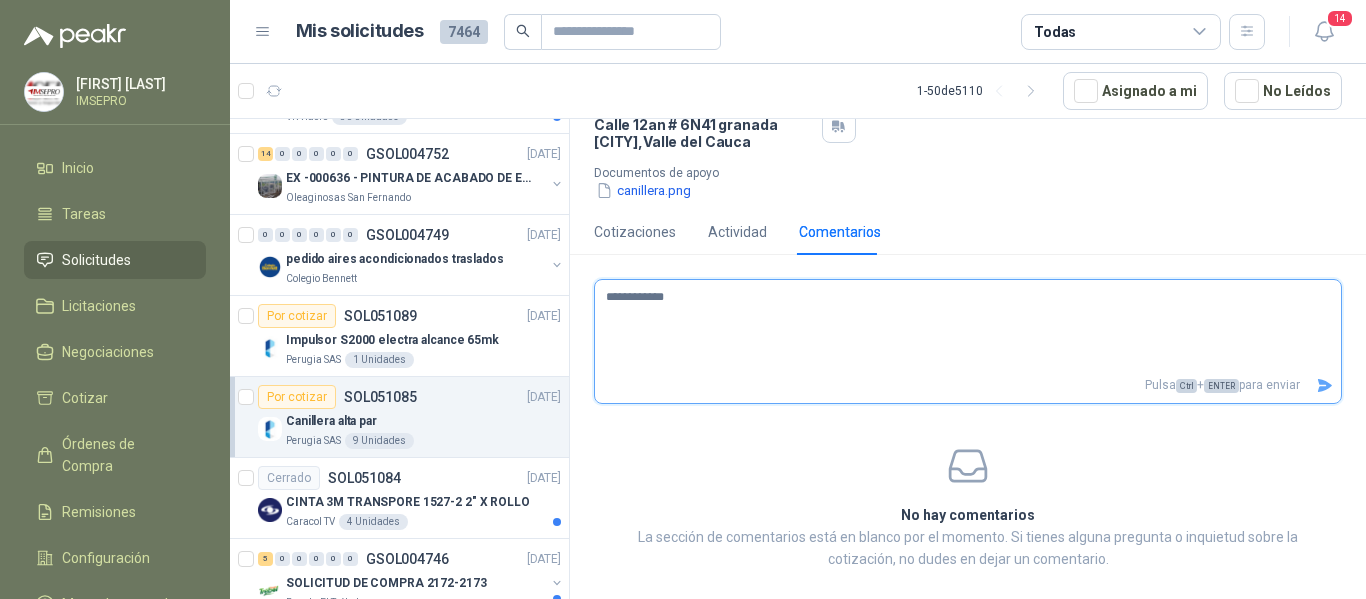 type 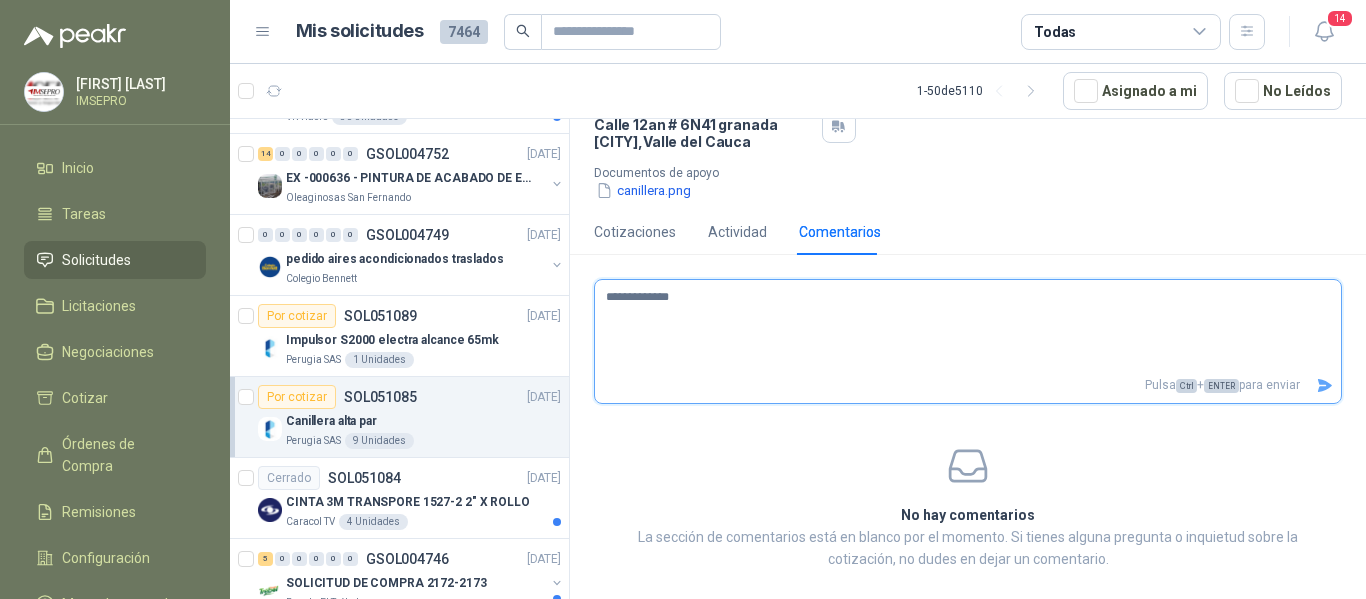 type 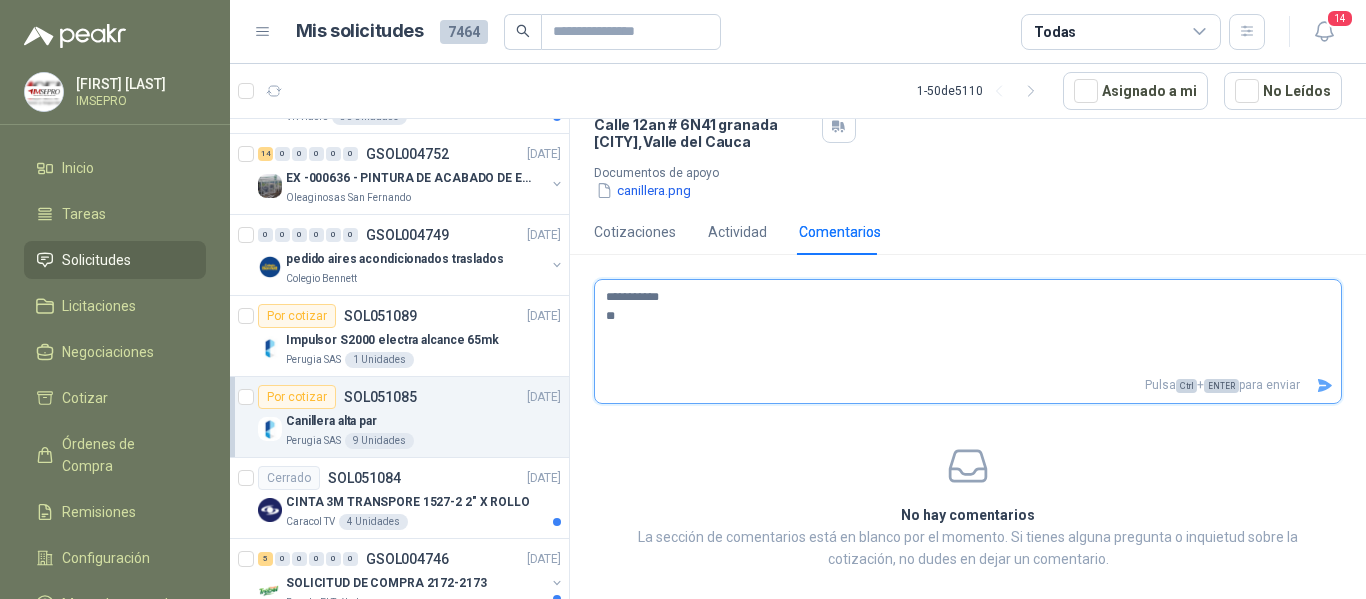 type 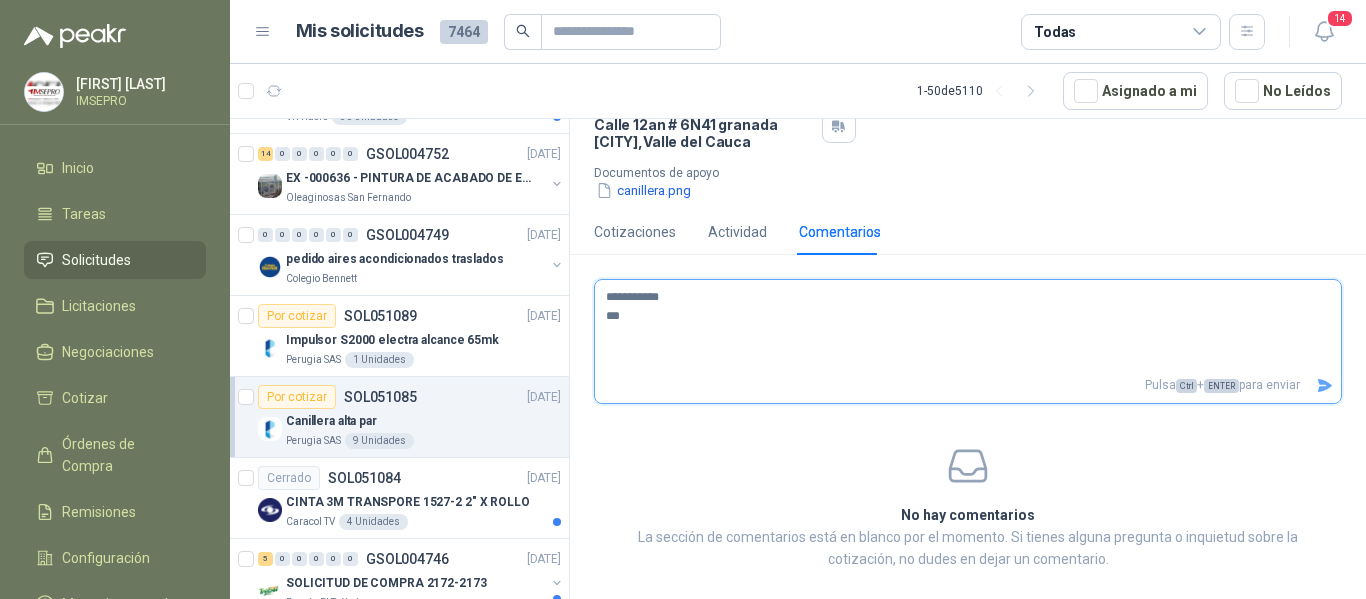 type 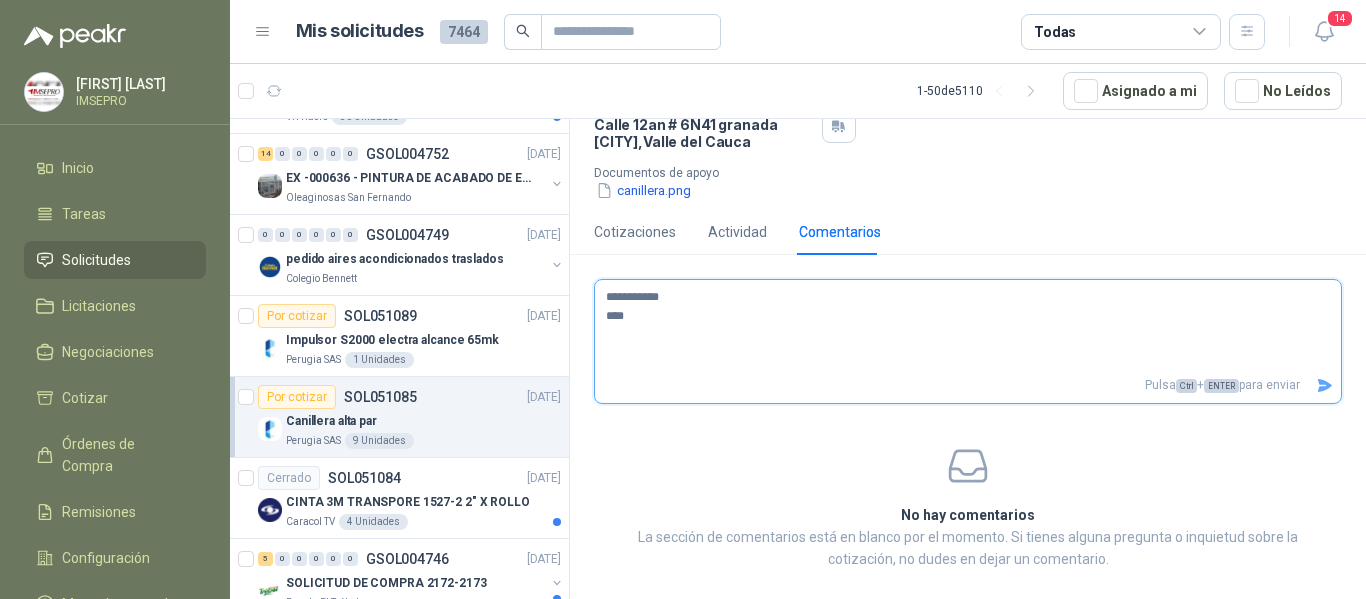 type 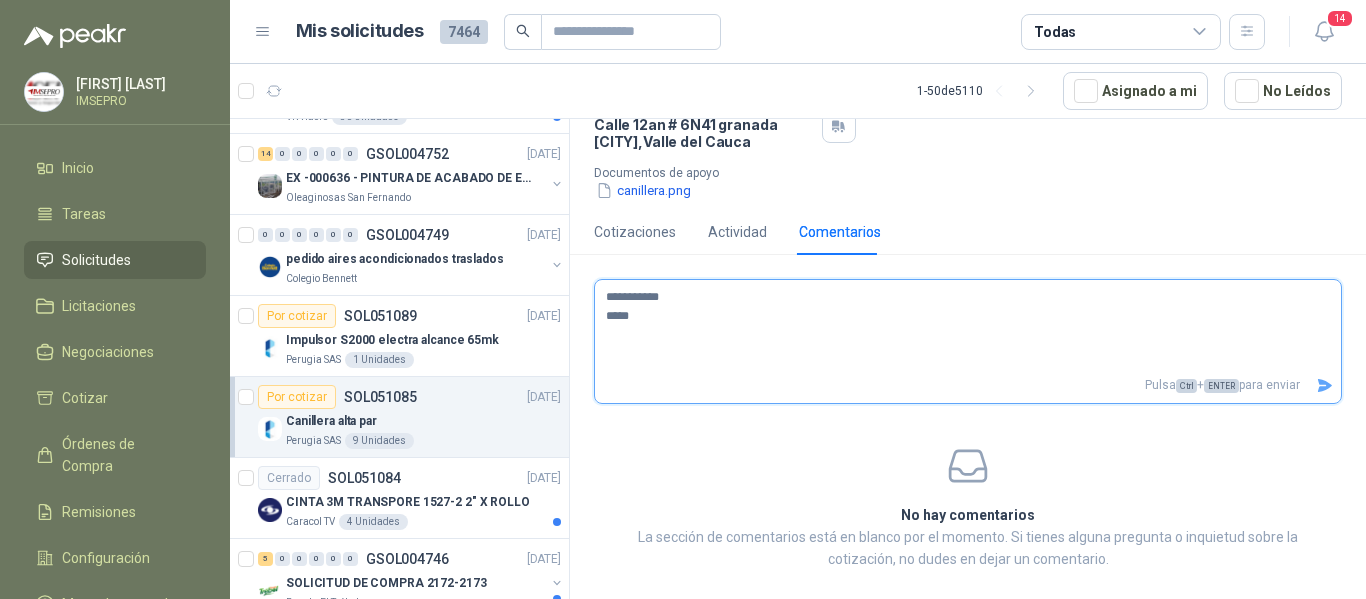 type 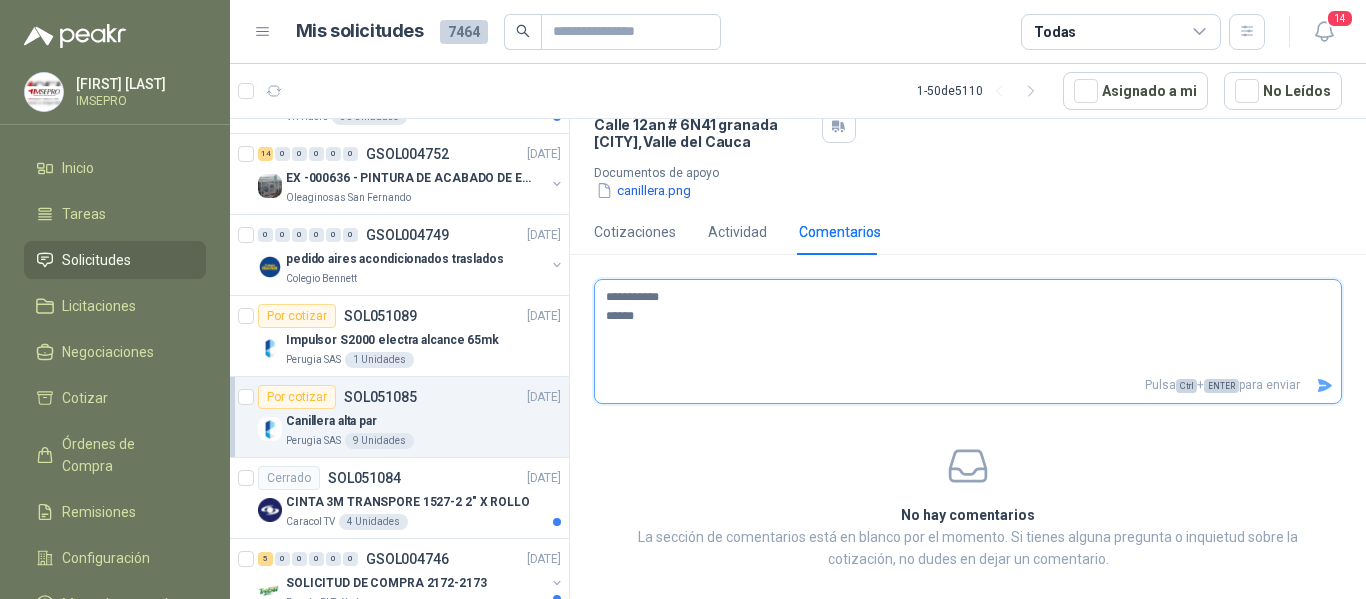 type 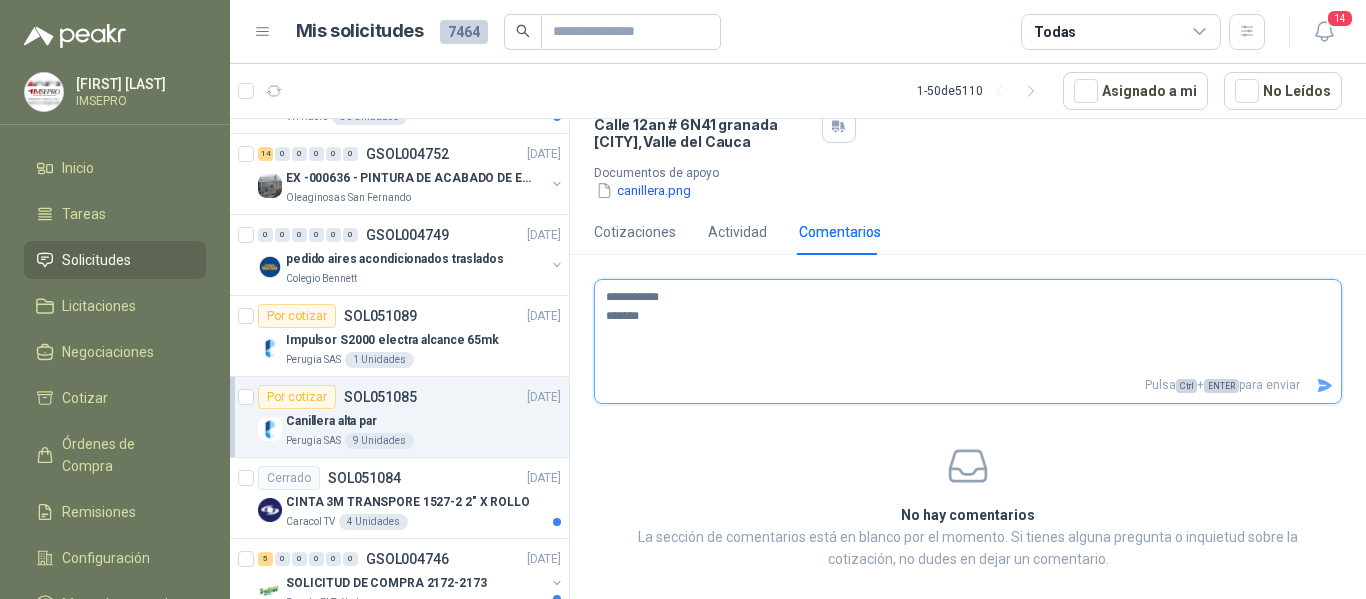 type on "**********" 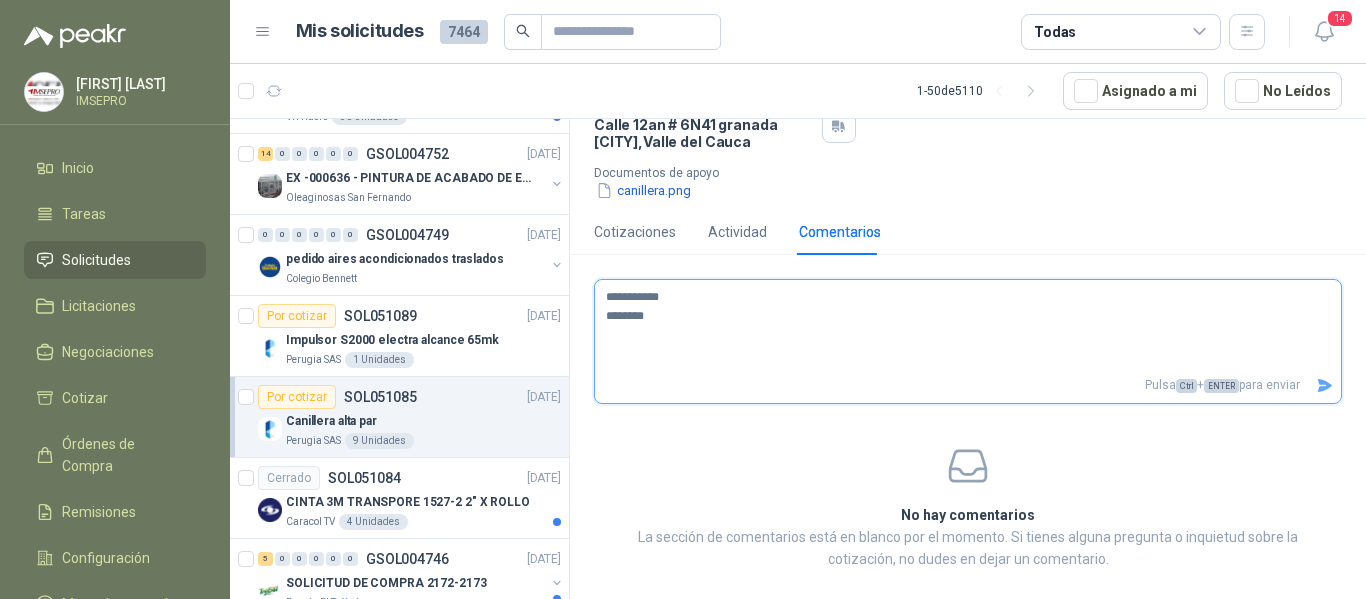 type 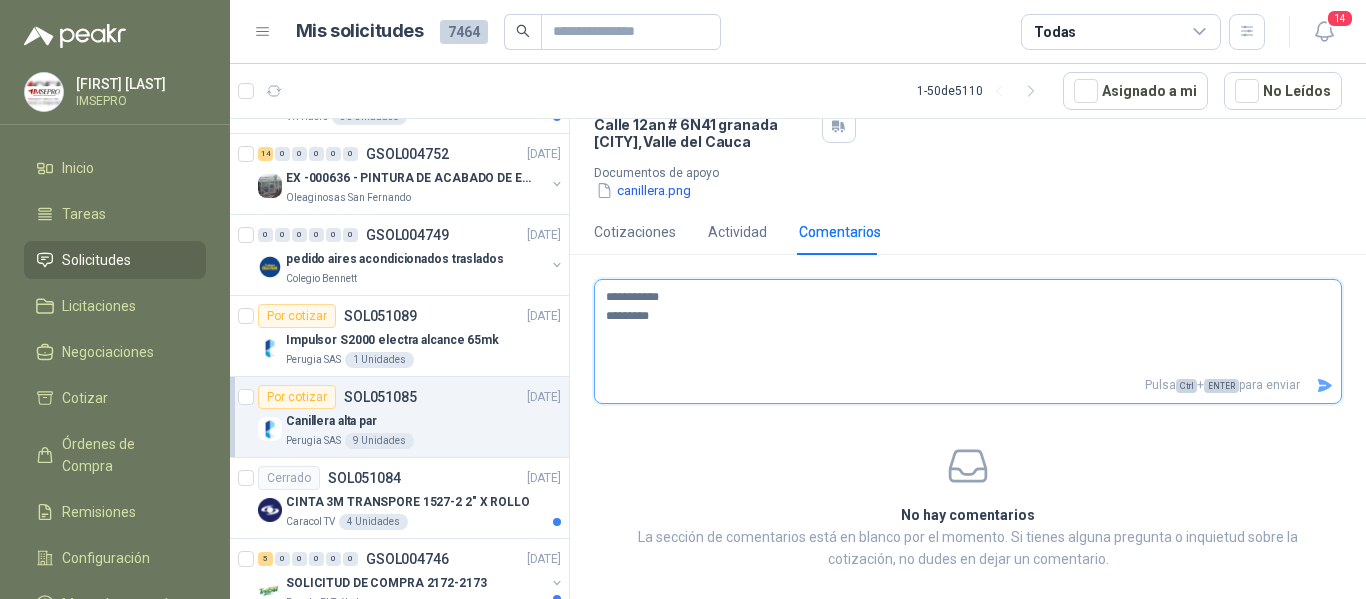 type 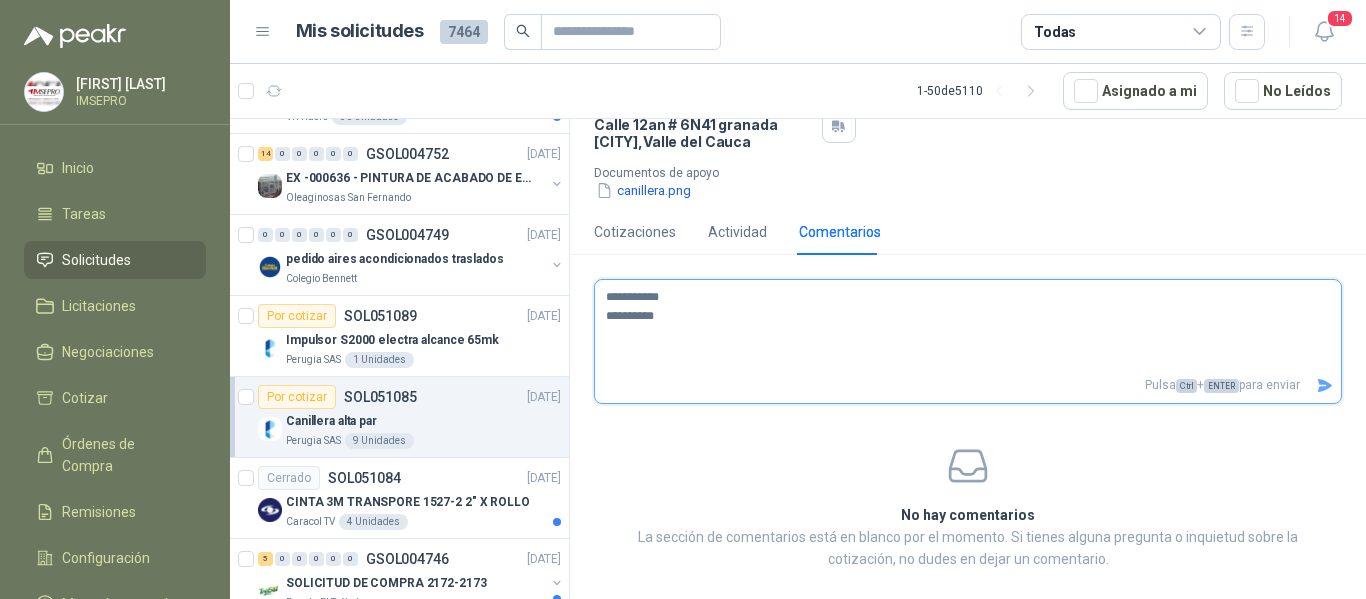 type 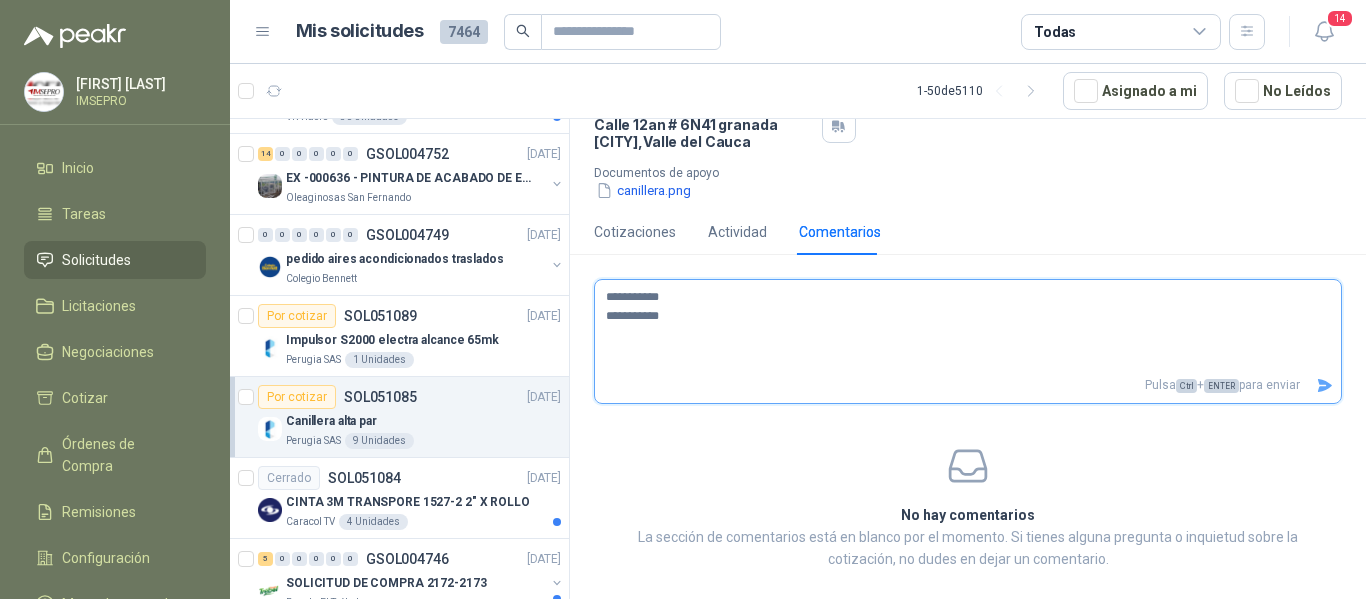 type 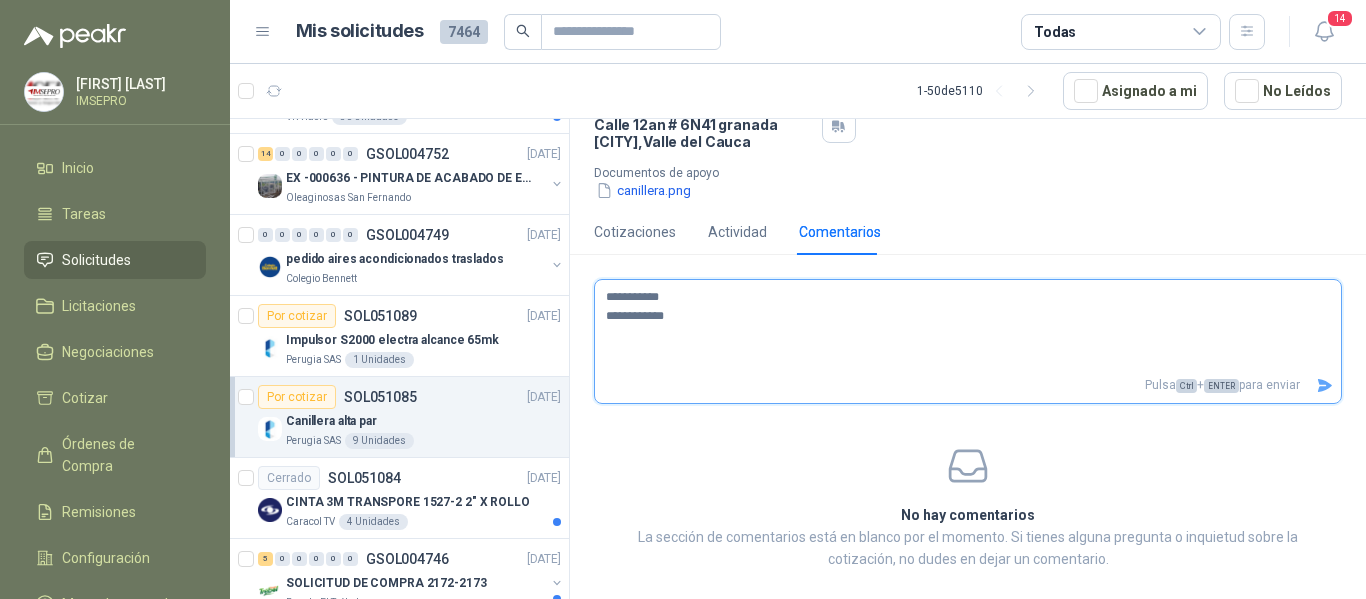 type 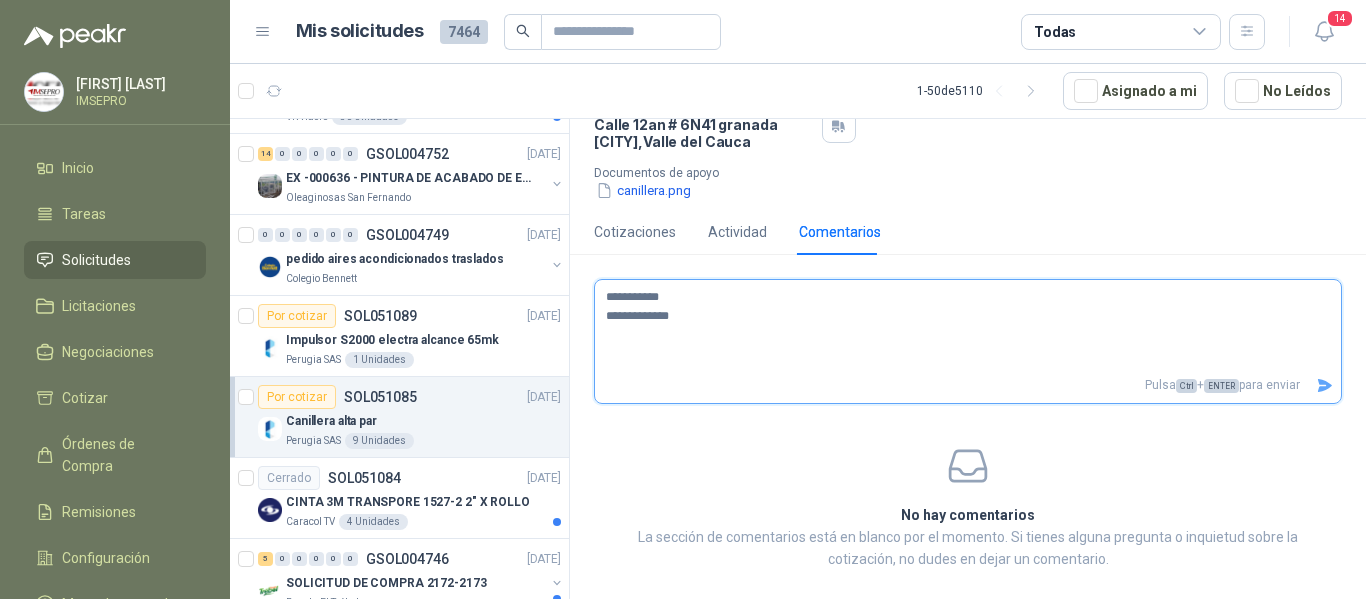 type 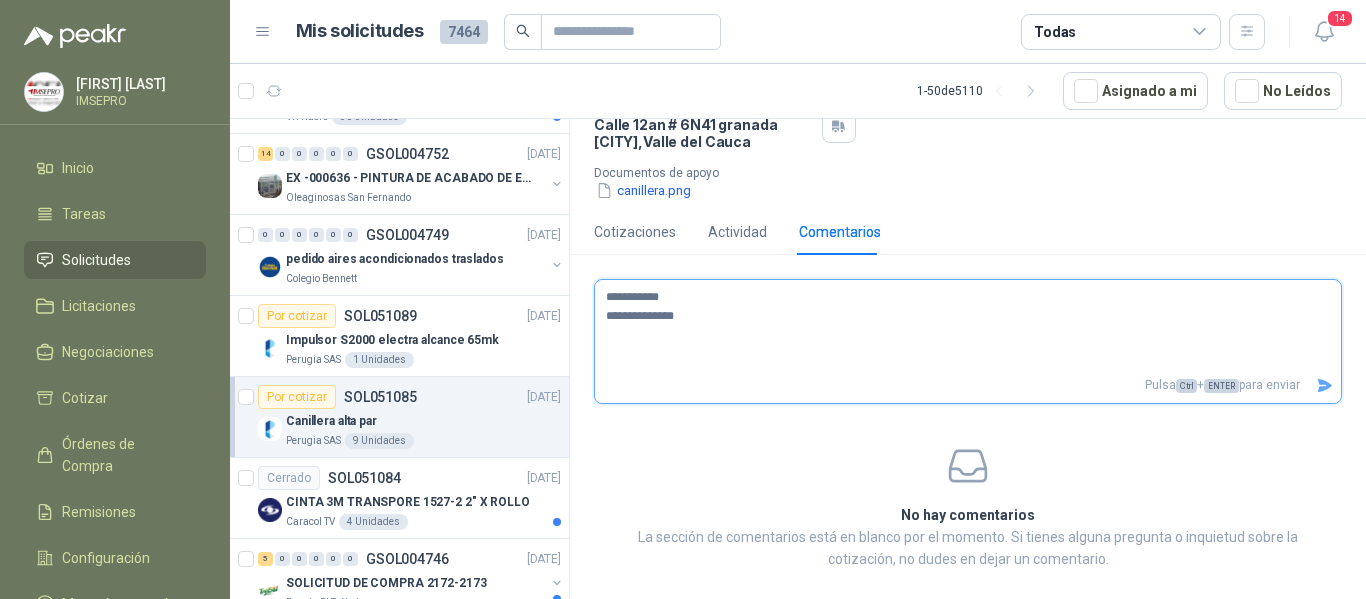 type 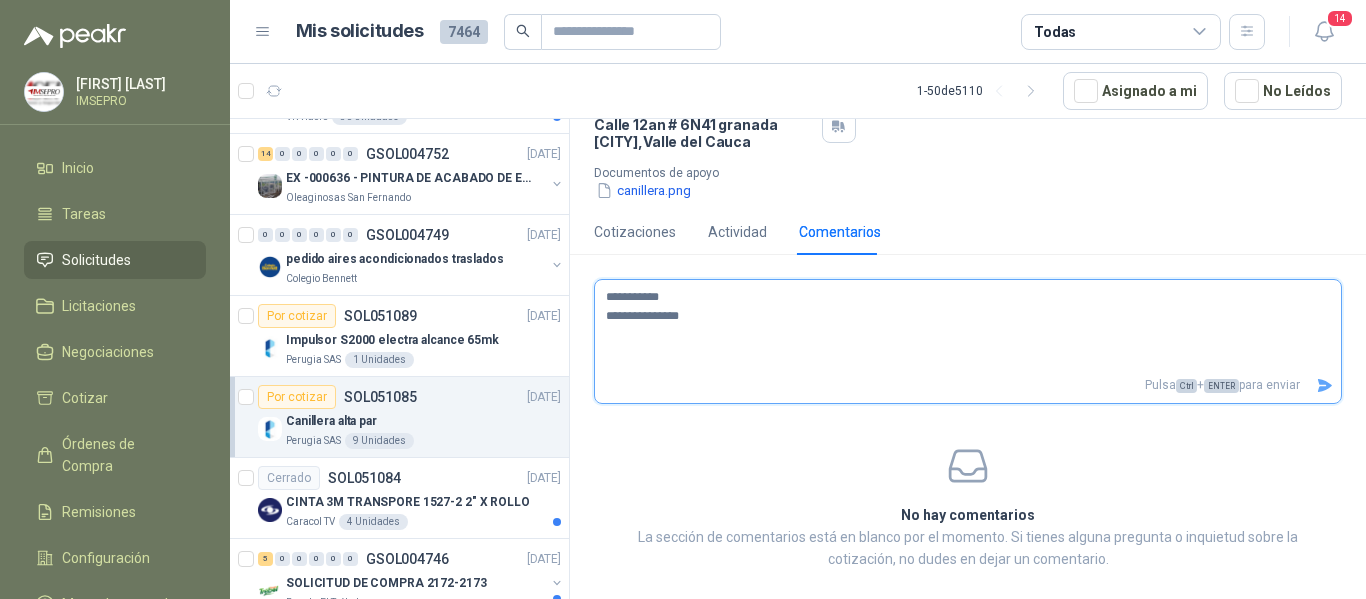 type 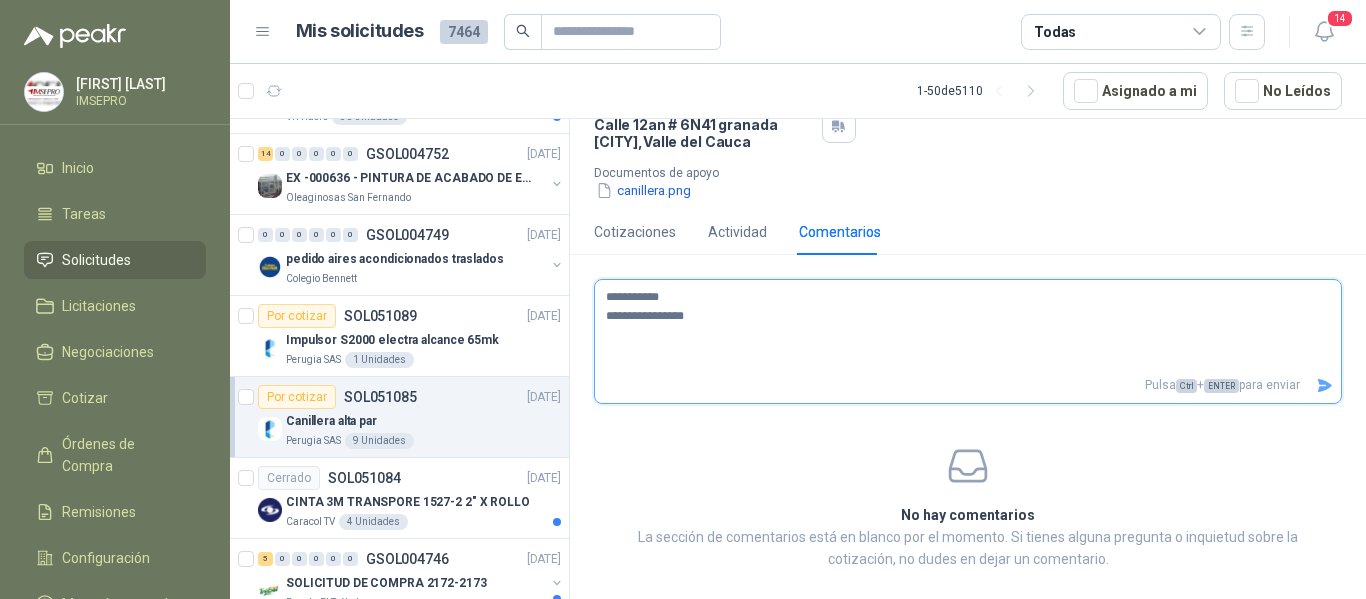 type 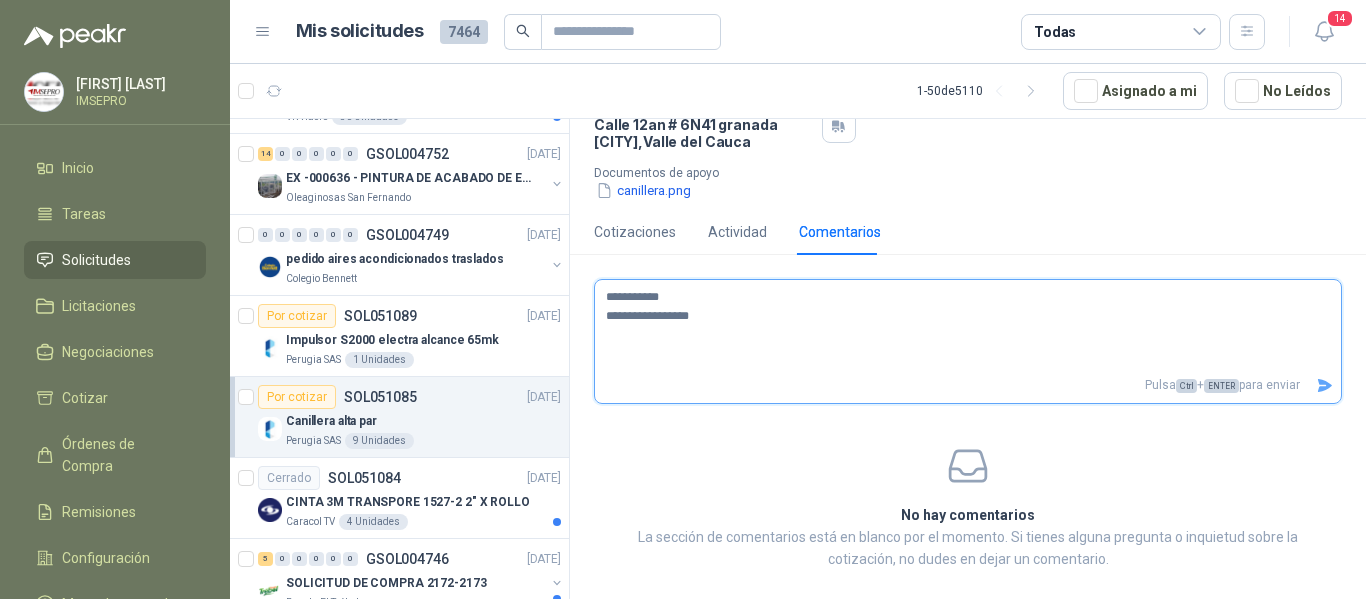 type 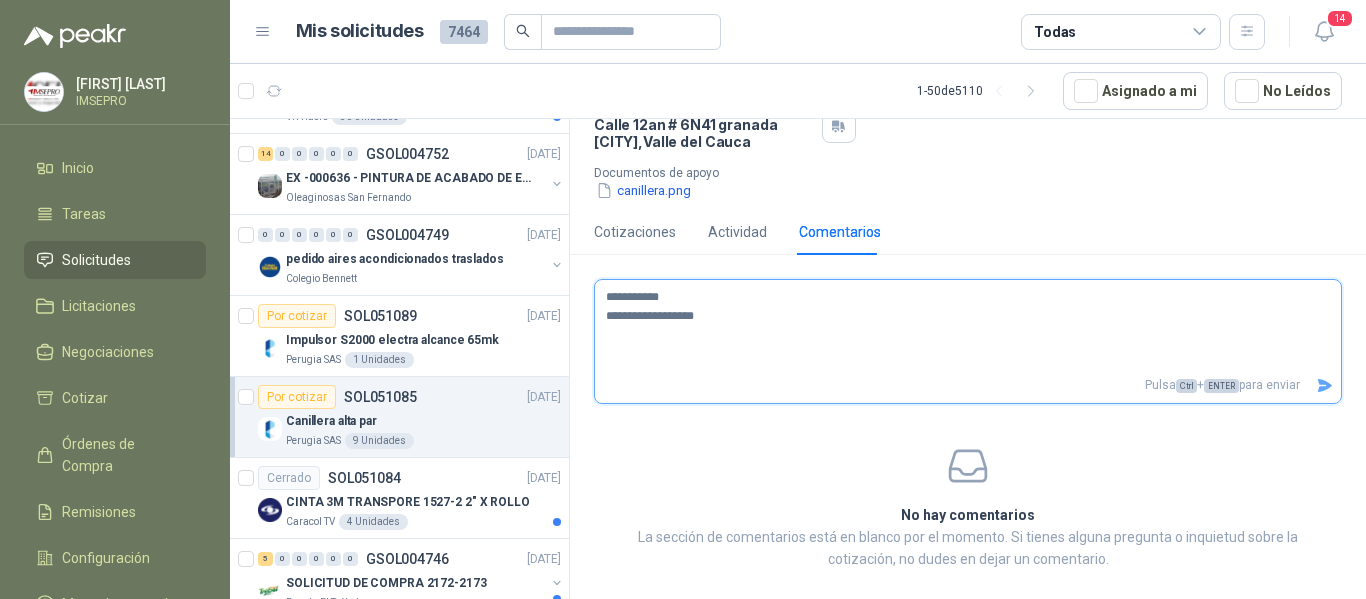 type 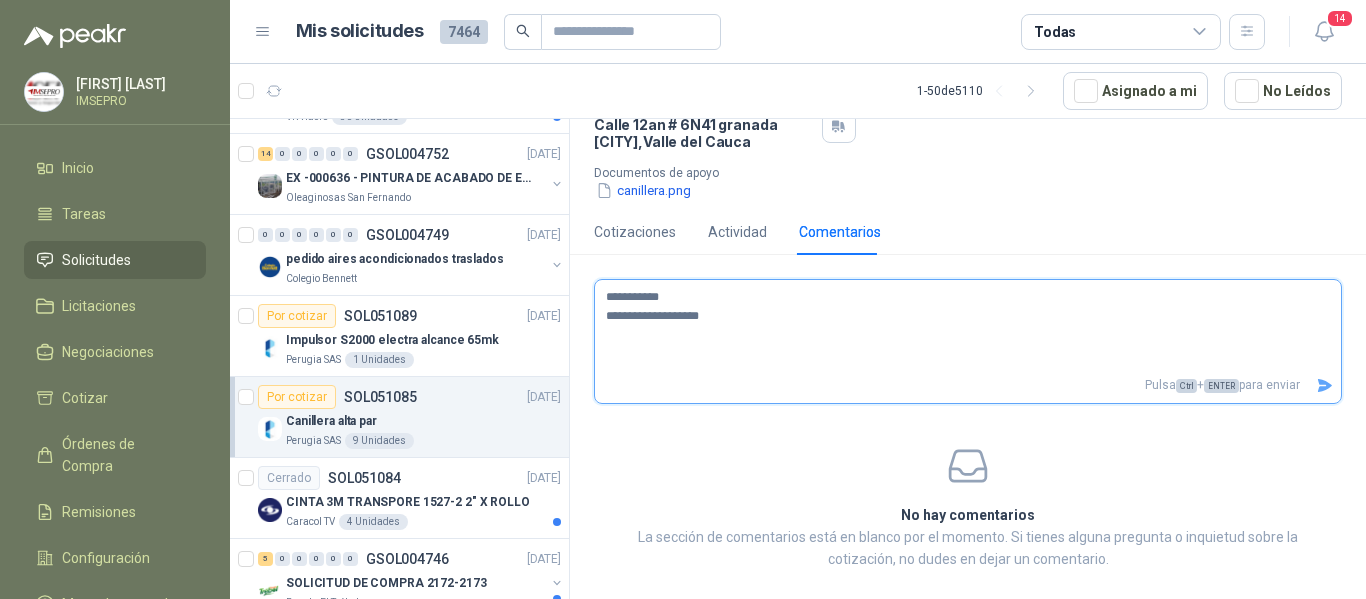 type 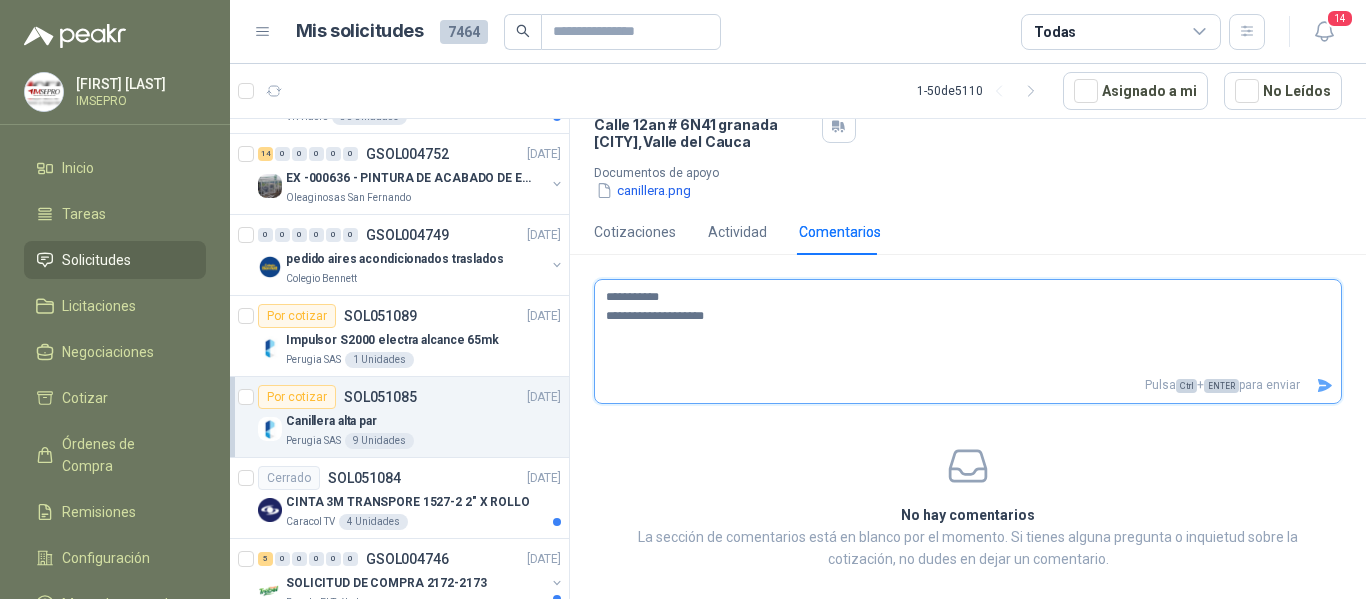 type 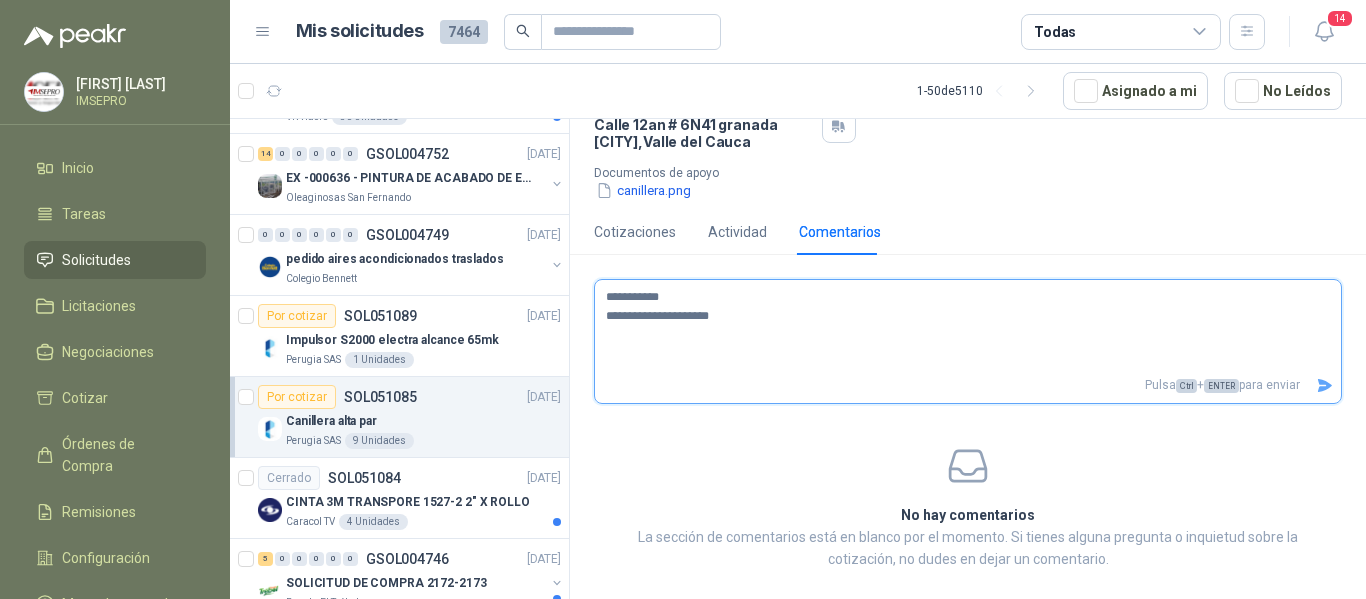 type 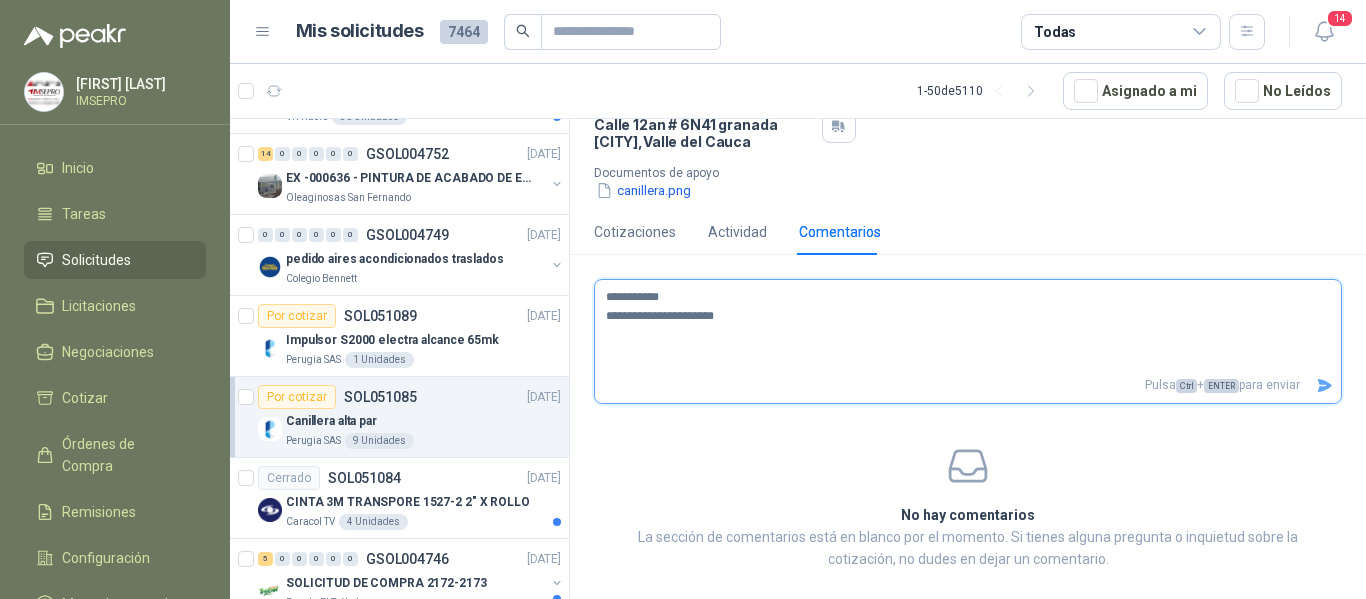 type 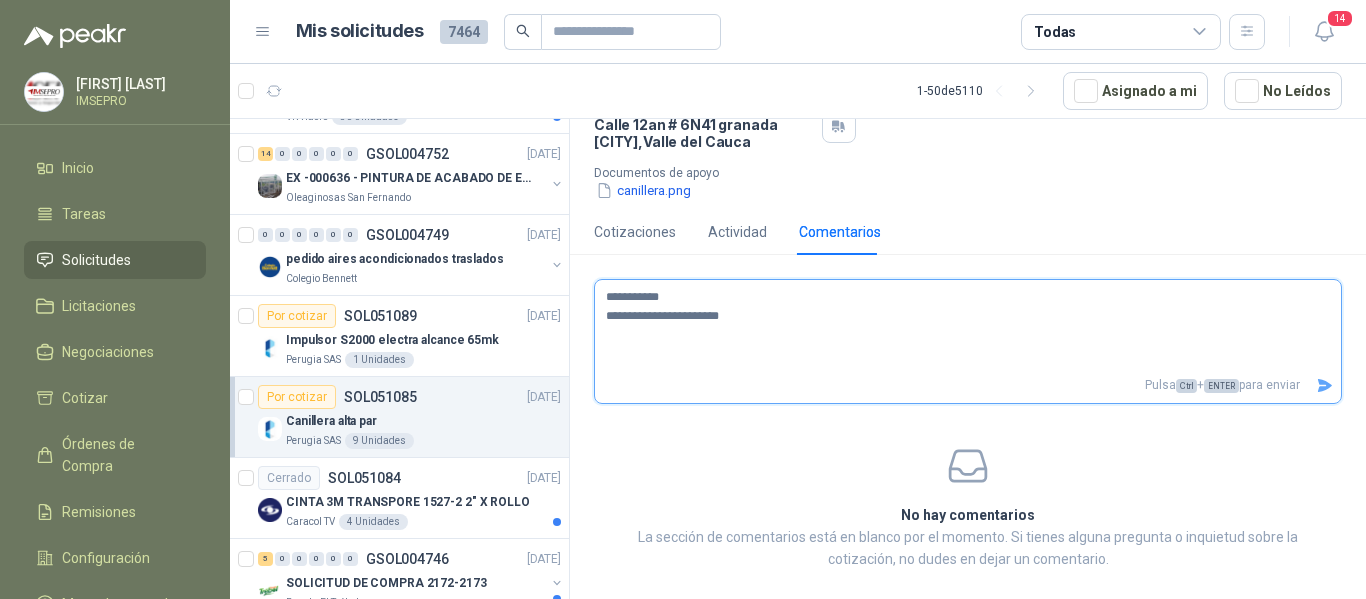 type 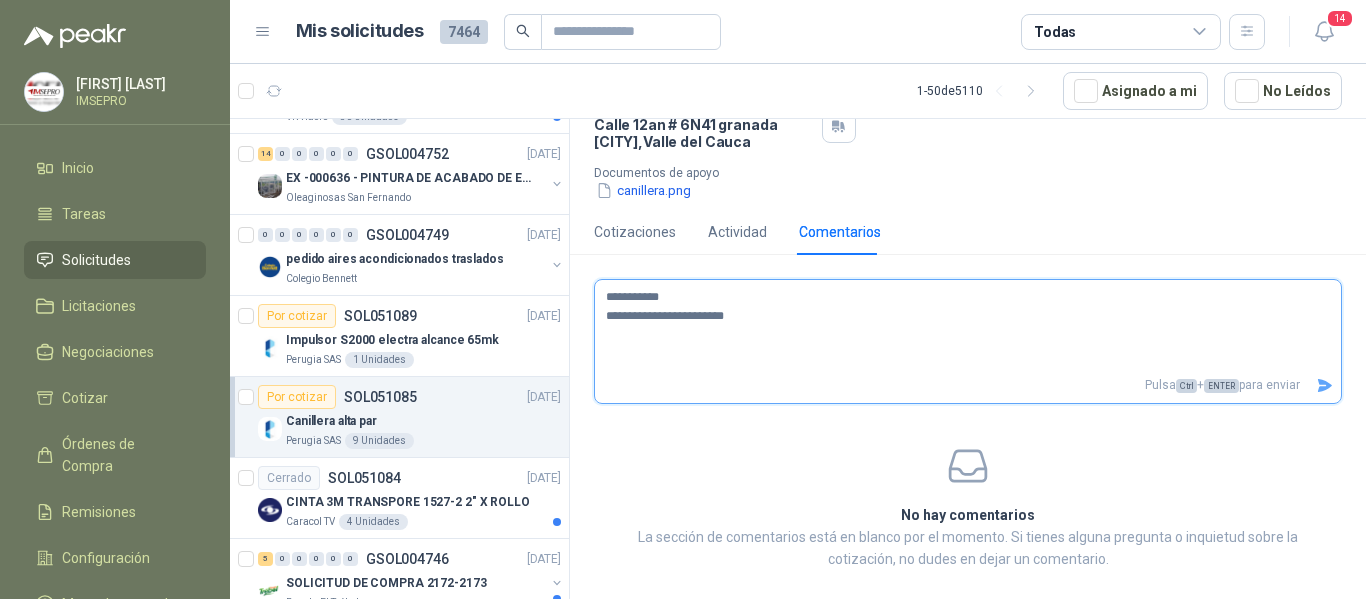 type 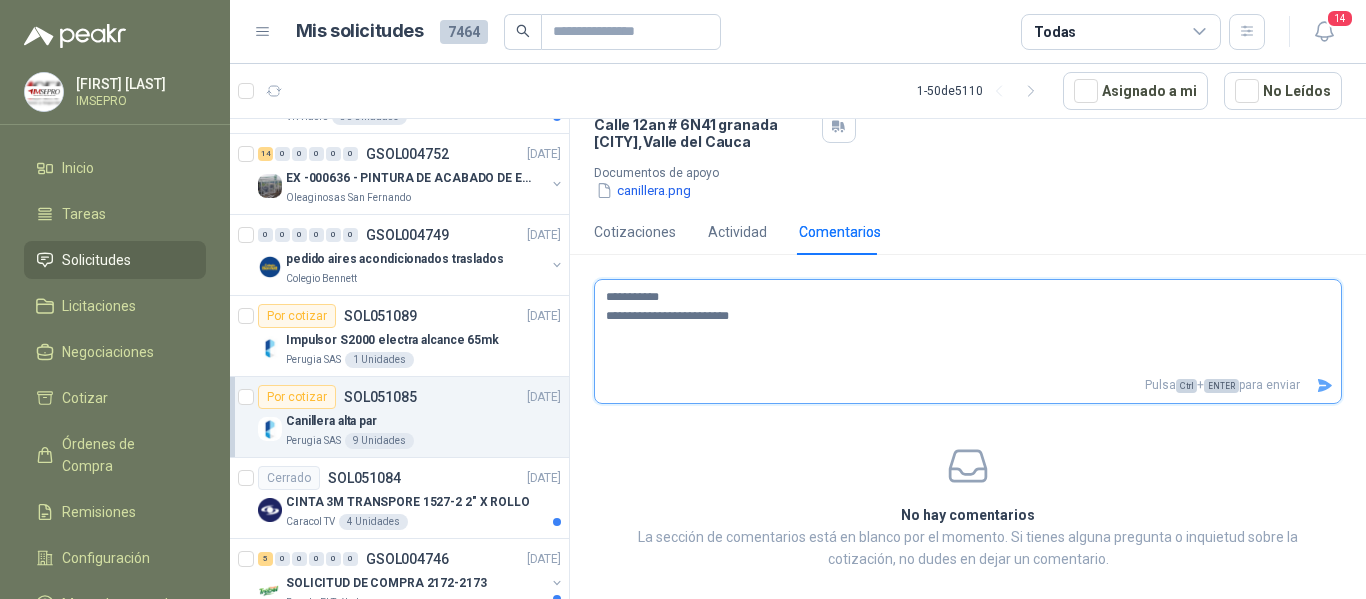 type 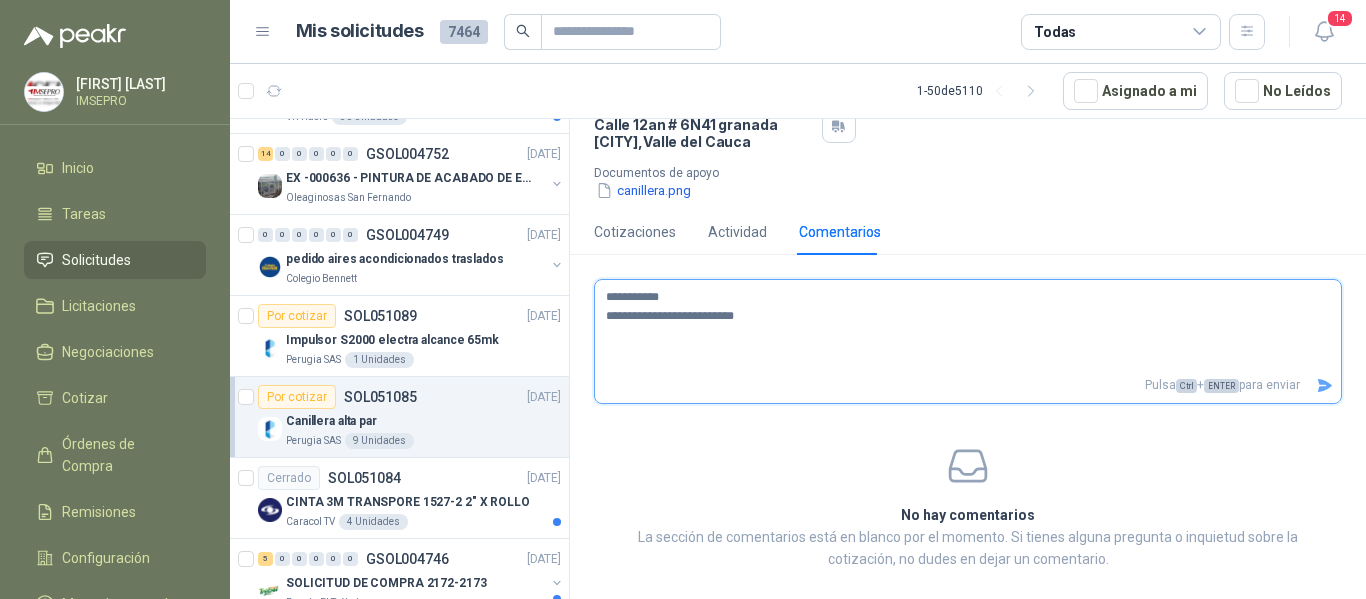 type 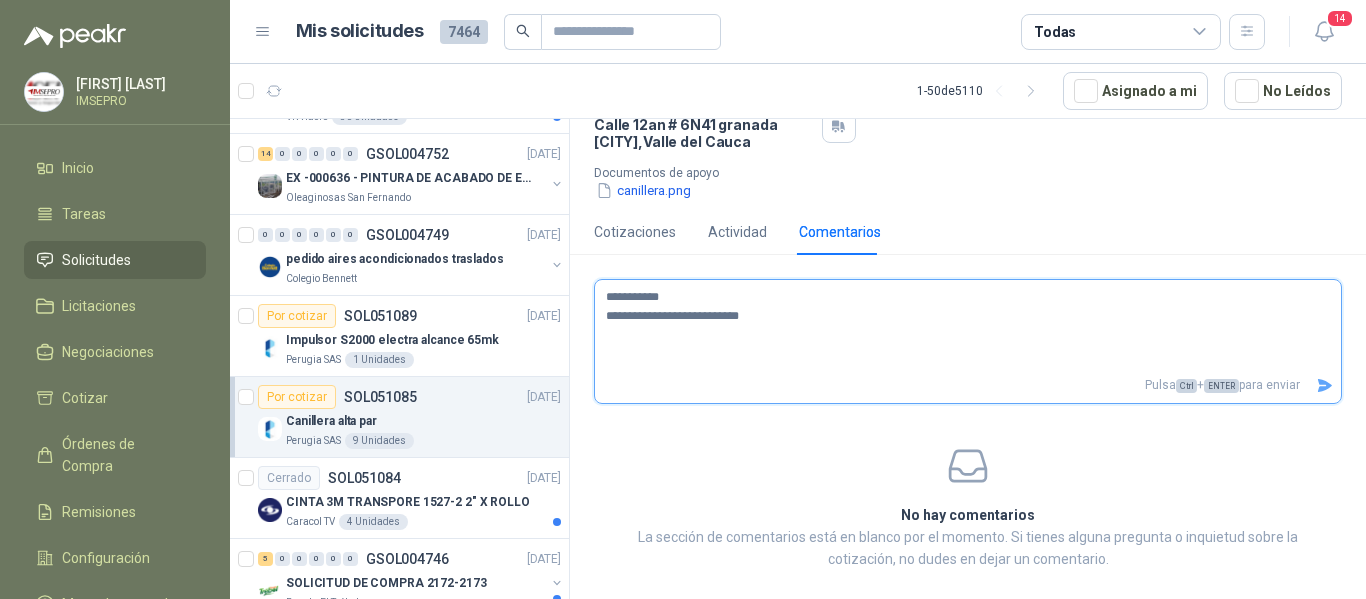 type 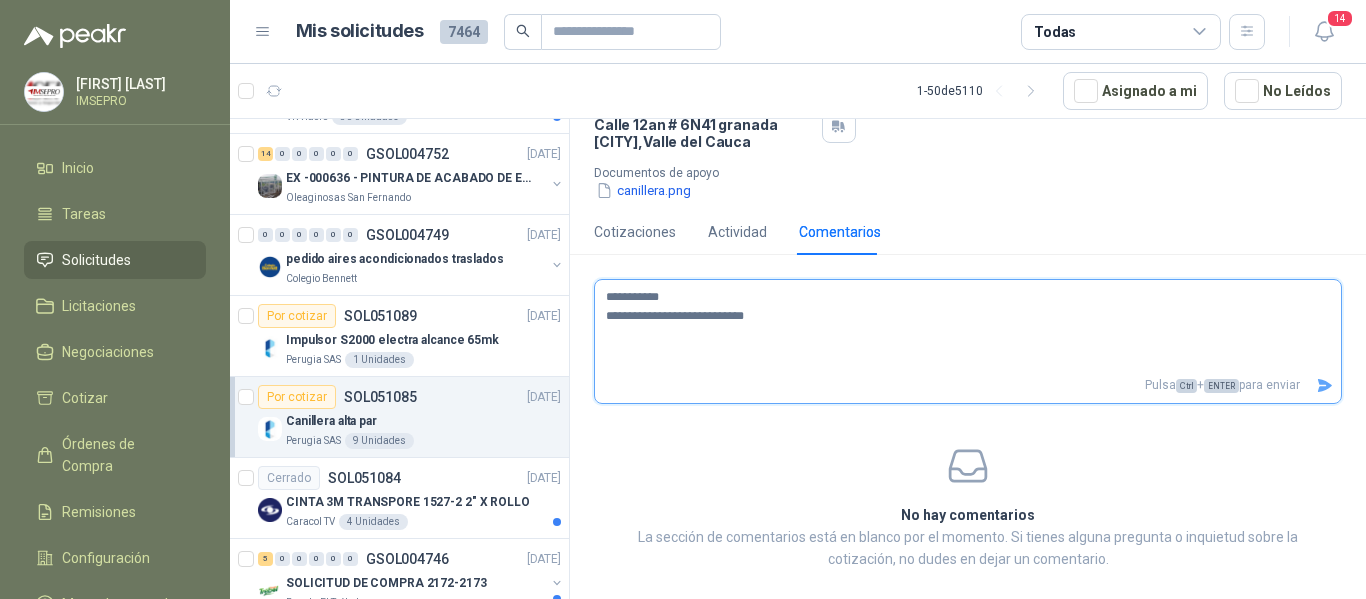 type 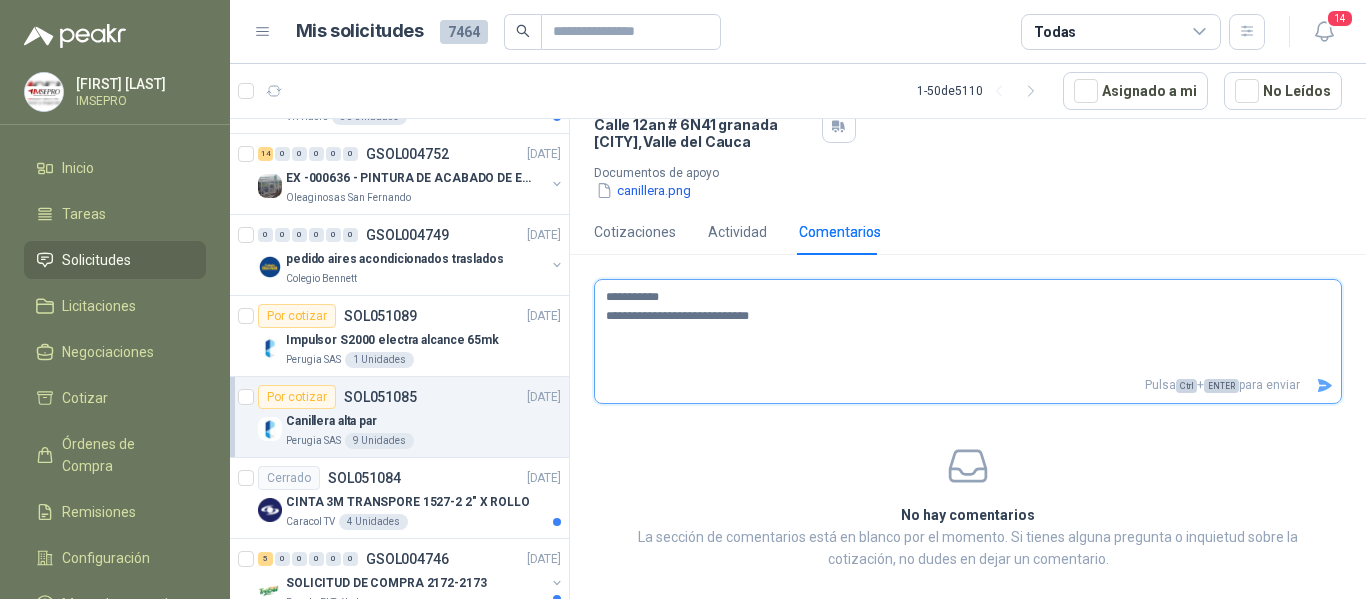 type 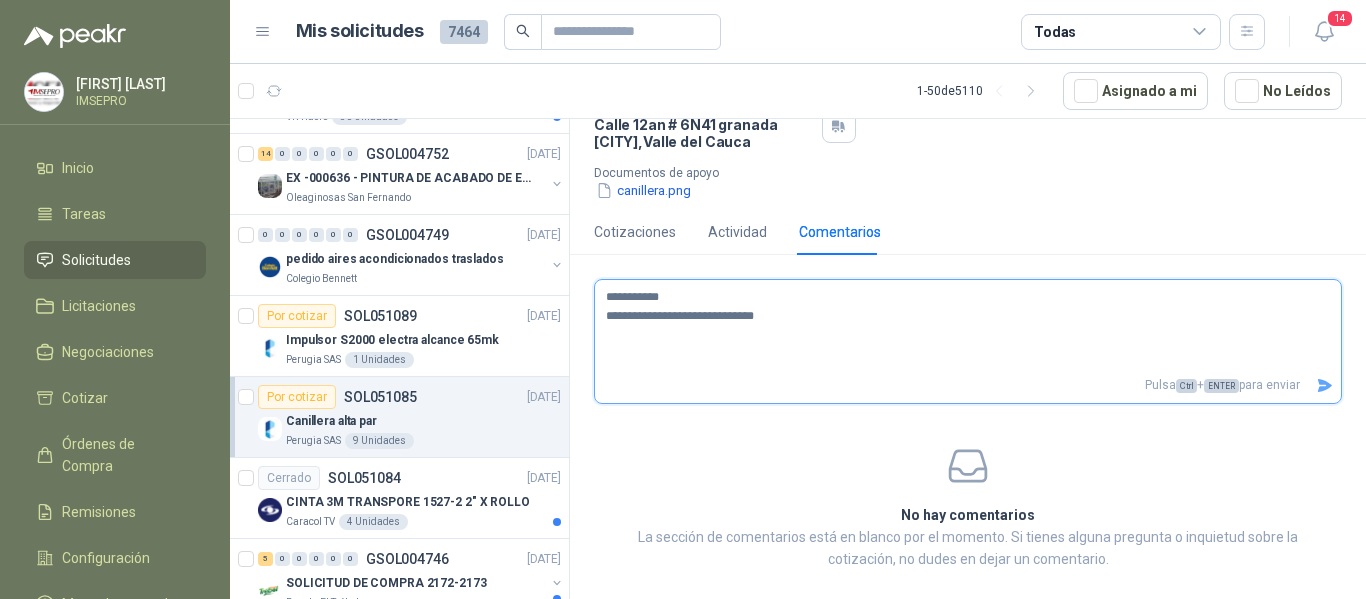 type 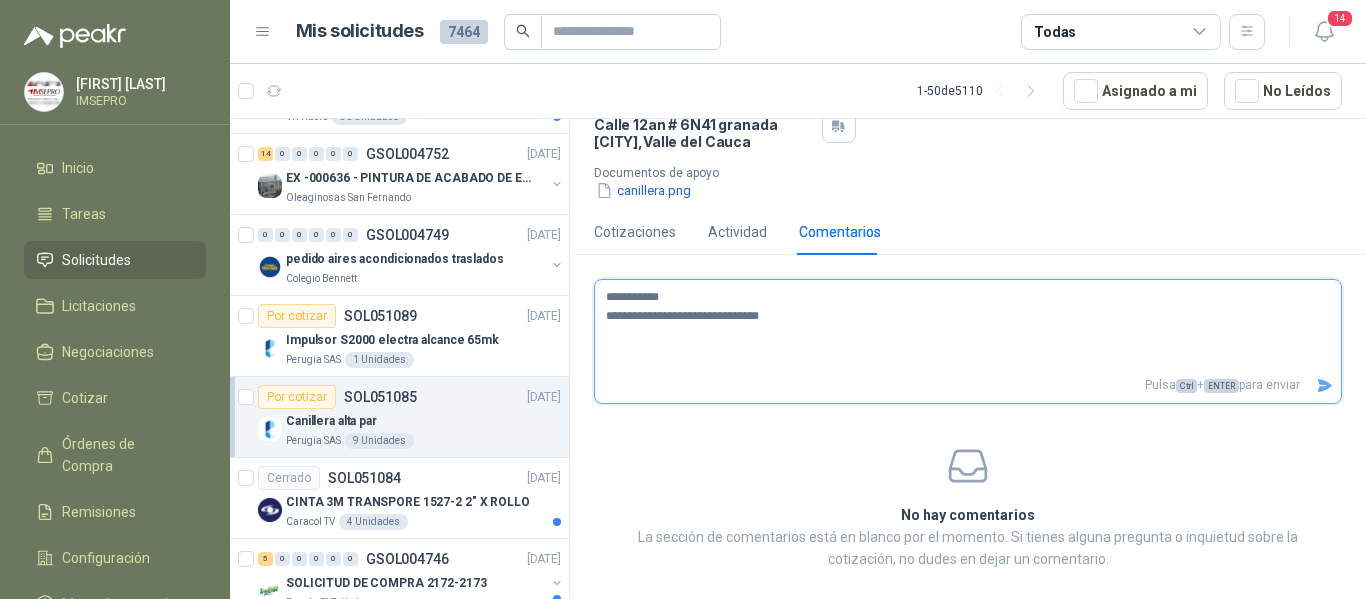 type 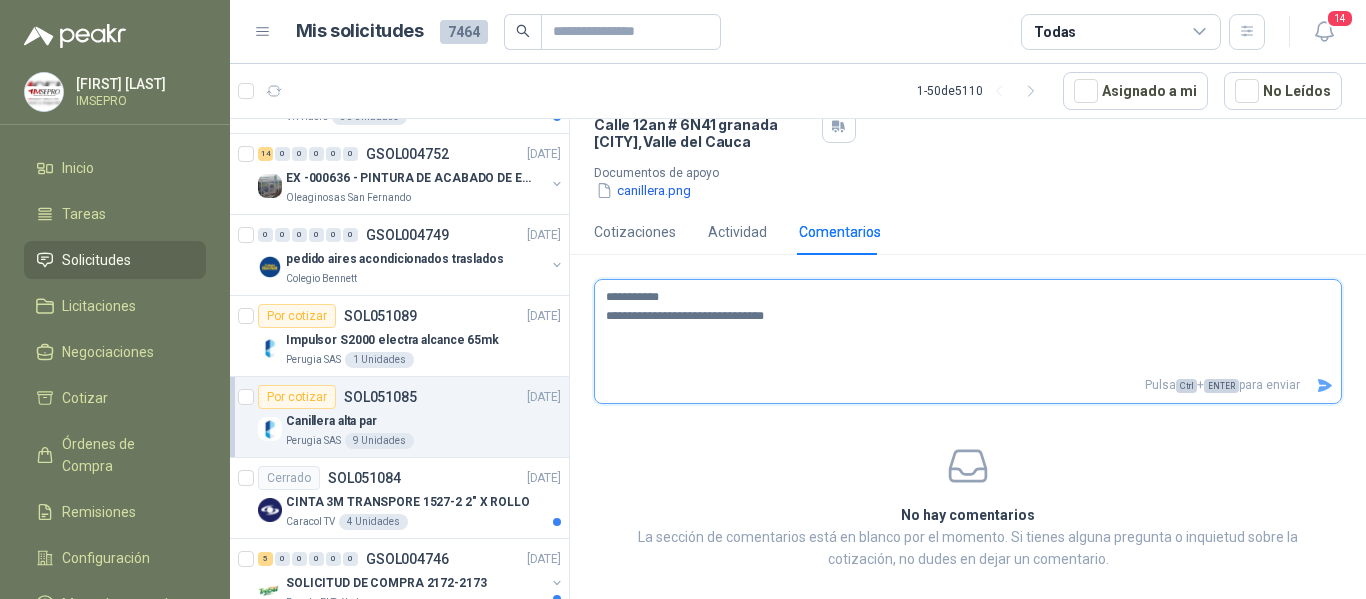 type 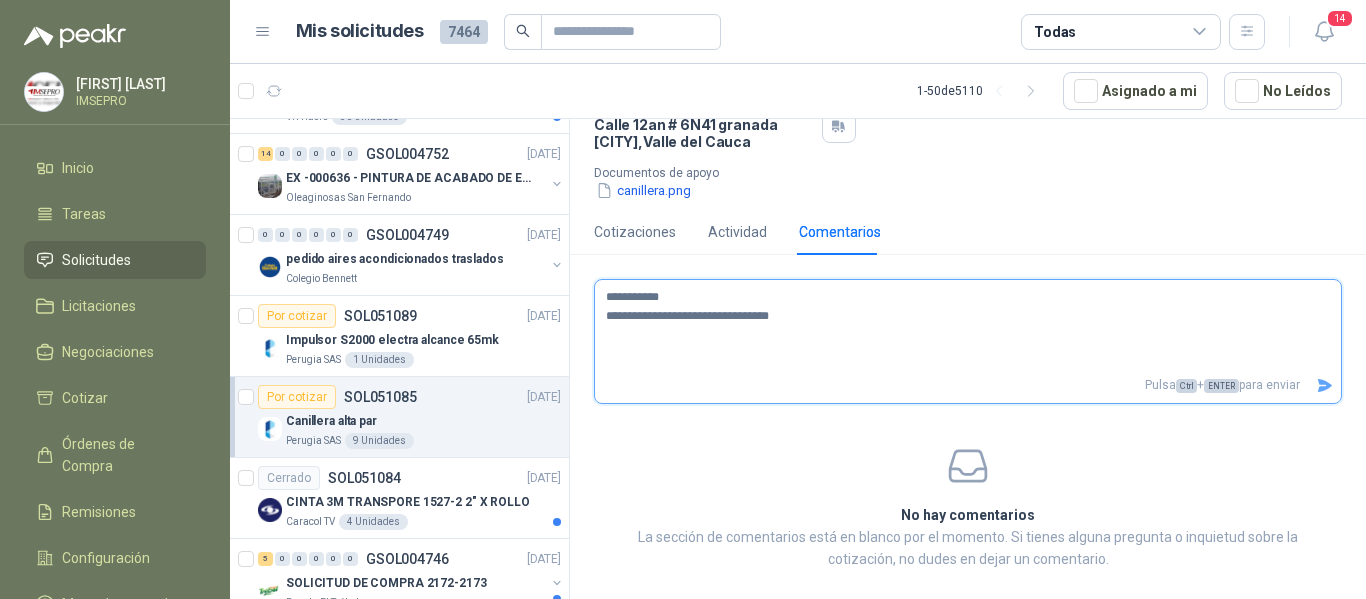 type 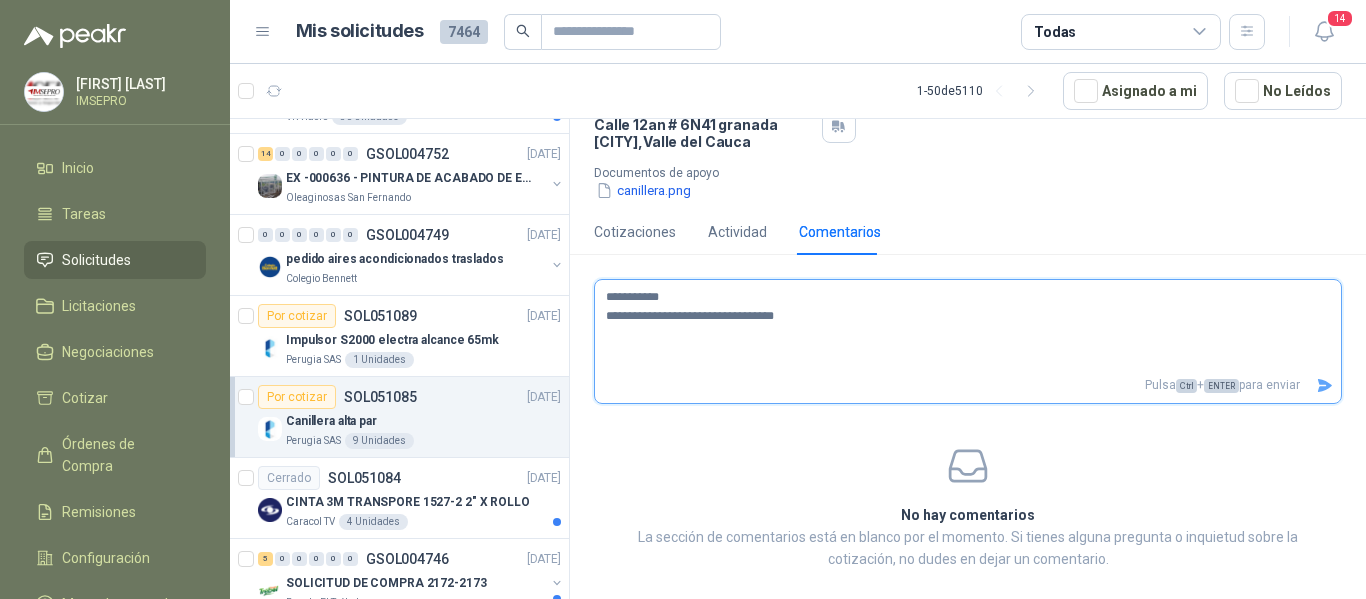 type 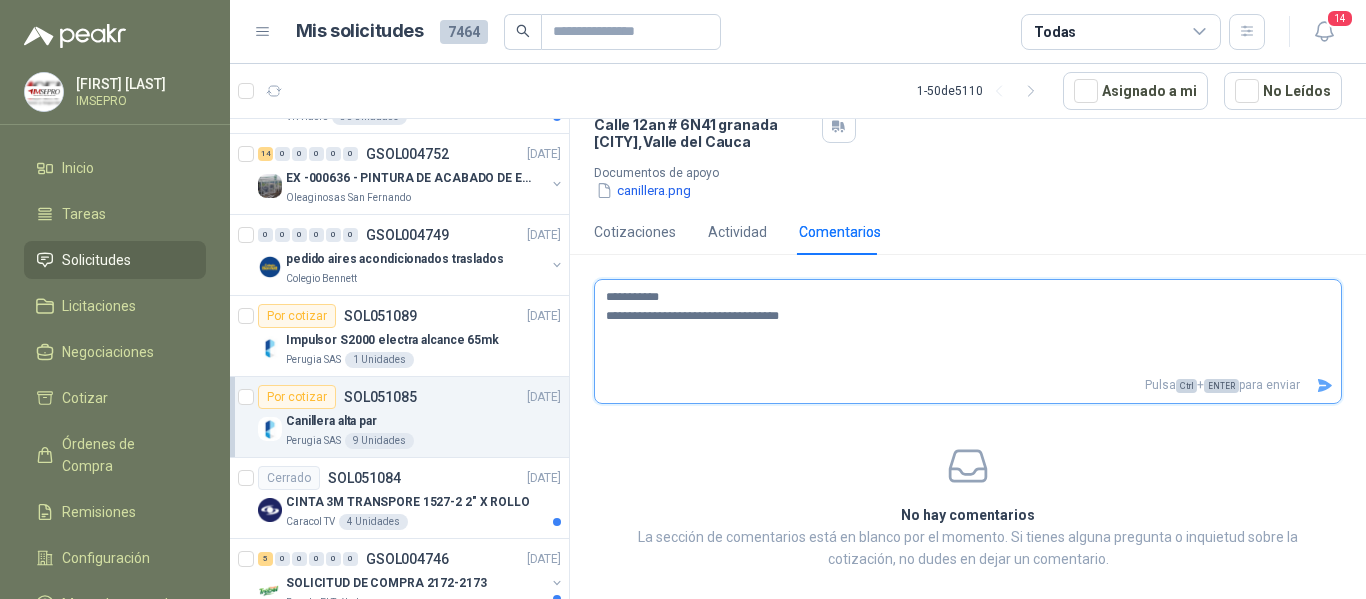 type 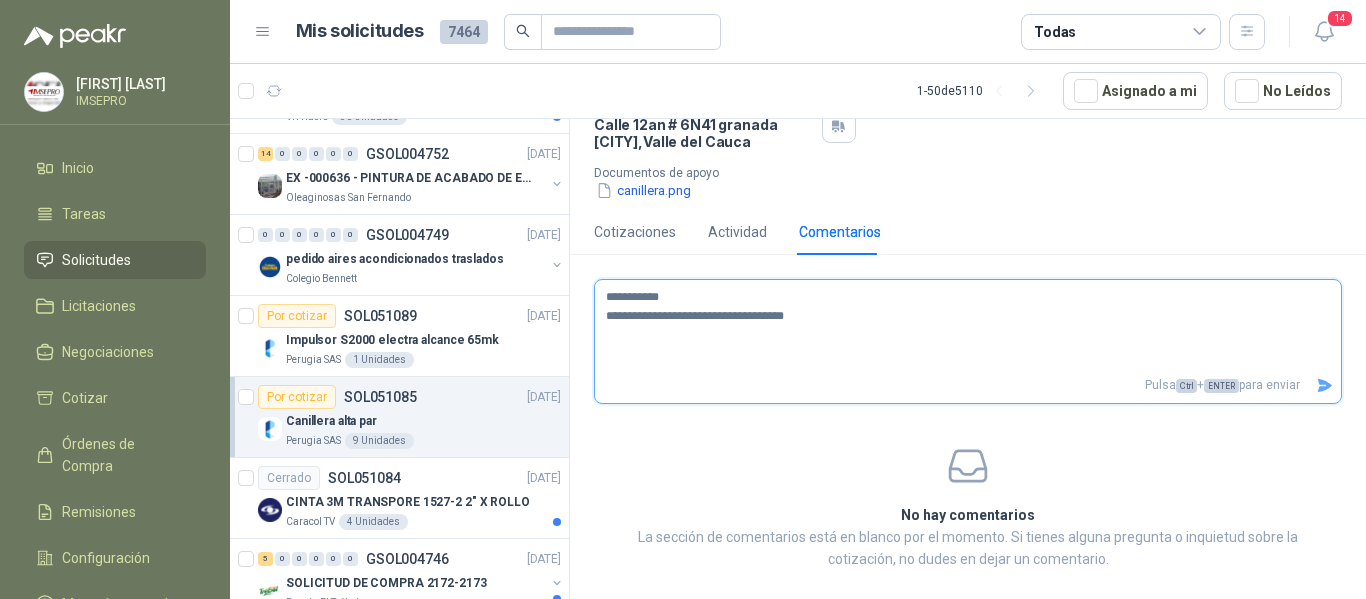type 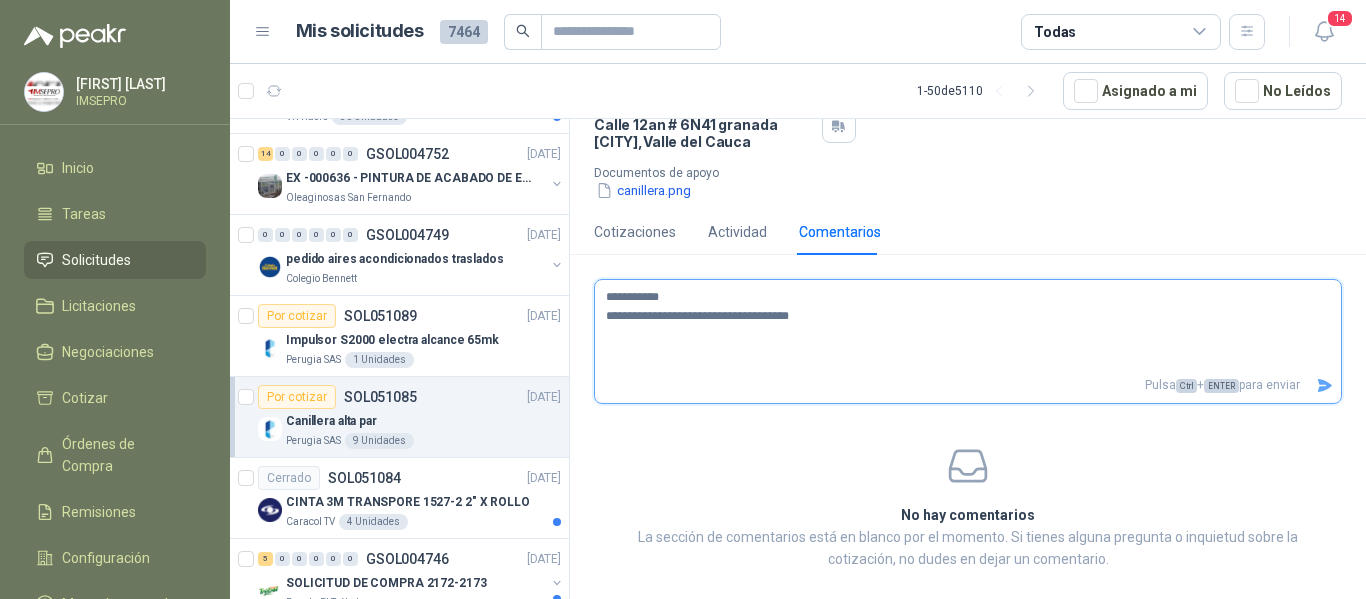 type 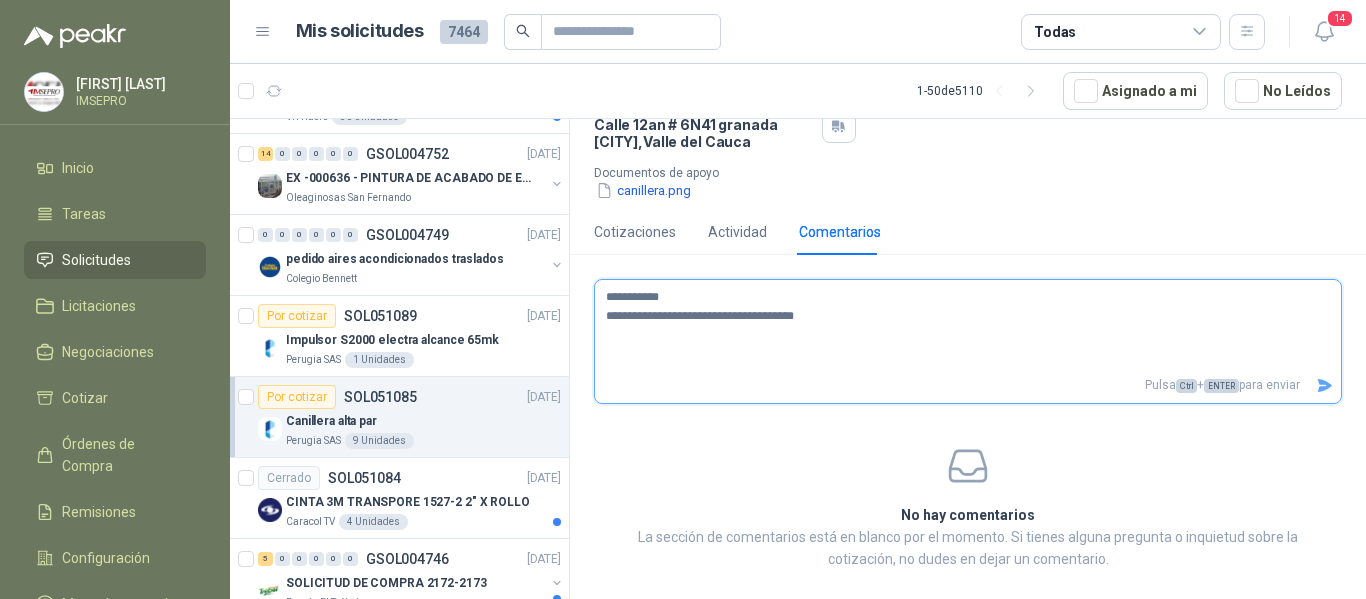type 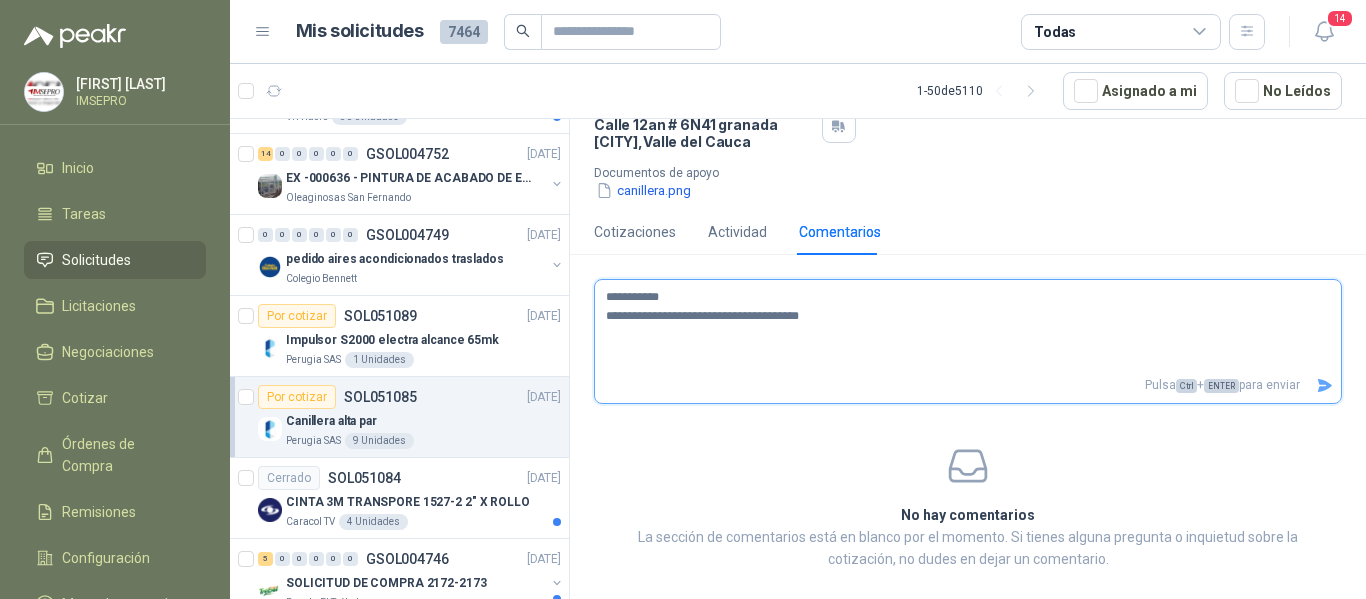 type 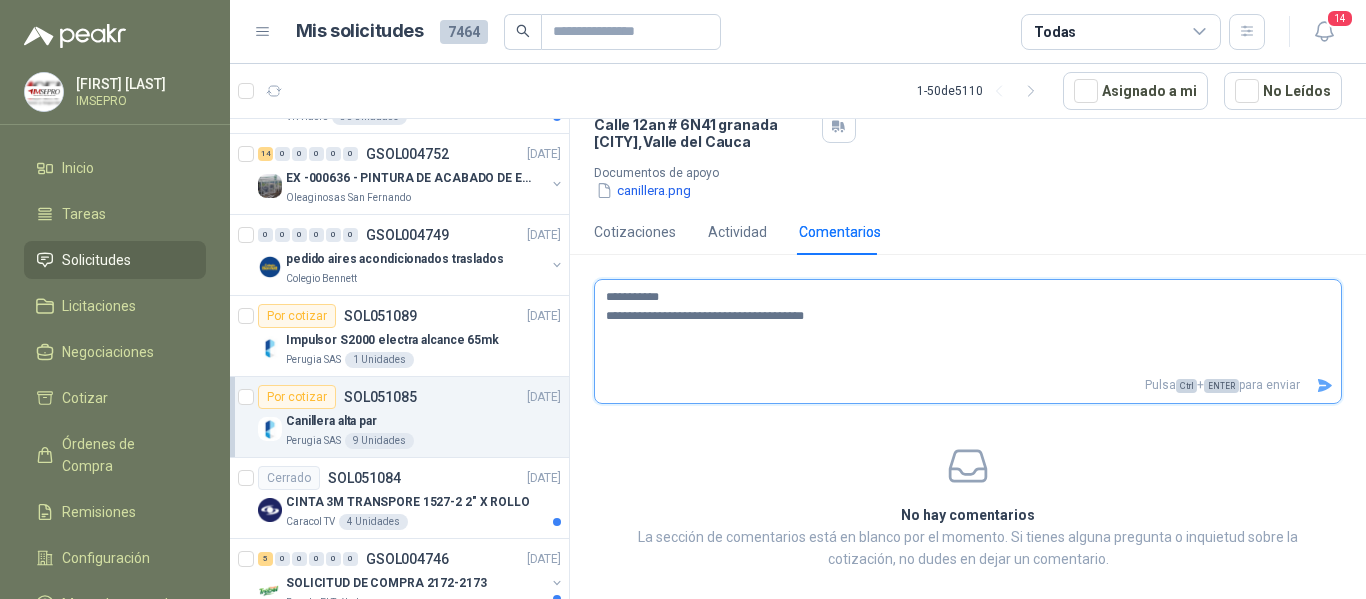 type 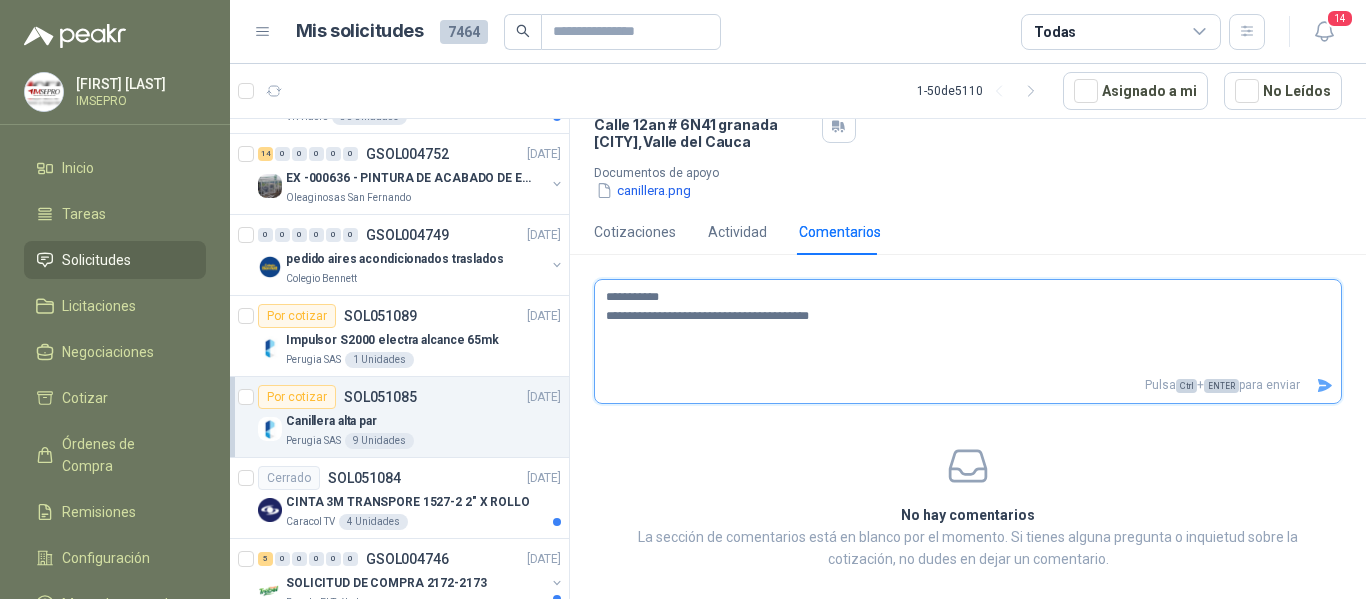 type 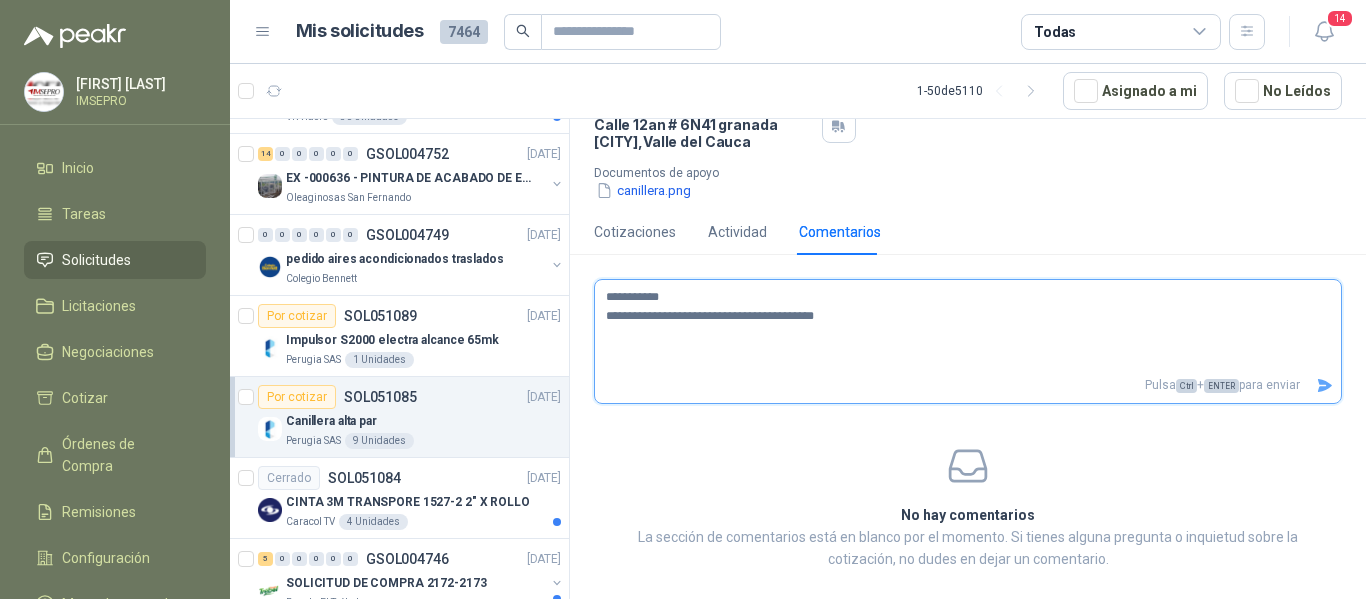 type 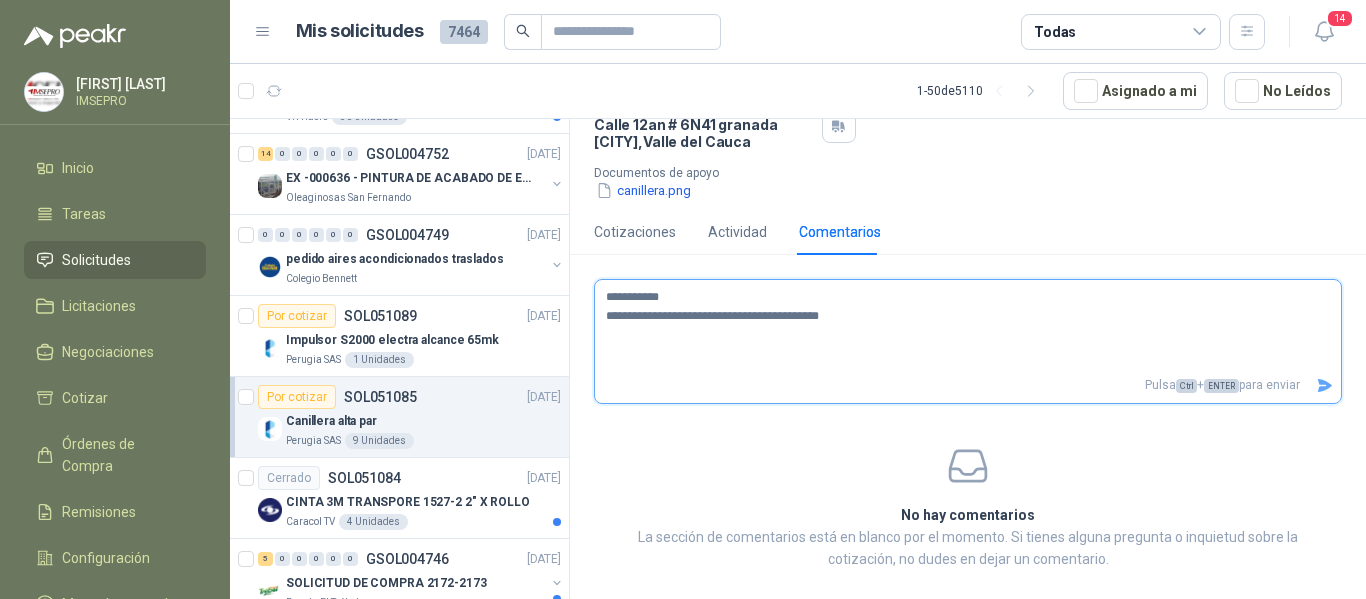type 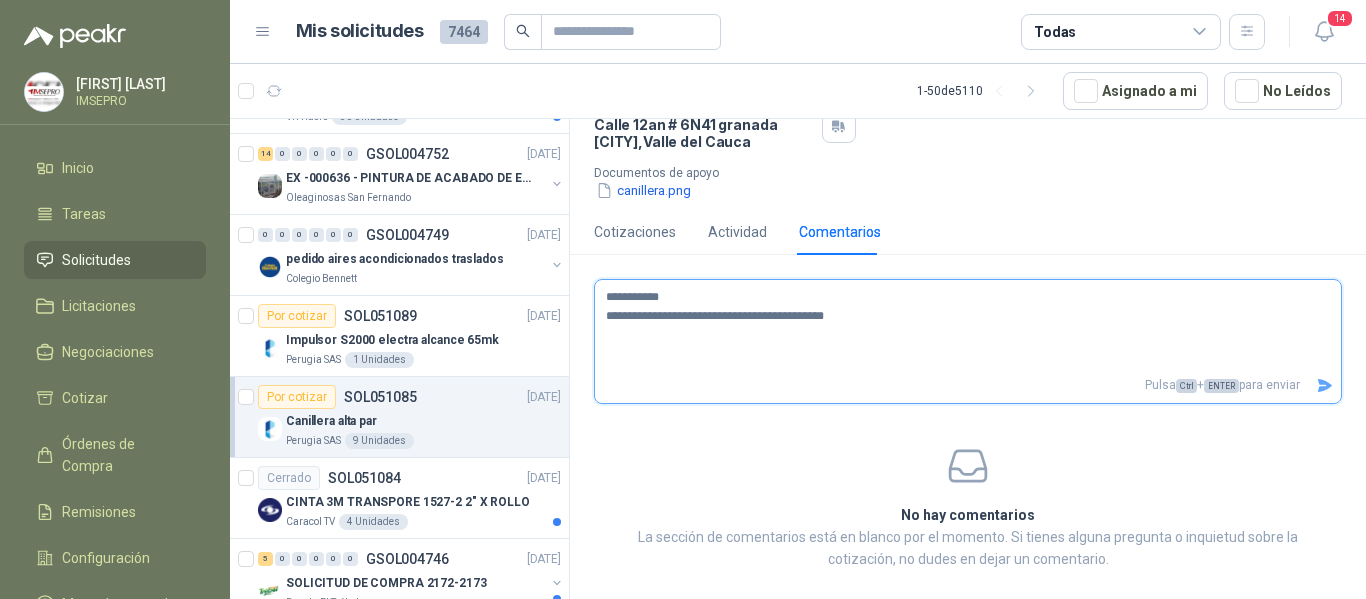 type 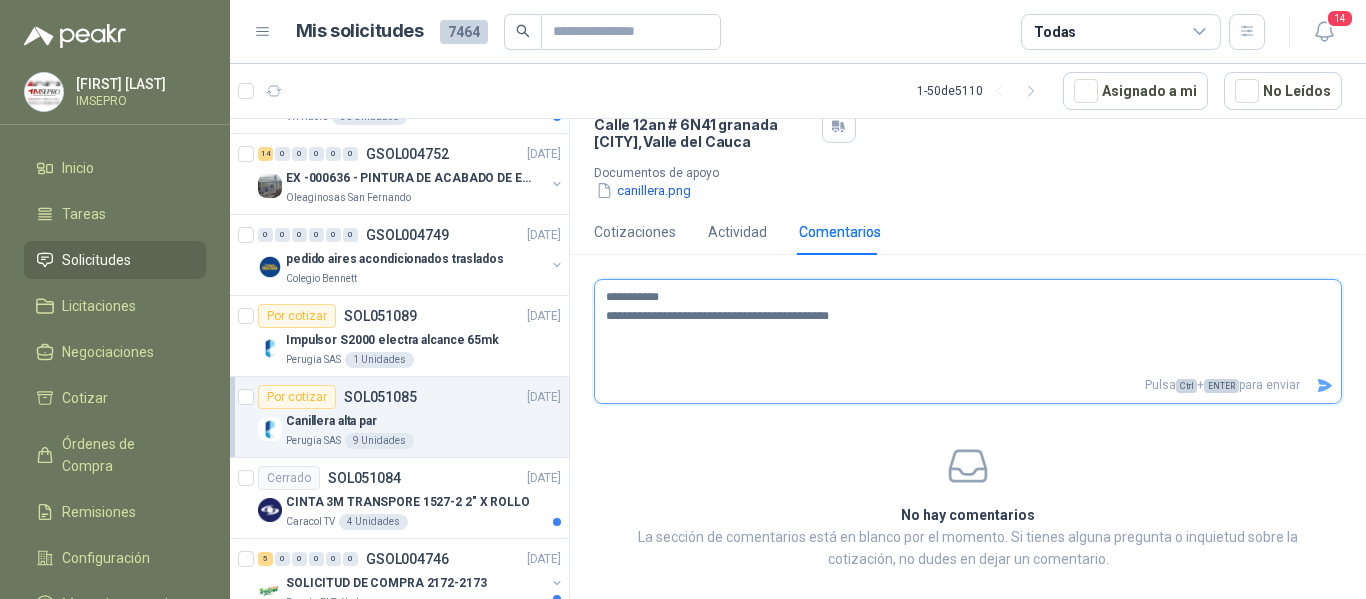 type 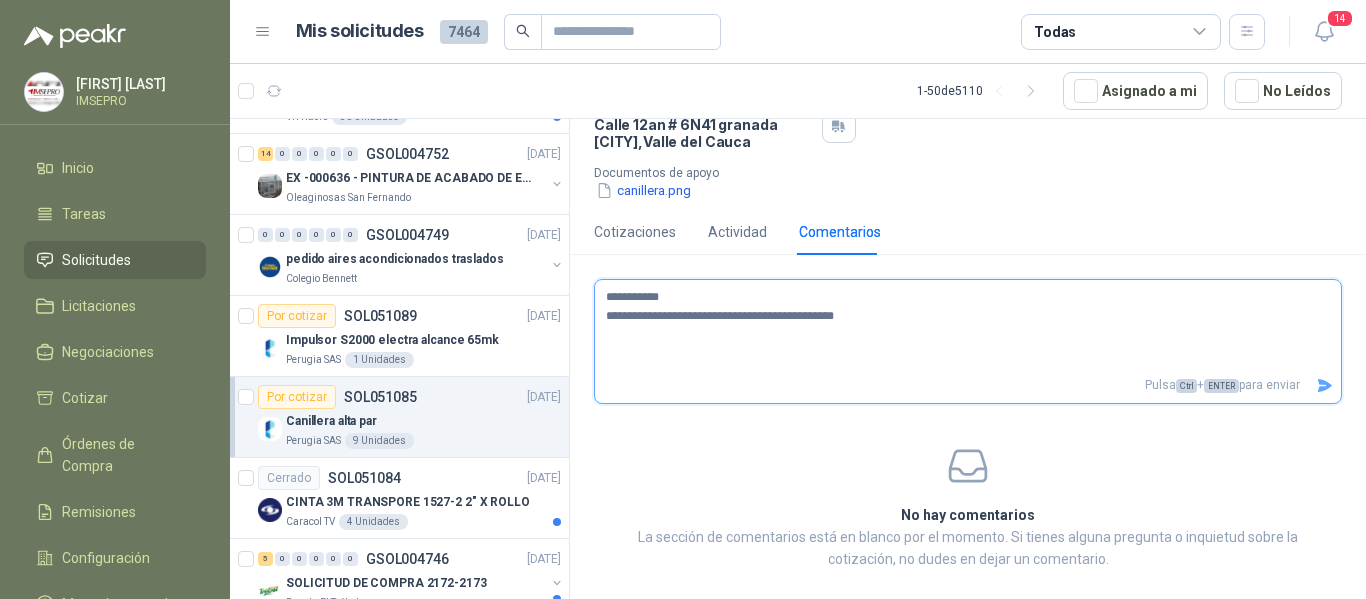 type 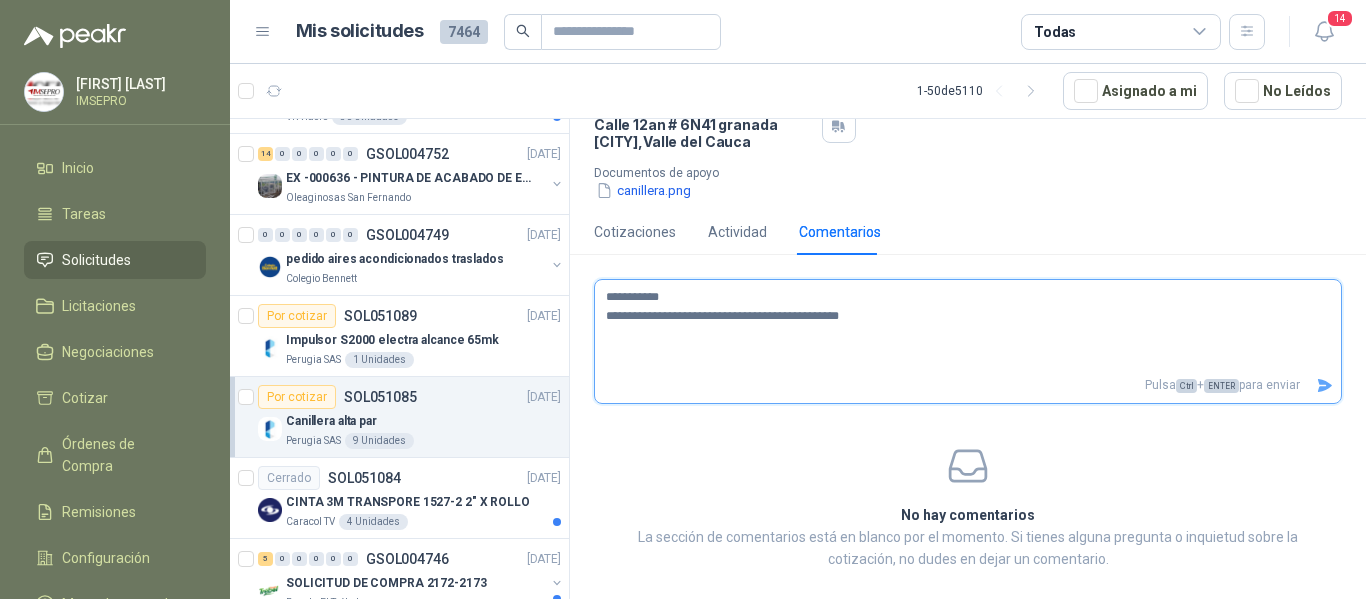 type 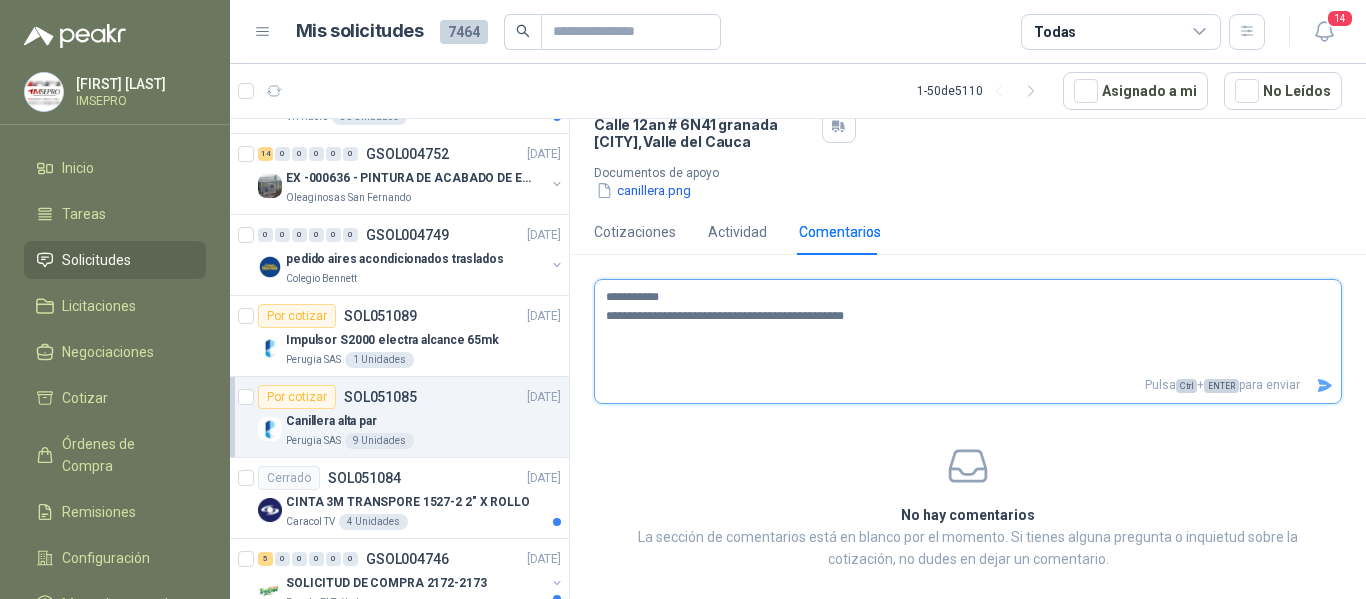 type 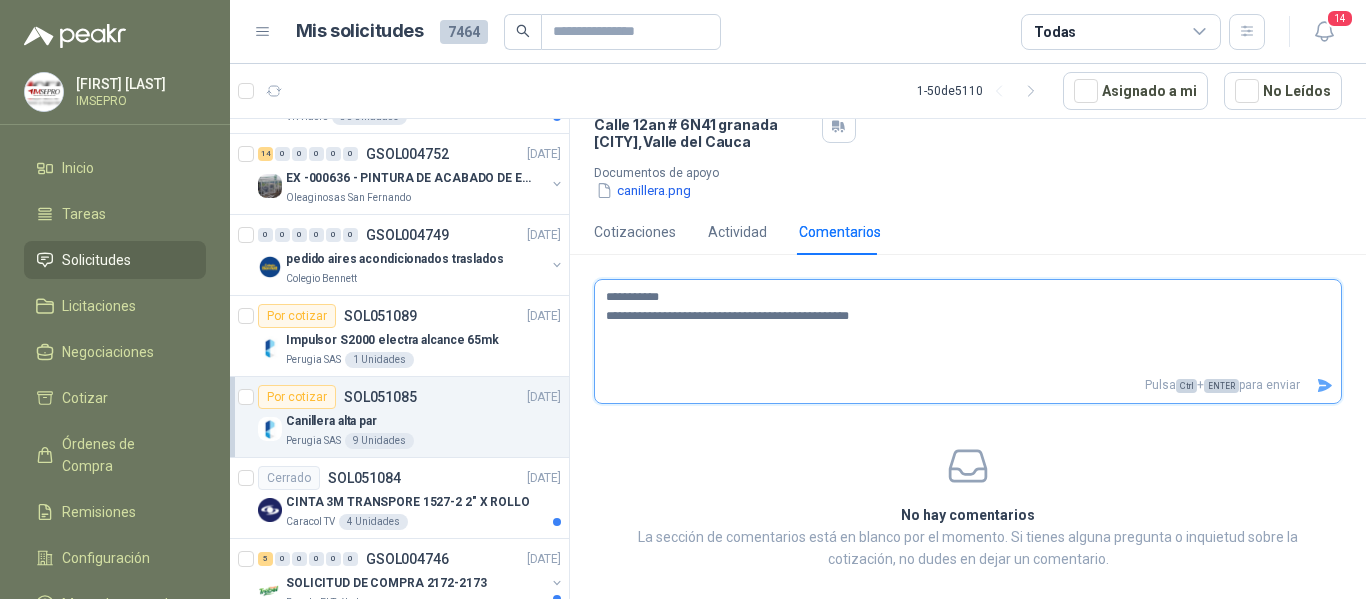 type 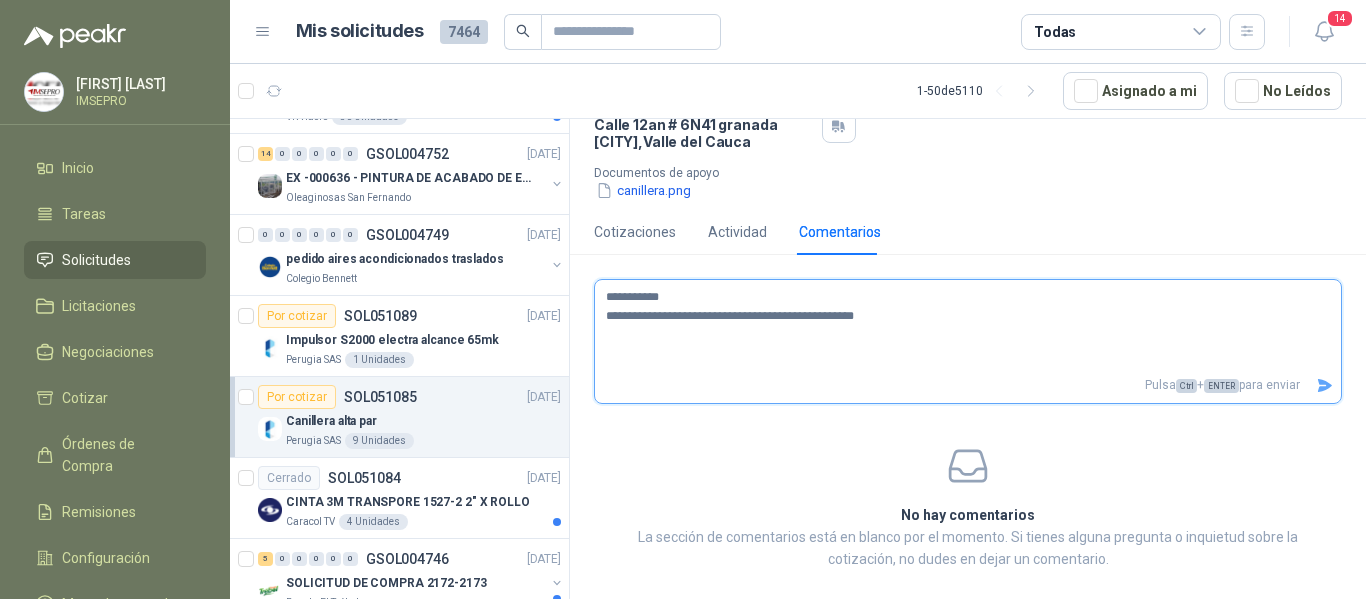 type 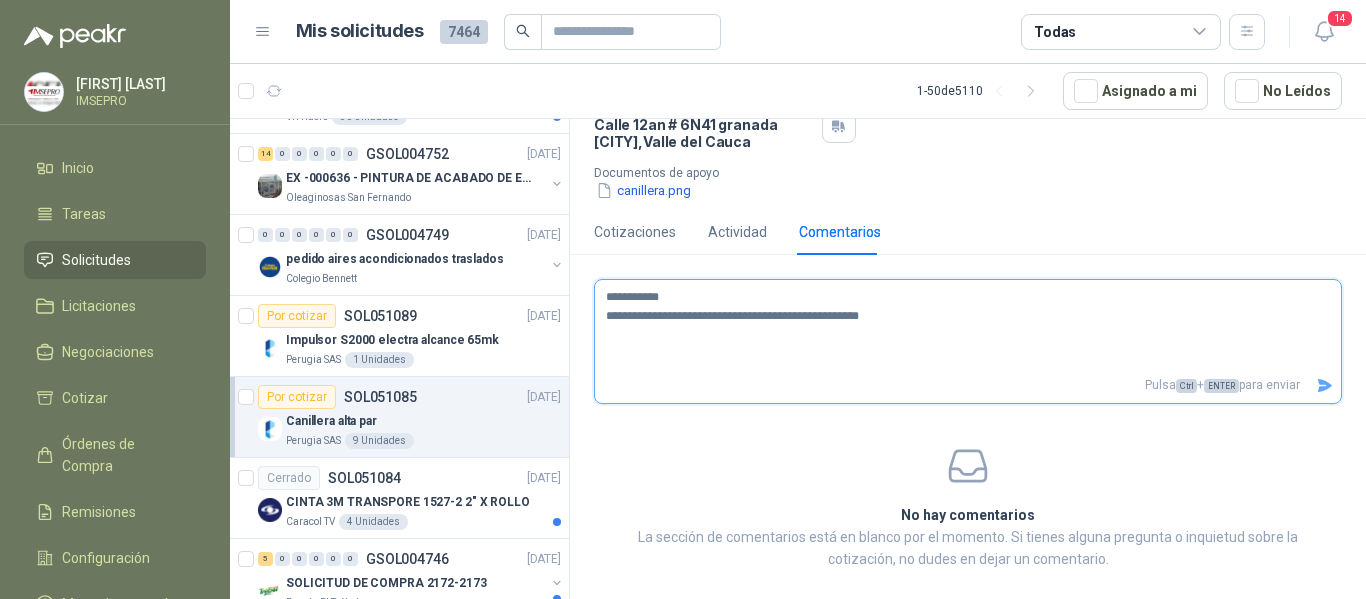 type 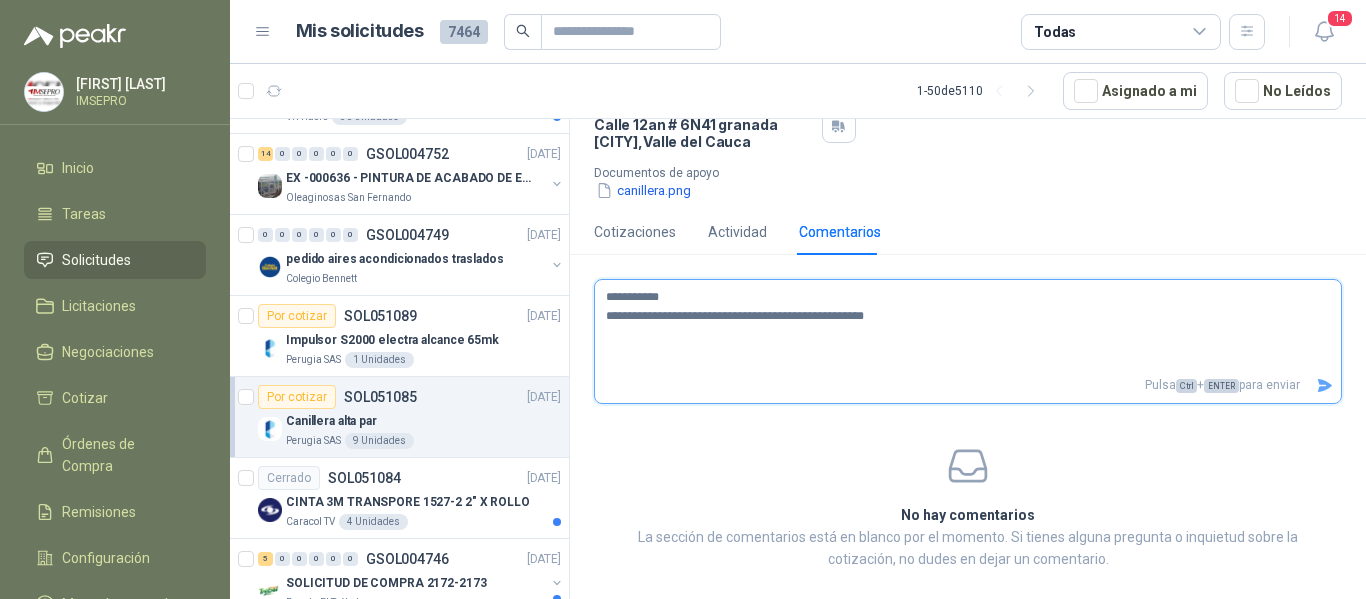 type 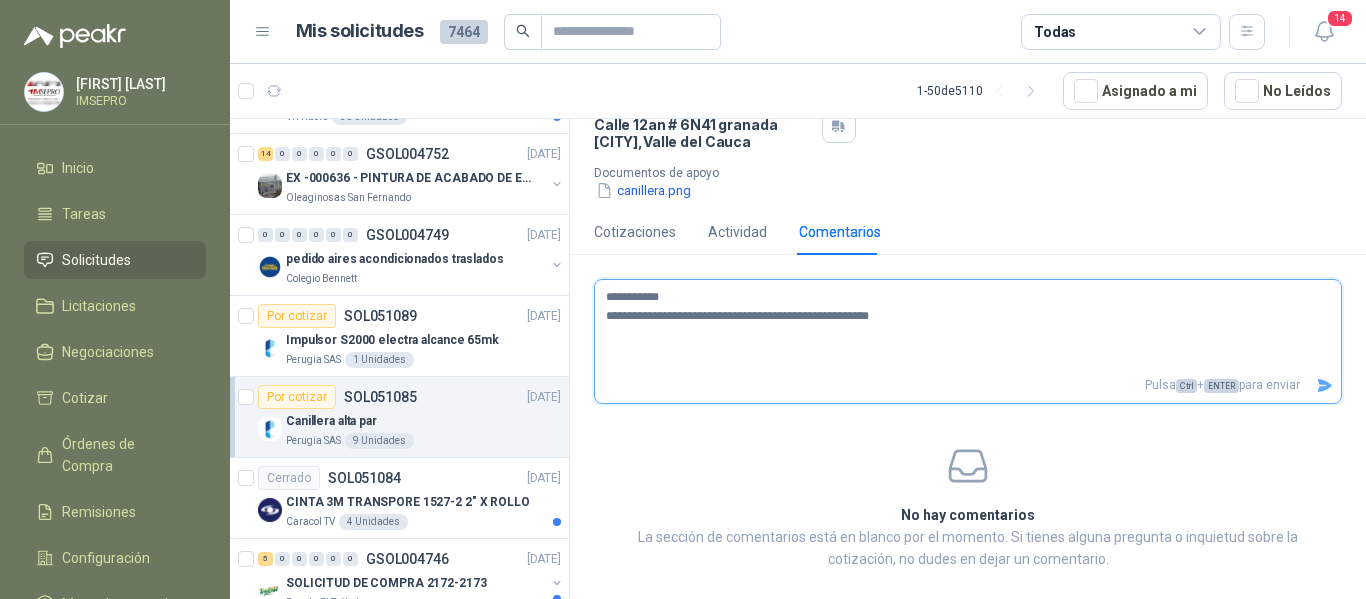 type 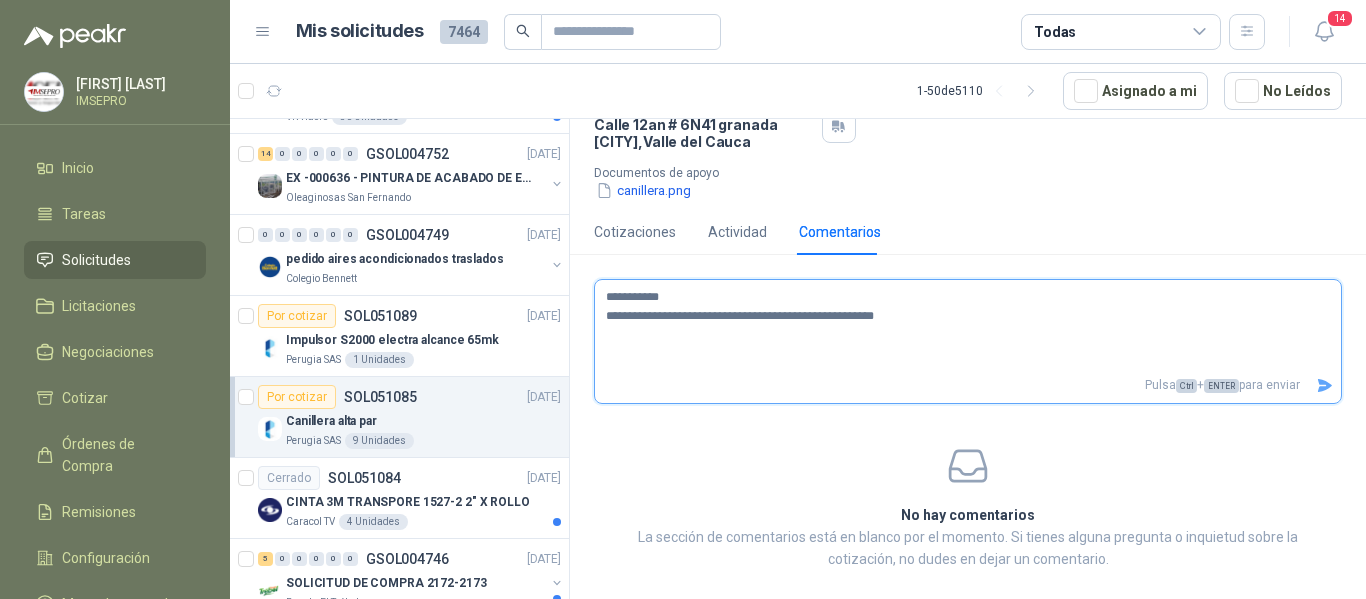 type 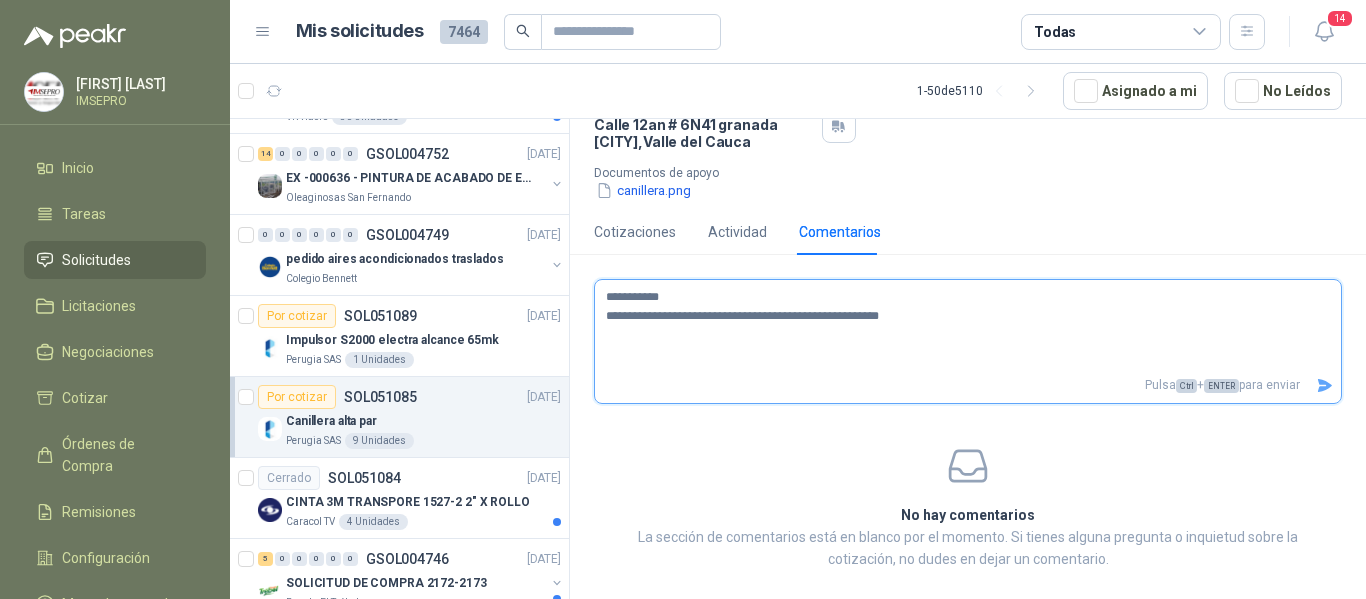 type 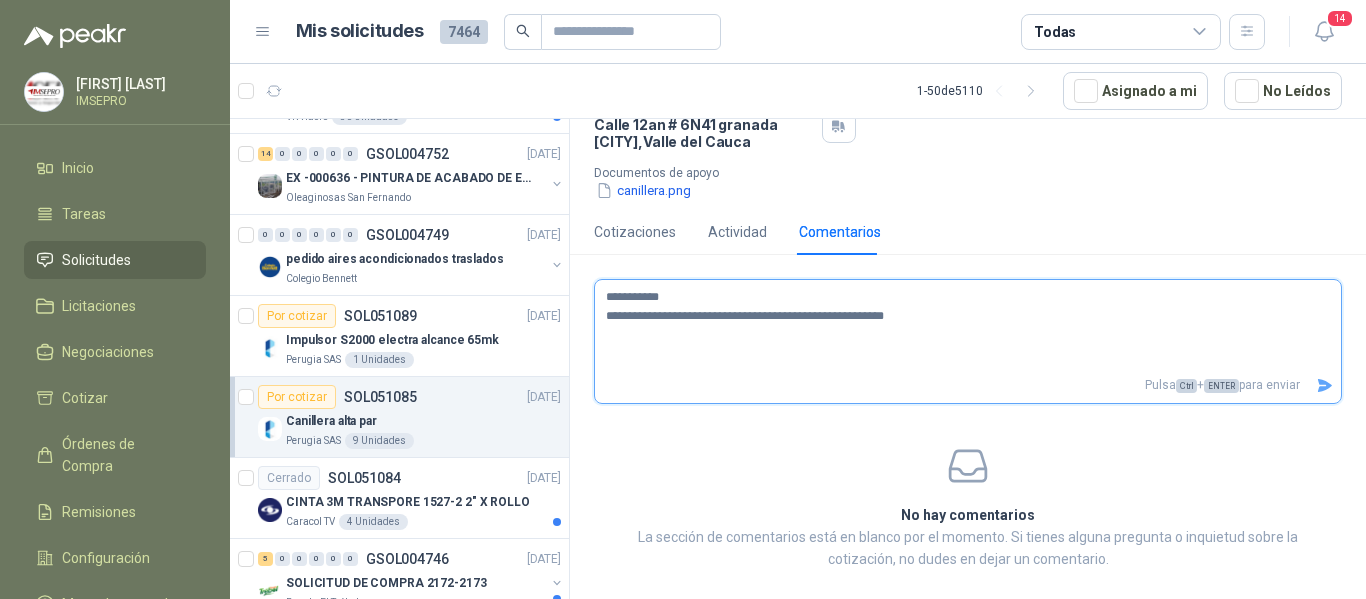 type 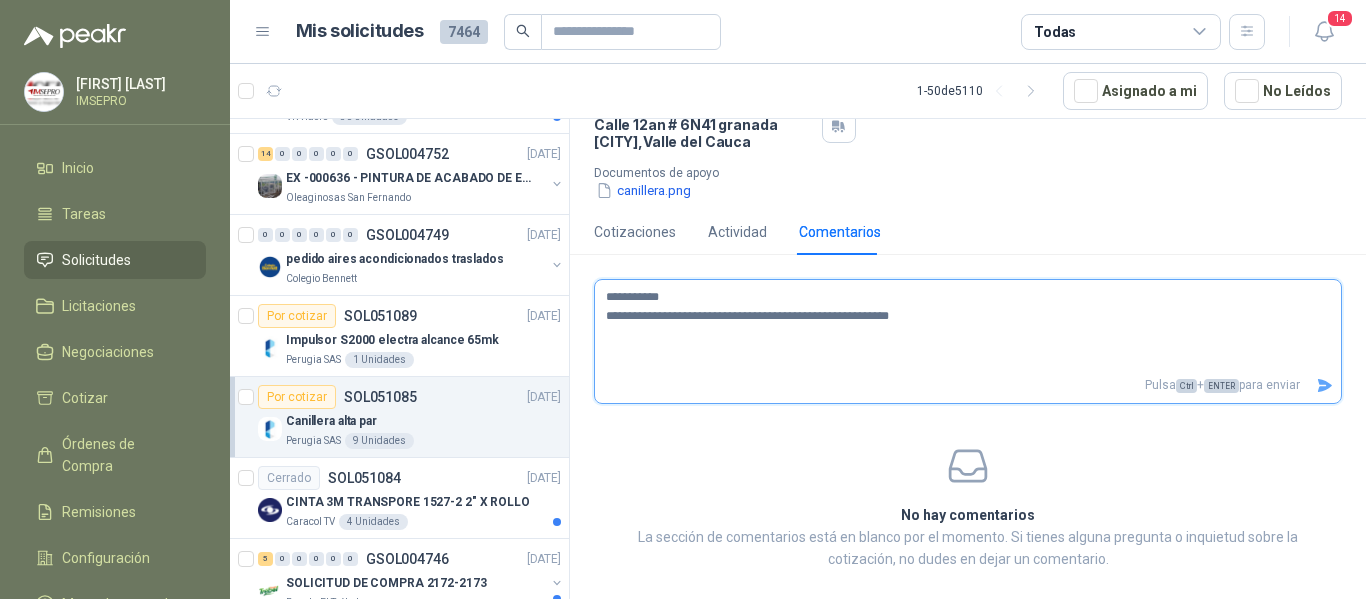 type 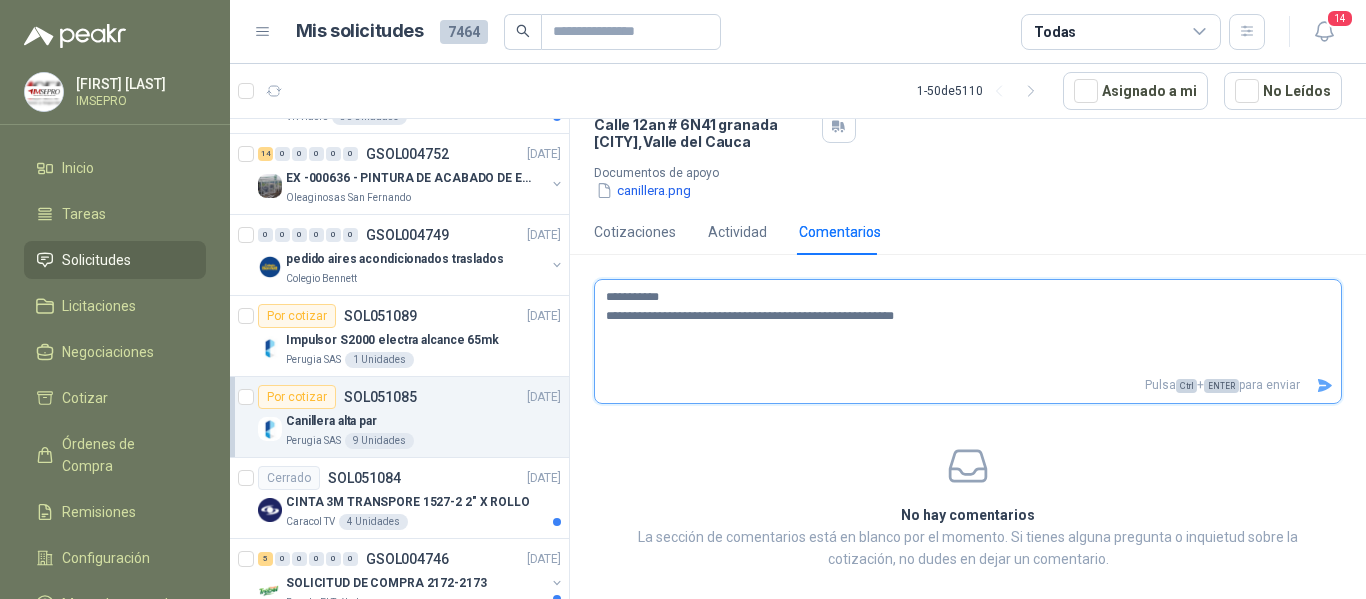 type 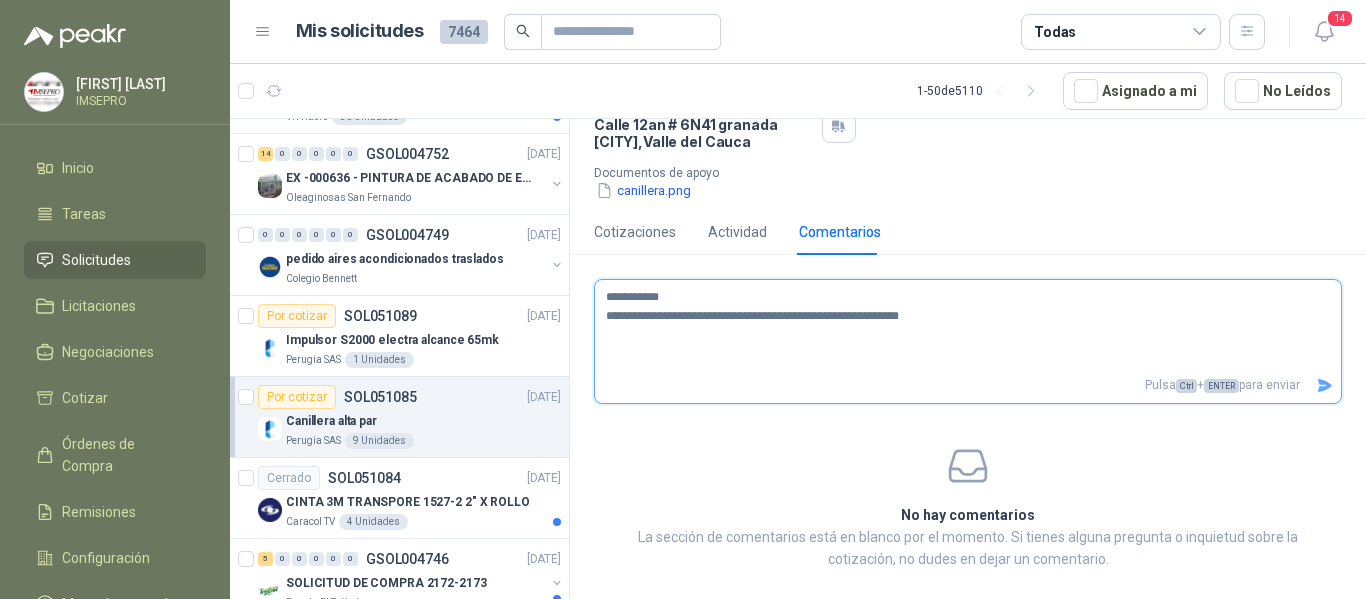 type 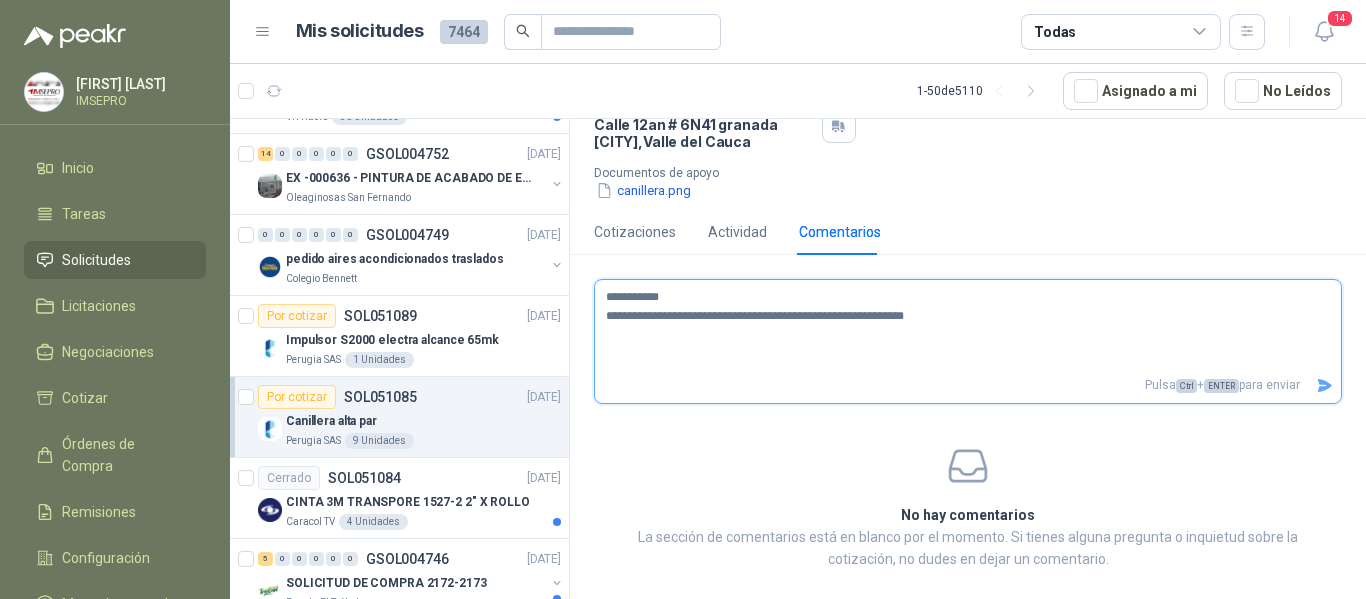 type 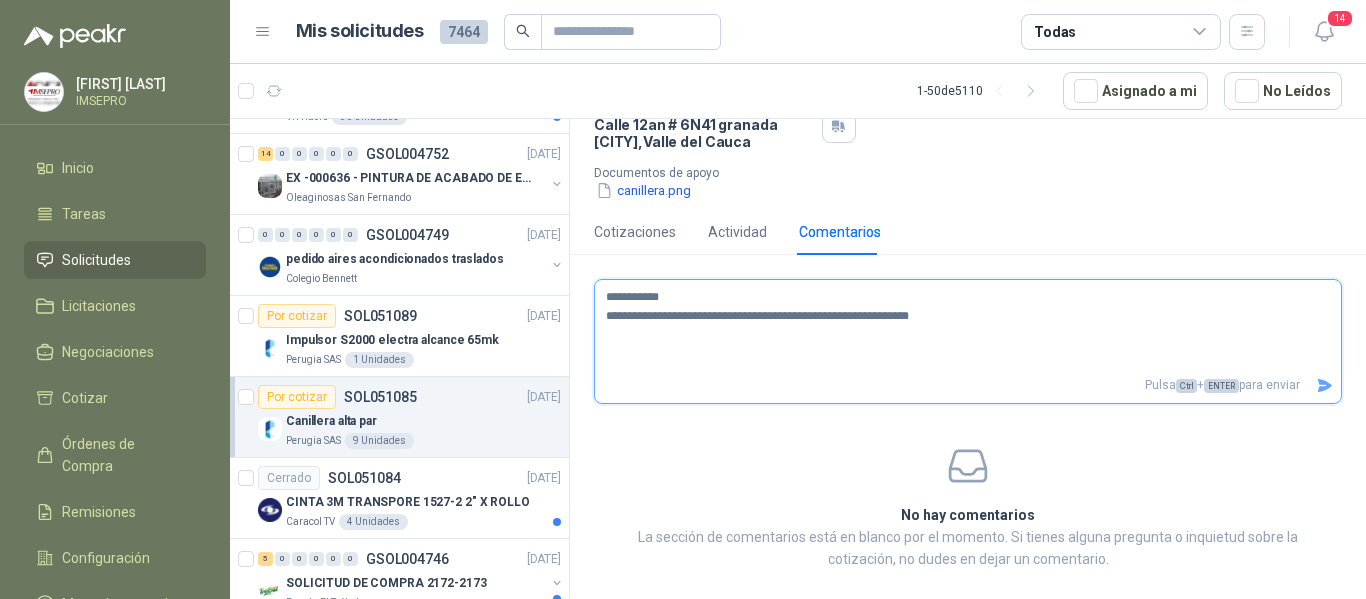 type 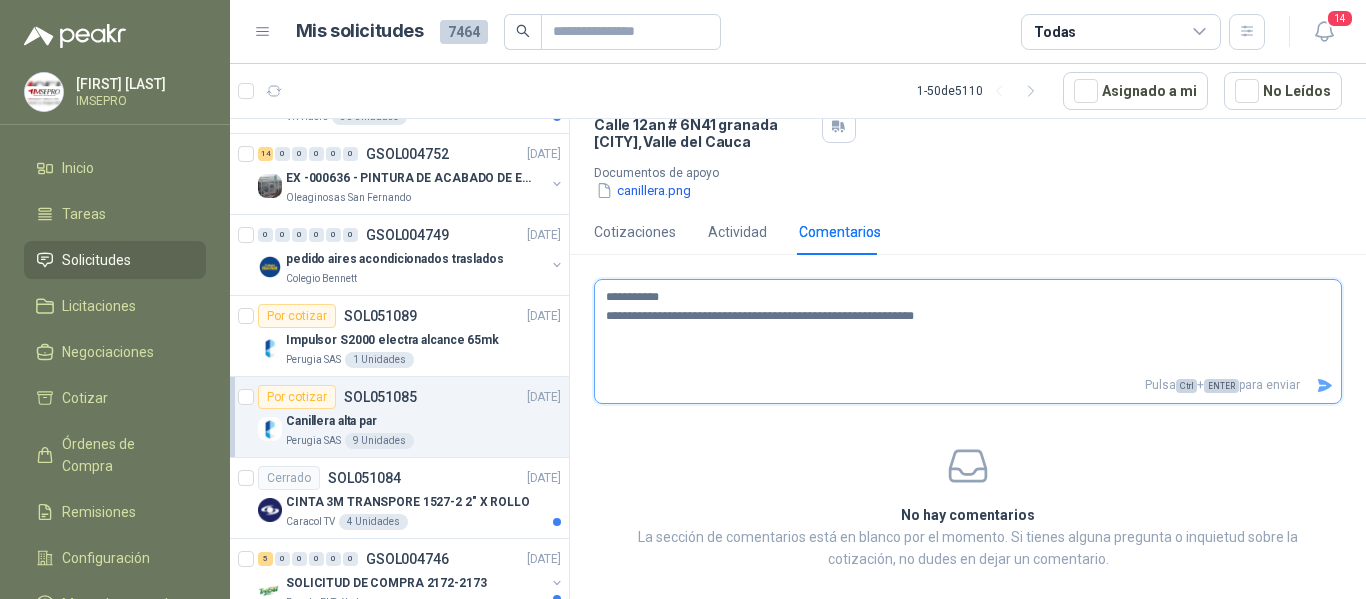 type 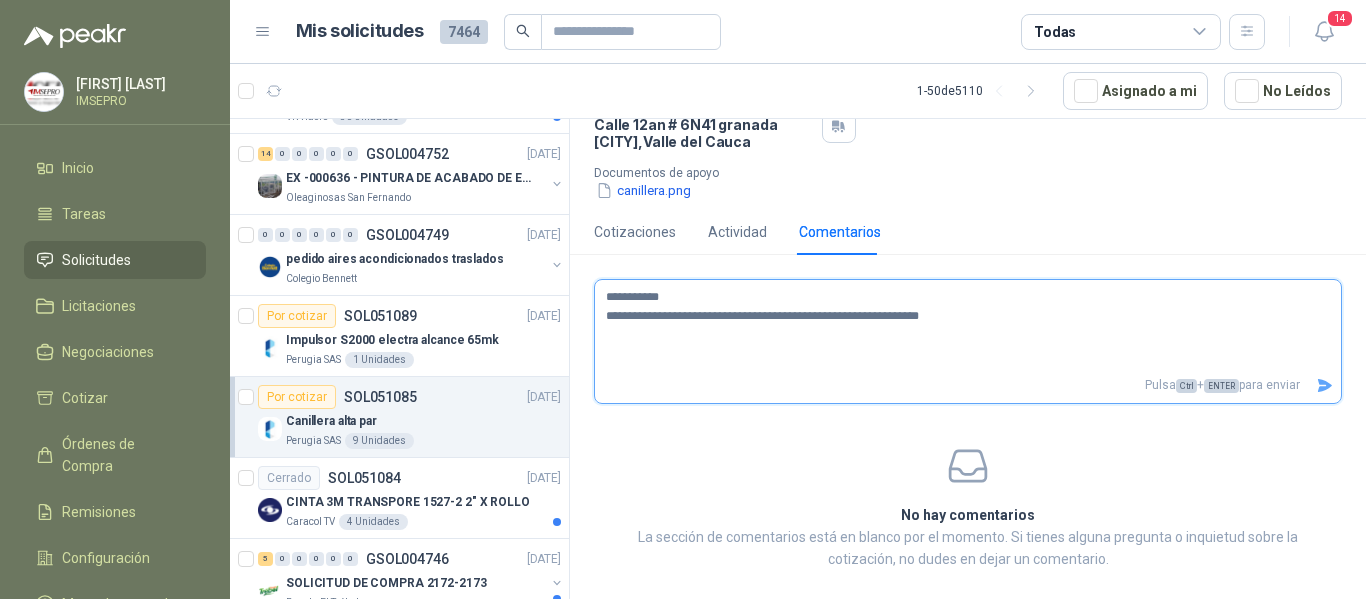 type 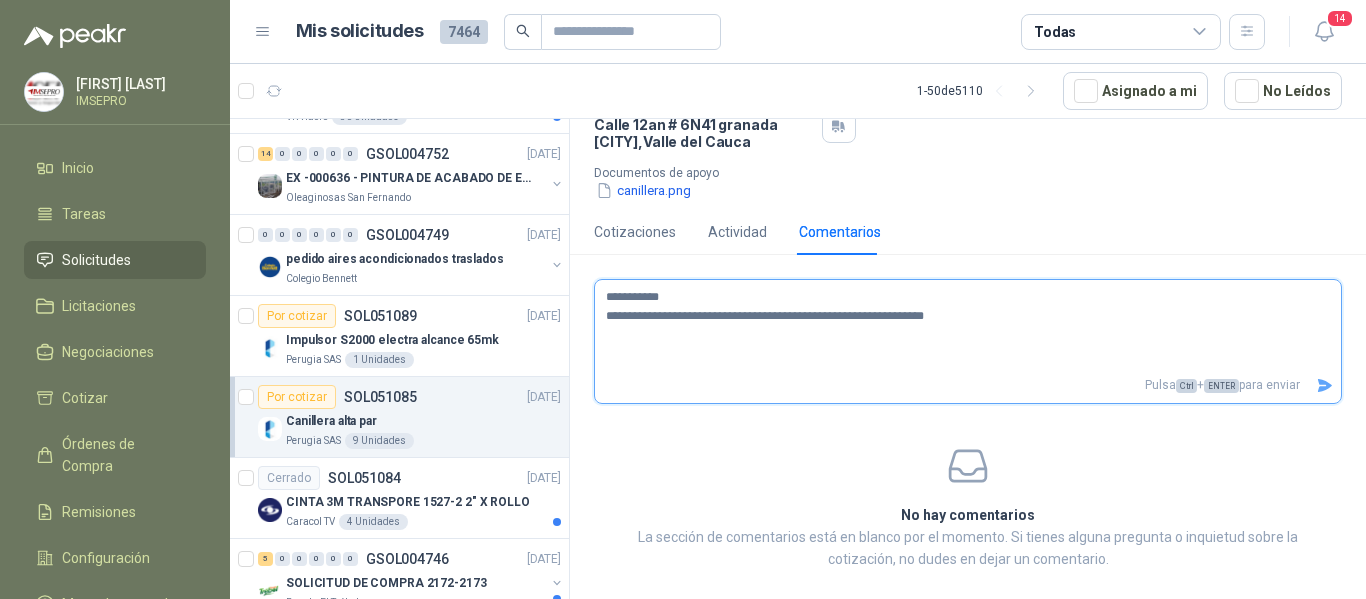 type 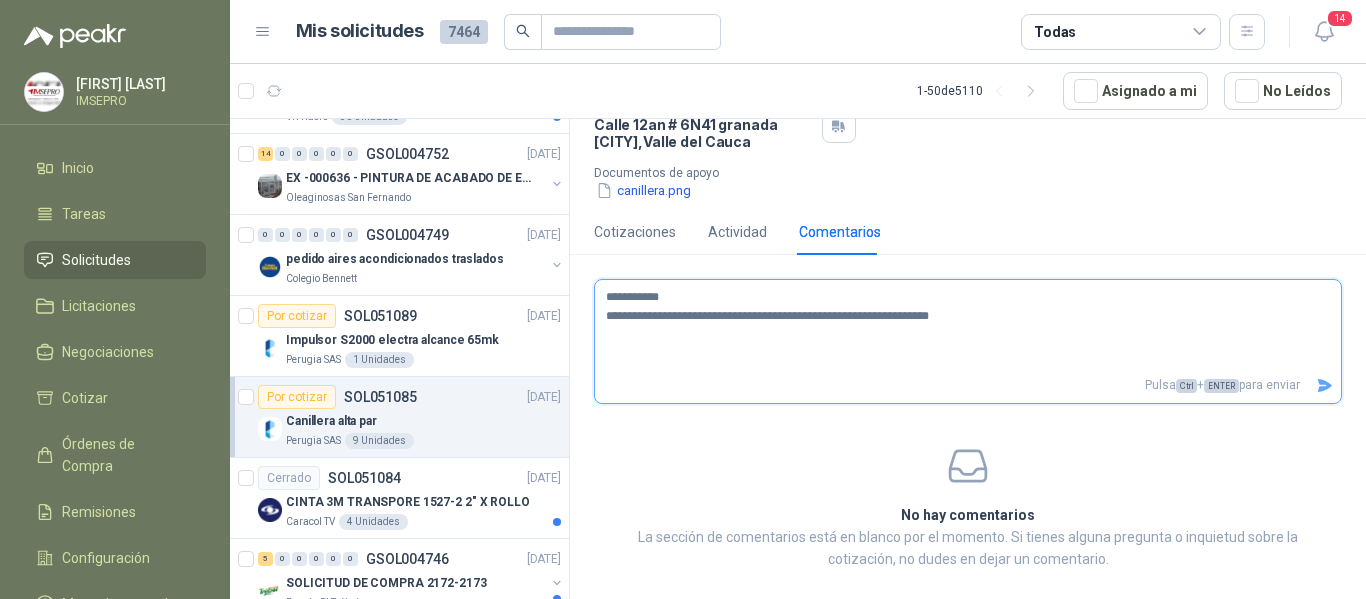 type 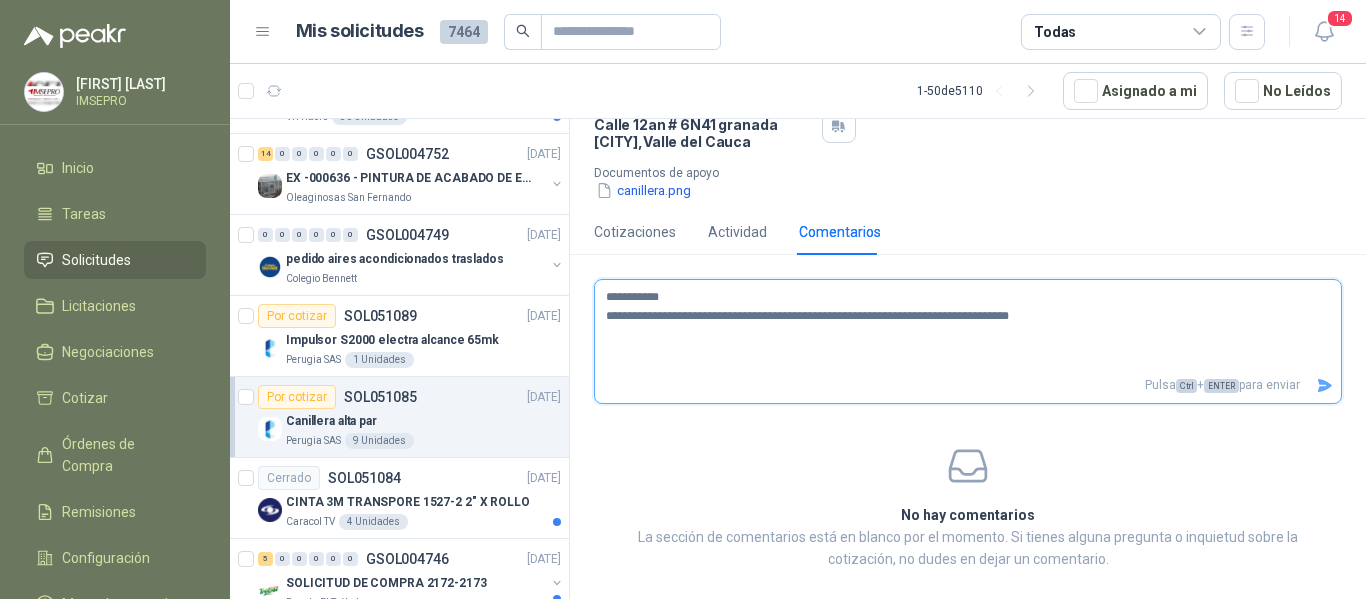 click 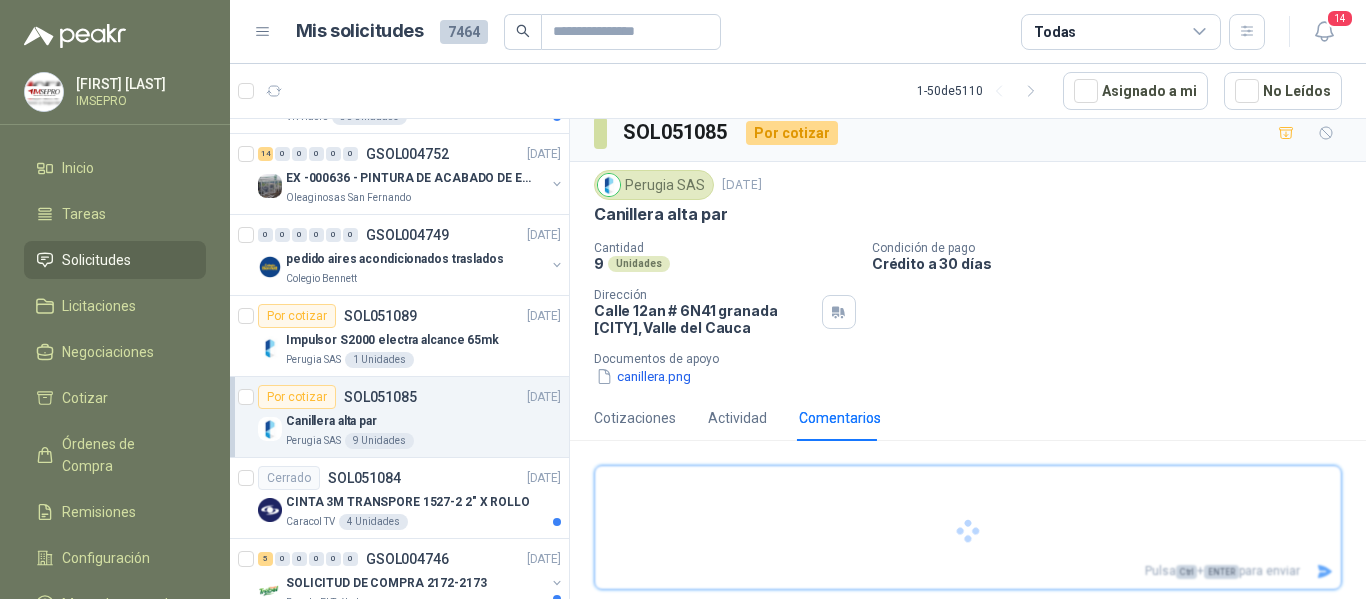 scroll, scrollTop: 14, scrollLeft: 0, axis: vertical 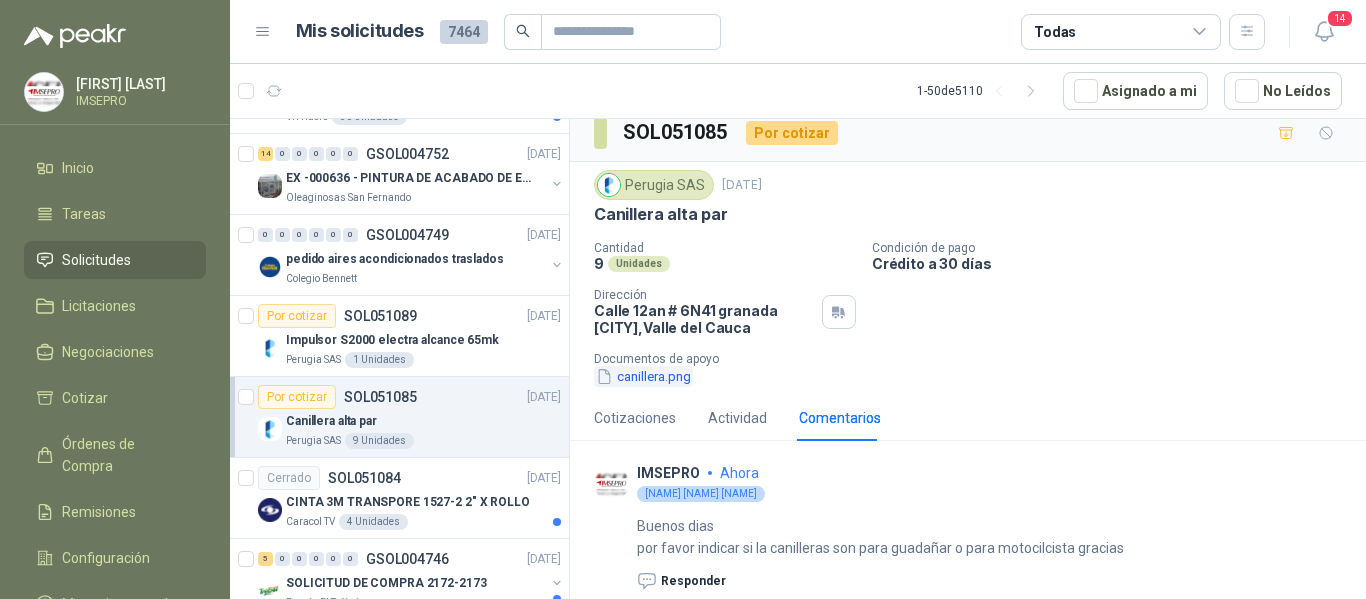 click on "canillera.png" at bounding box center (643, 376) 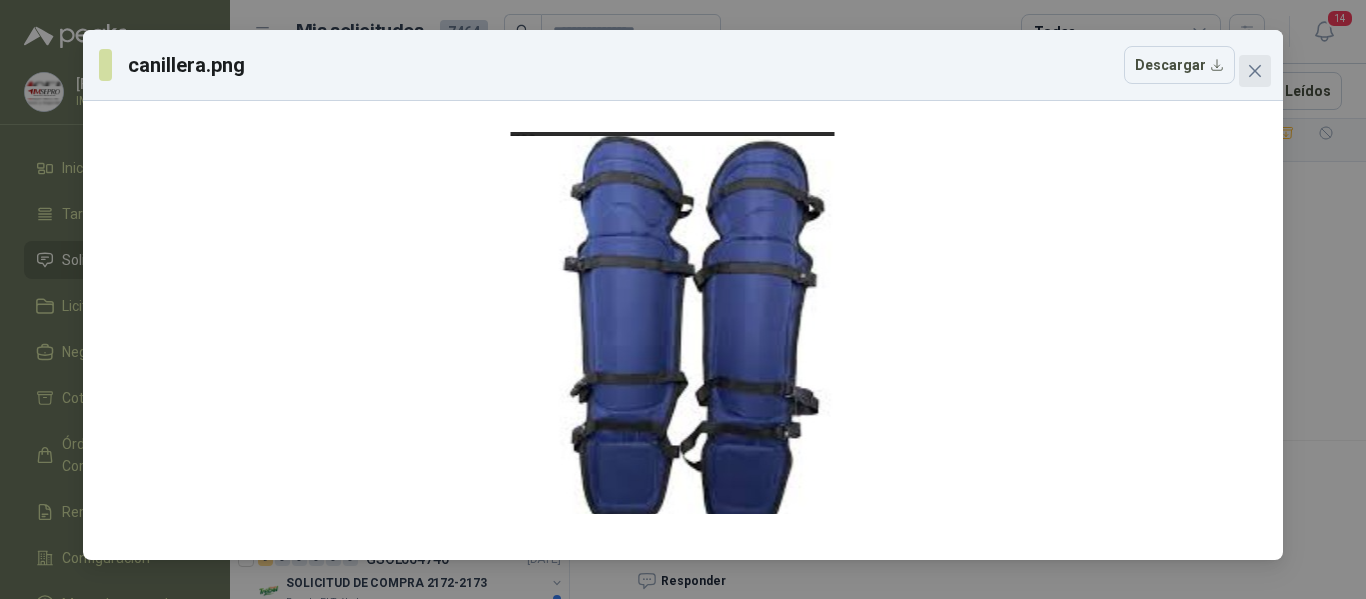 click 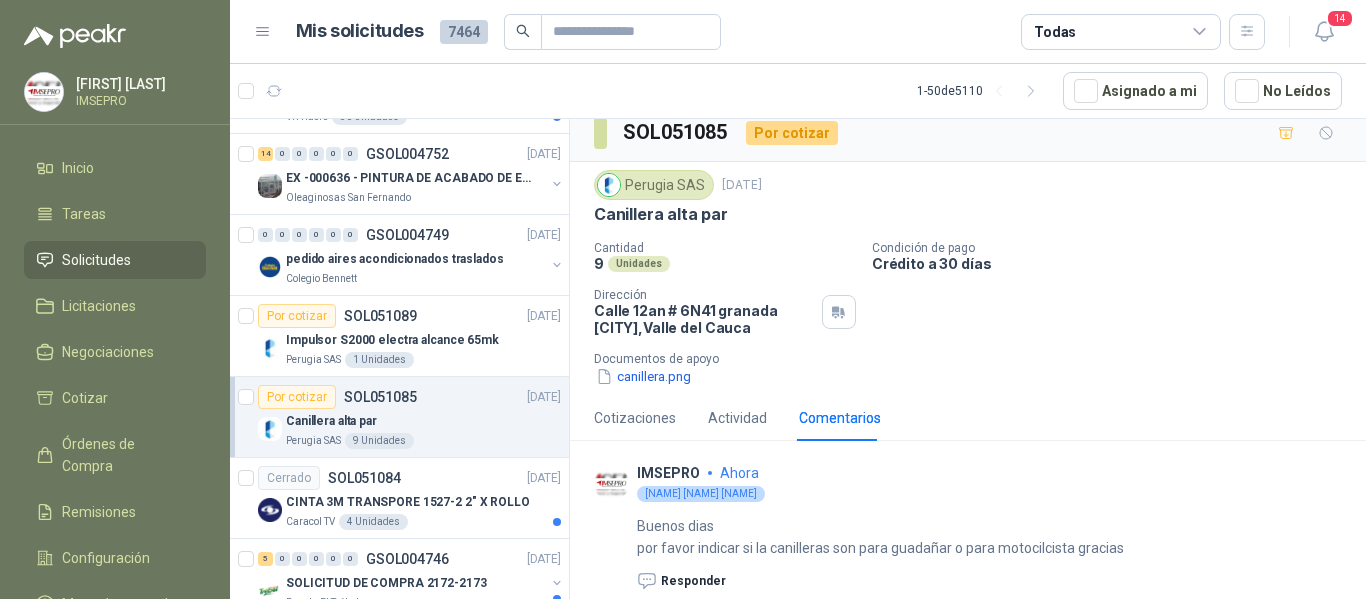 scroll, scrollTop: 16, scrollLeft: 0, axis: vertical 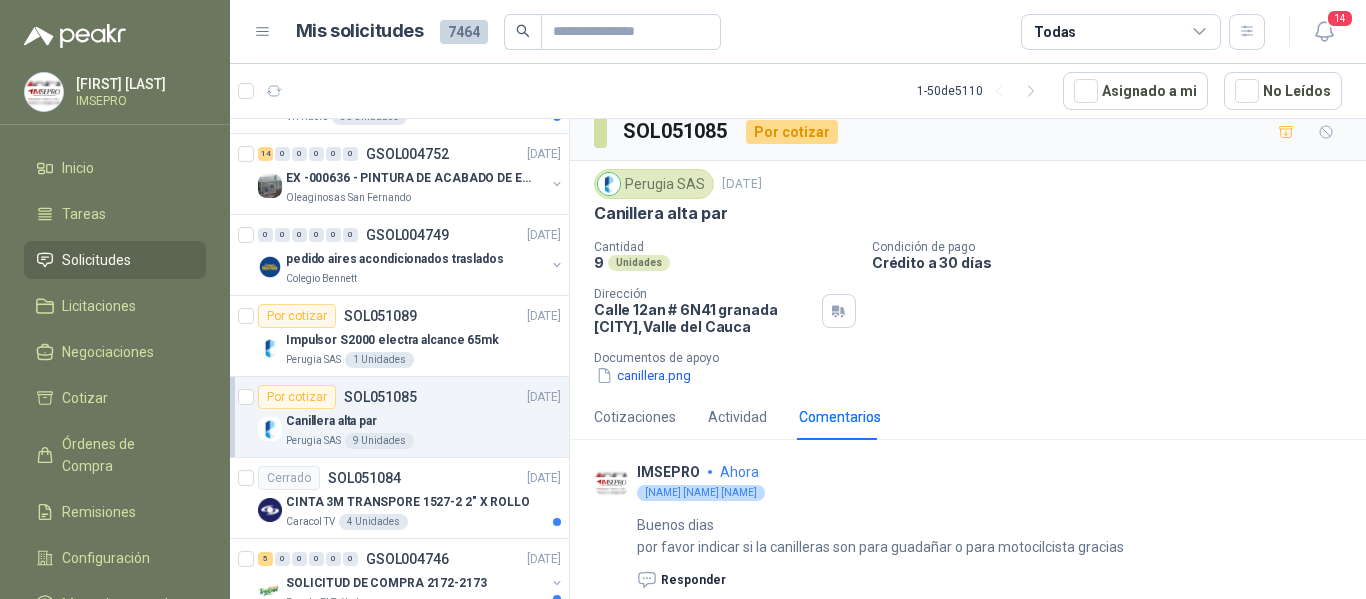 click on "Buenos dias
por favor indicar si la canilleras son para guadañar o para motocilcista gracias" at bounding box center [880, 536] 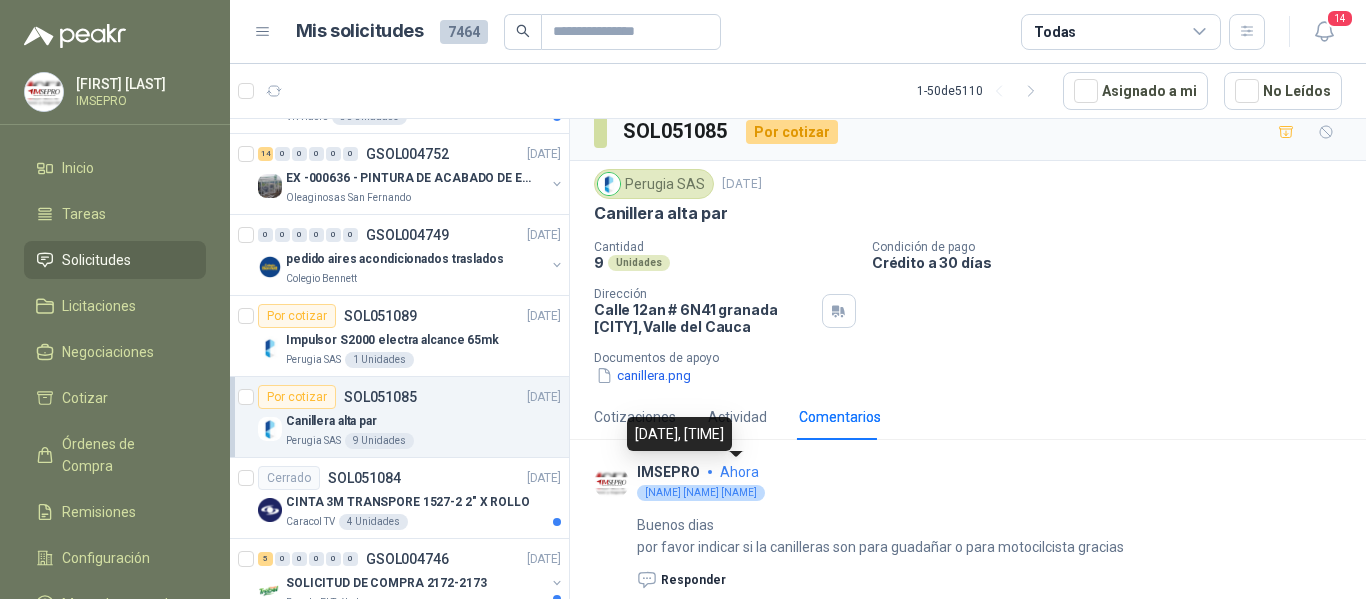 click on "ahora" at bounding box center (739, 472) 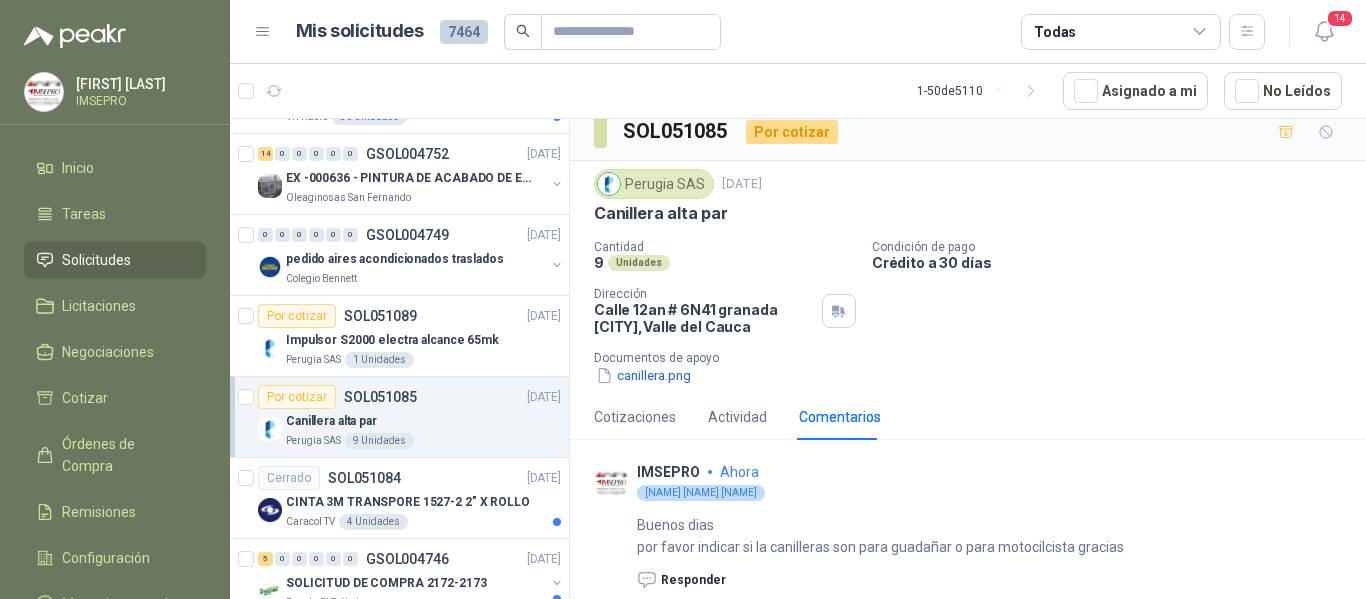 click on "IMSEPRO" at bounding box center [668, 472] 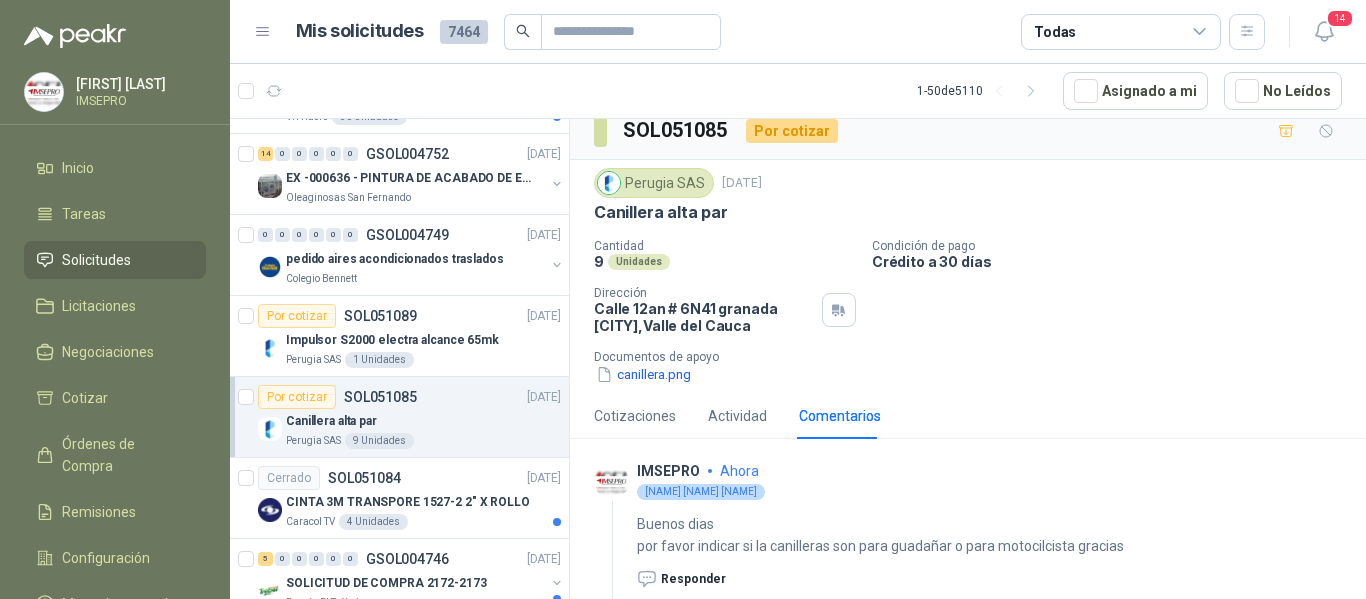 click 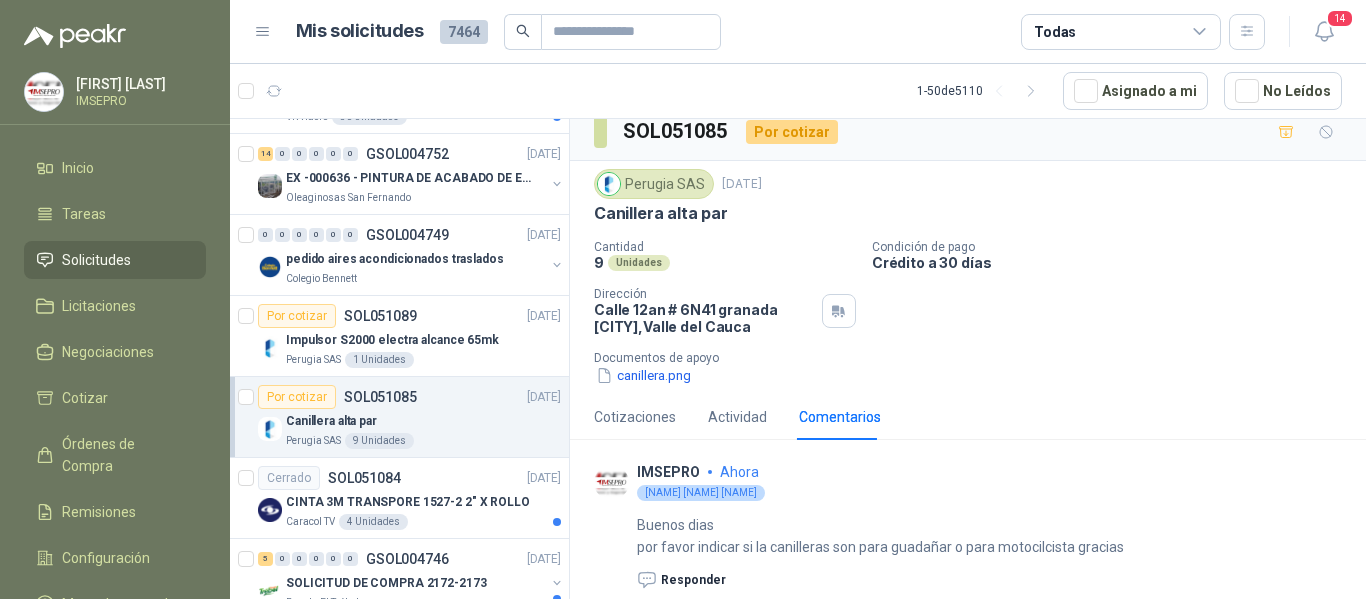 click 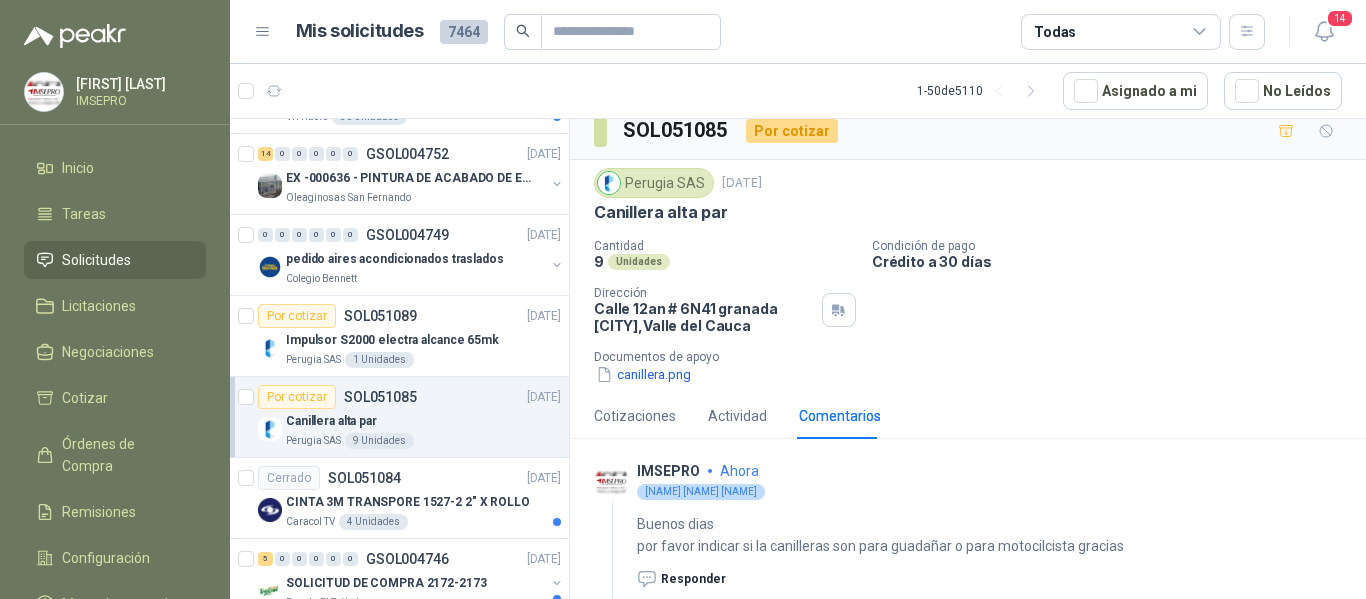 click on "IMSEPRO" at bounding box center (668, 471) 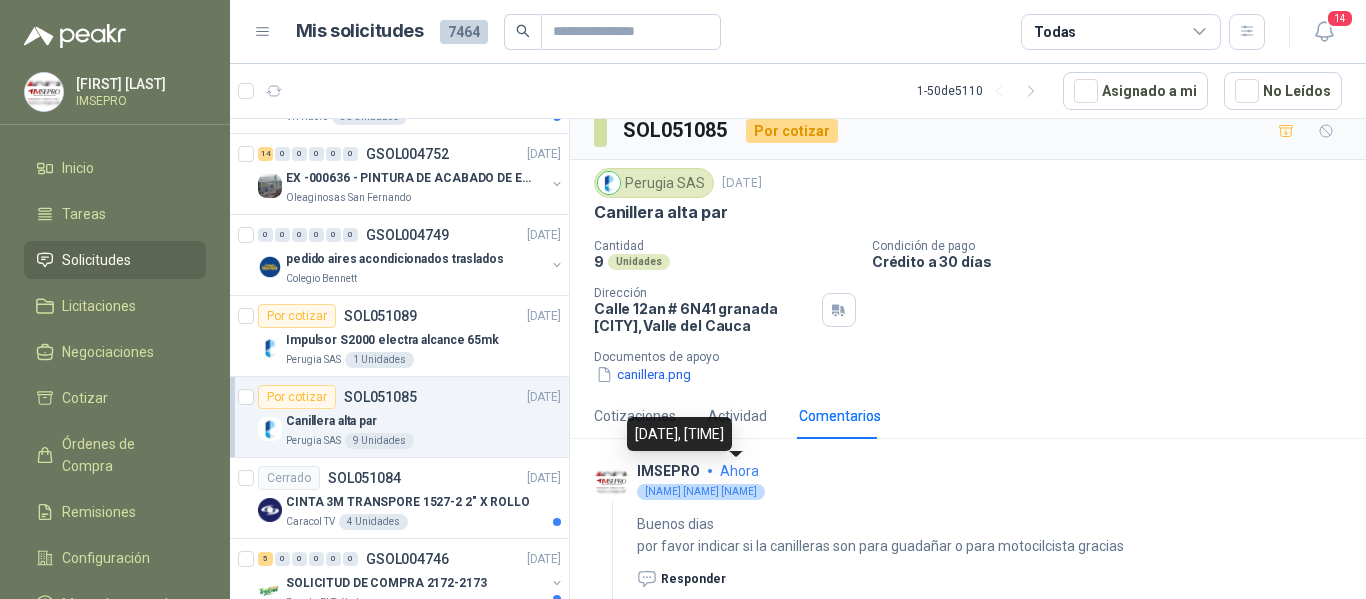 click on "ahora" at bounding box center (739, 471) 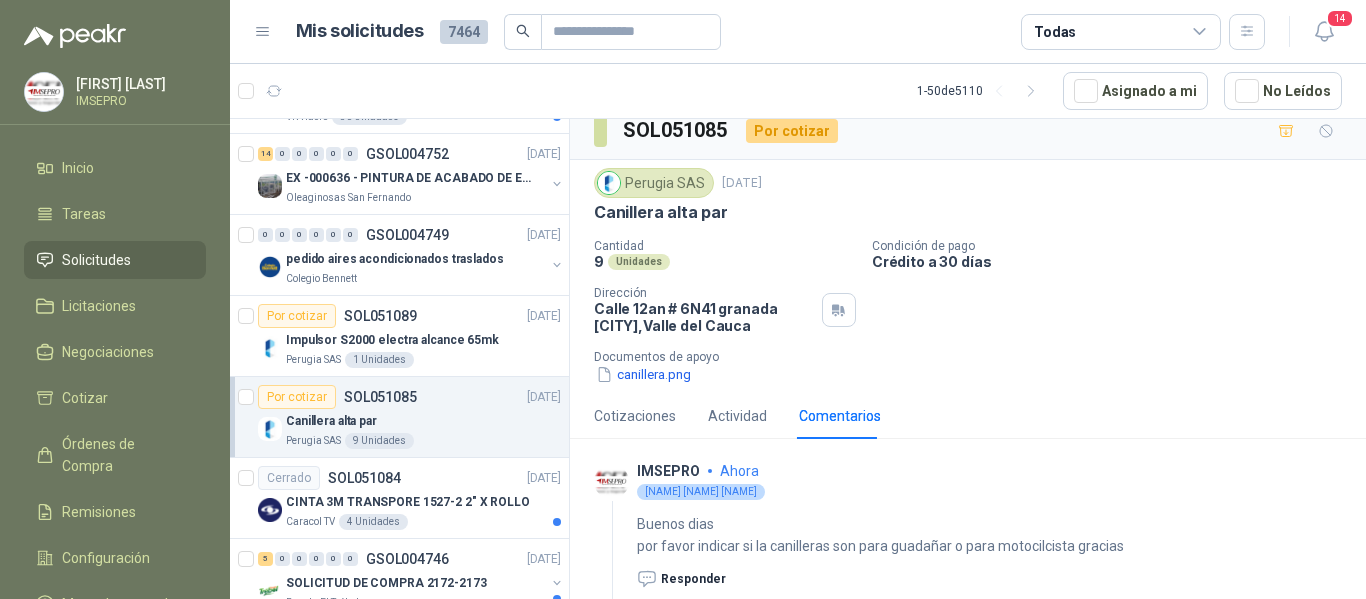 click on "Buenos dias
por favor indicar si la canilleras son para guadañar o para motocilcista gracias" at bounding box center [880, 535] 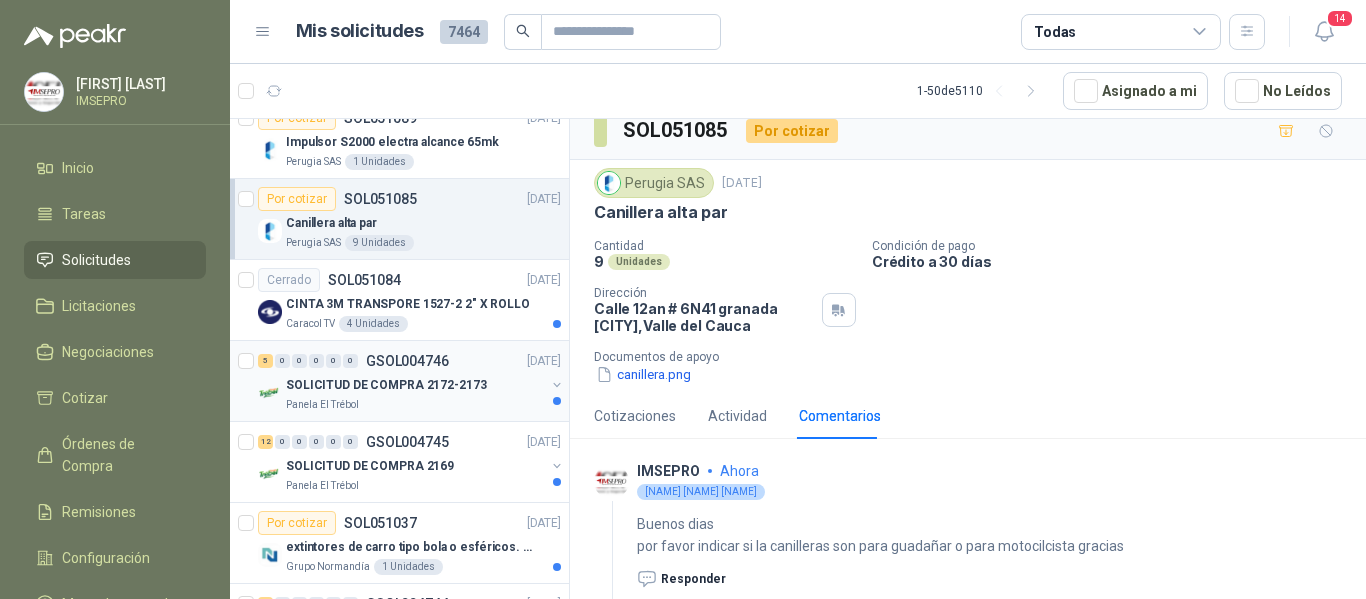 scroll, scrollTop: 1400, scrollLeft: 0, axis: vertical 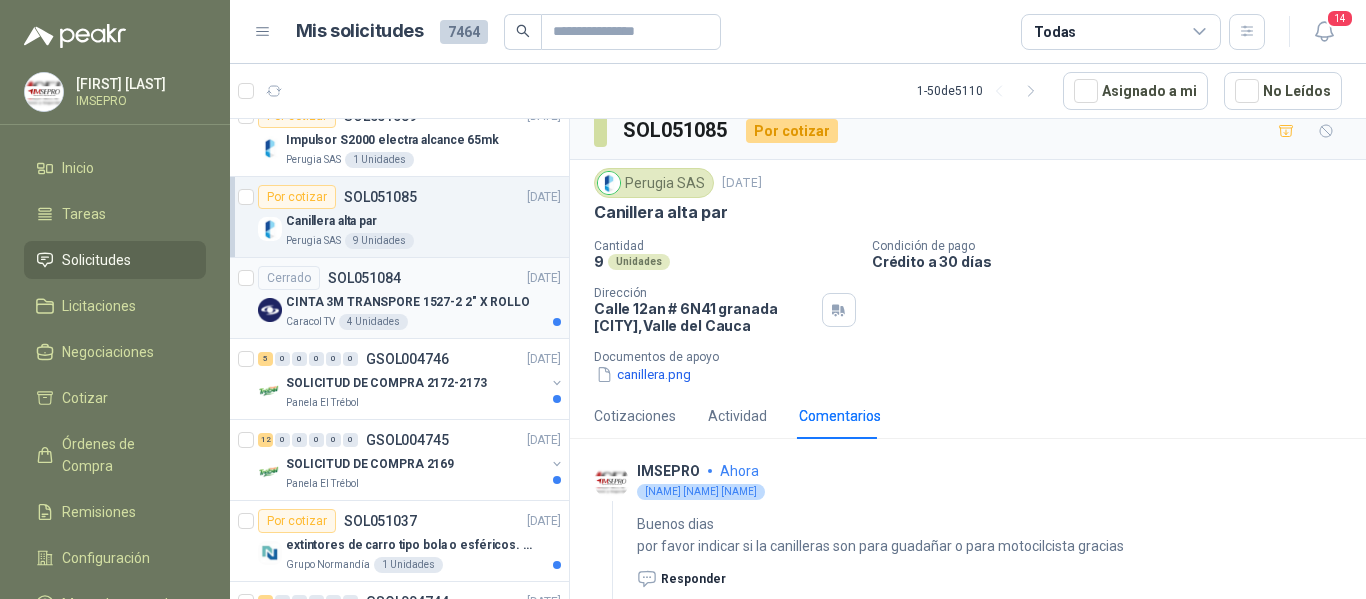click on "CINTA 3M TRANSPORE 1527-2 2" X ROLLO" at bounding box center [408, 302] 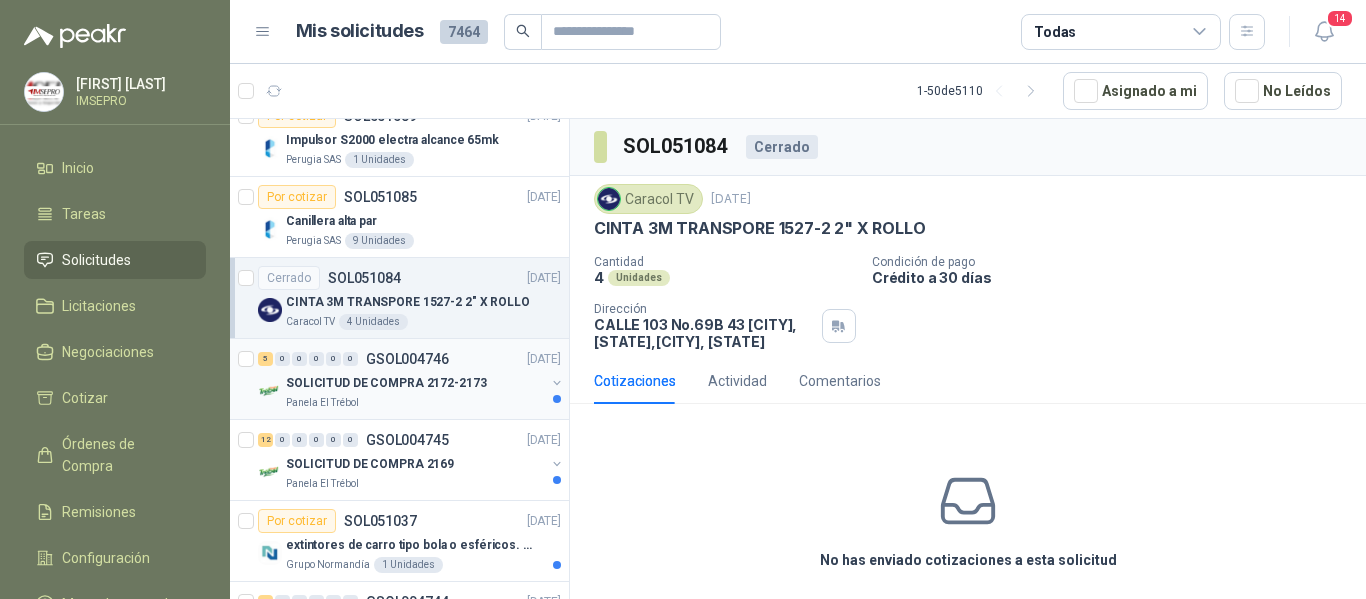 click on "Panela El Trébol" at bounding box center [415, 403] 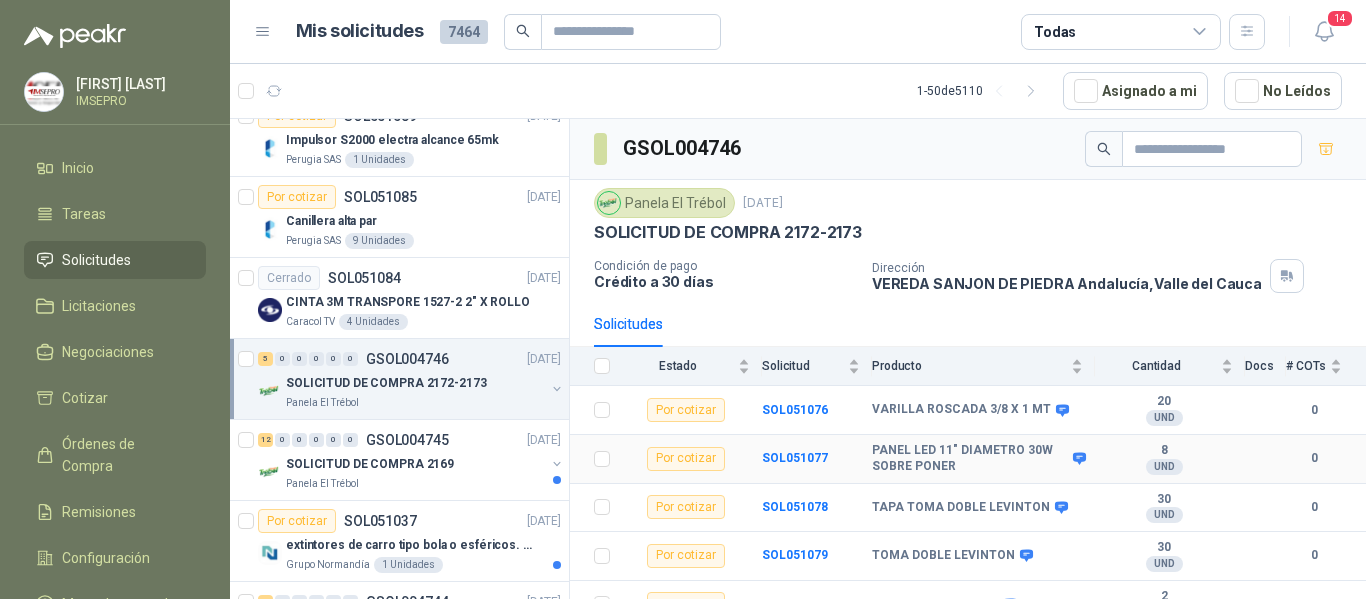 scroll, scrollTop: 23, scrollLeft: 0, axis: vertical 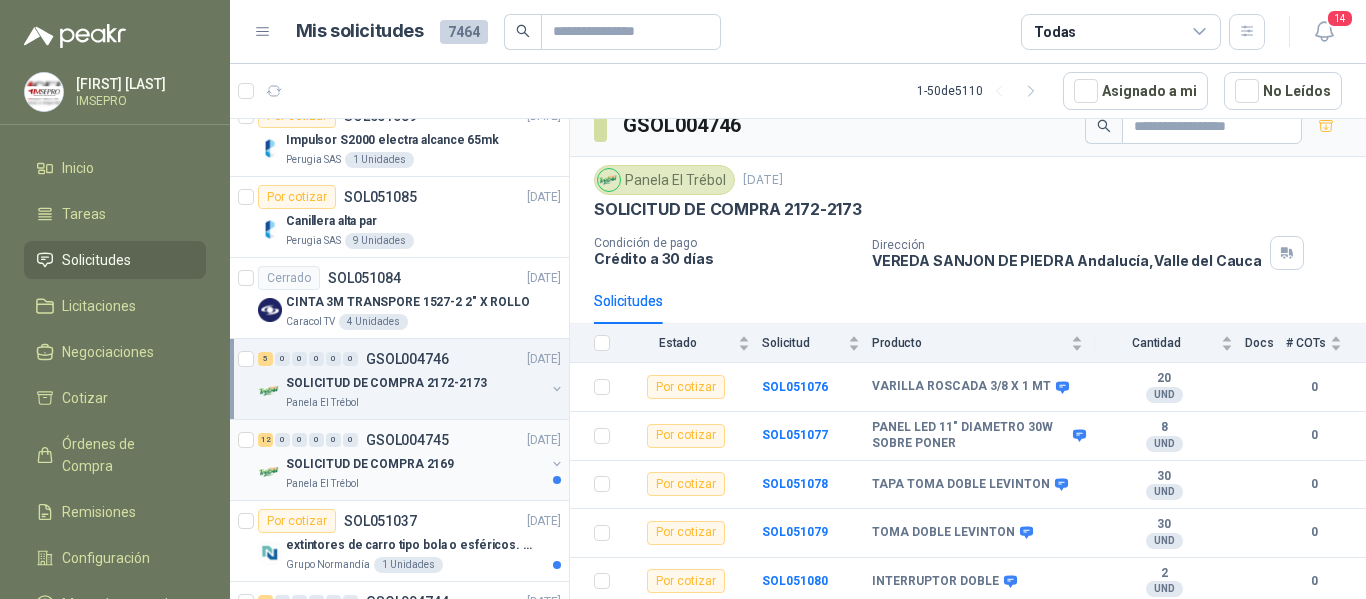 click on "SOLICITUD DE COMPRA 2169" at bounding box center (370, 464) 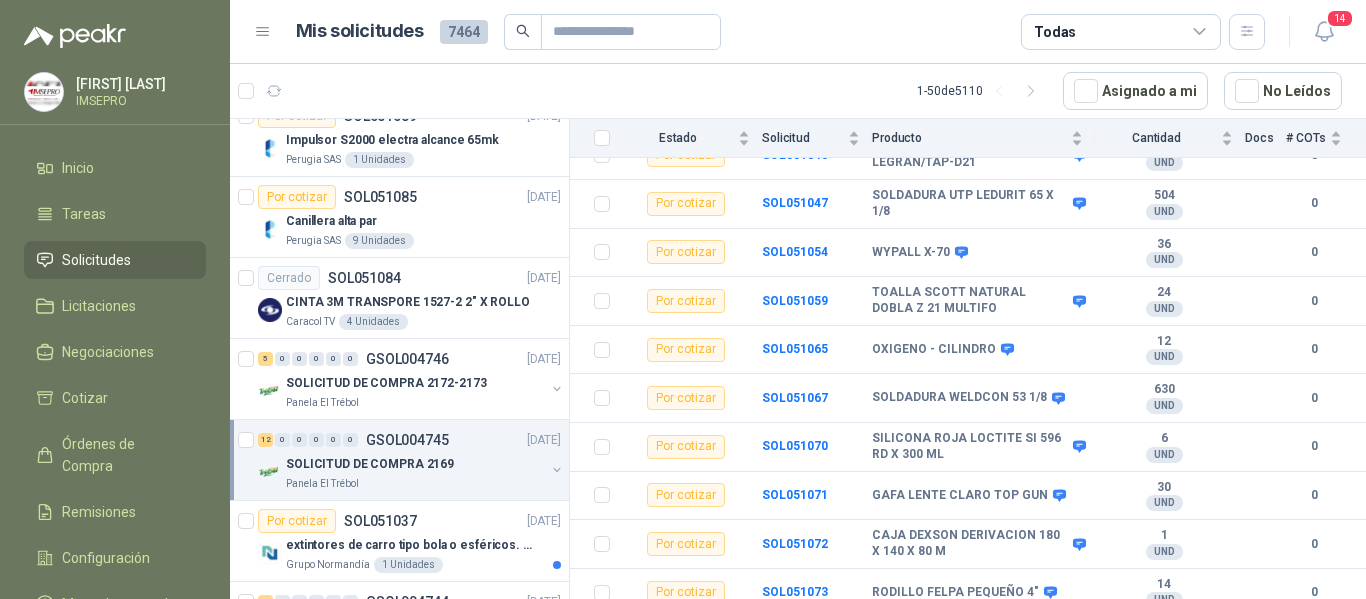 scroll, scrollTop: 379, scrollLeft: 0, axis: vertical 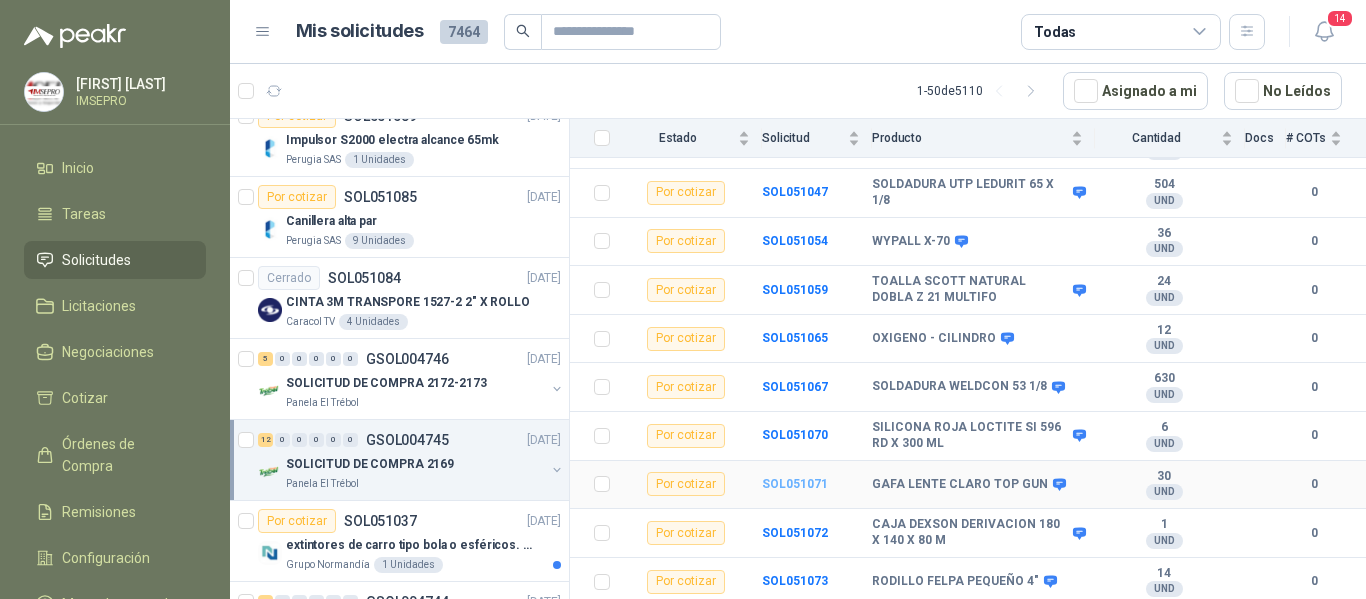 click on "SOL051071" at bounding box center (795, 484) 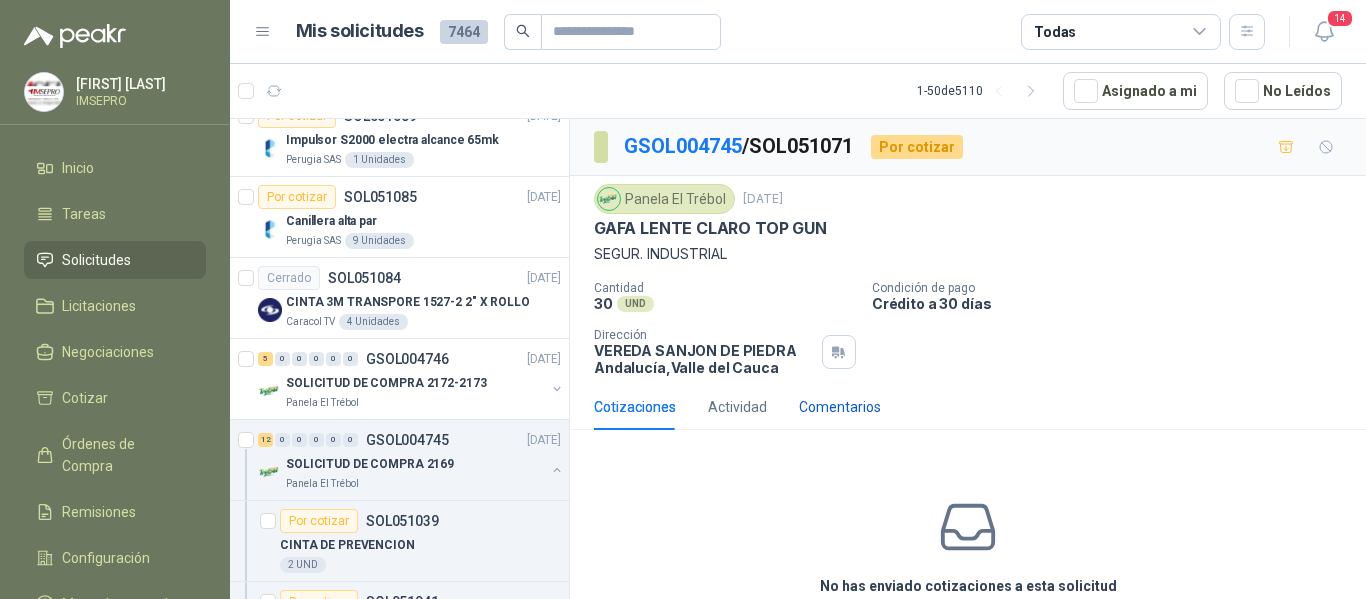 click on "Comentarios" at bounding box center (840, 407) 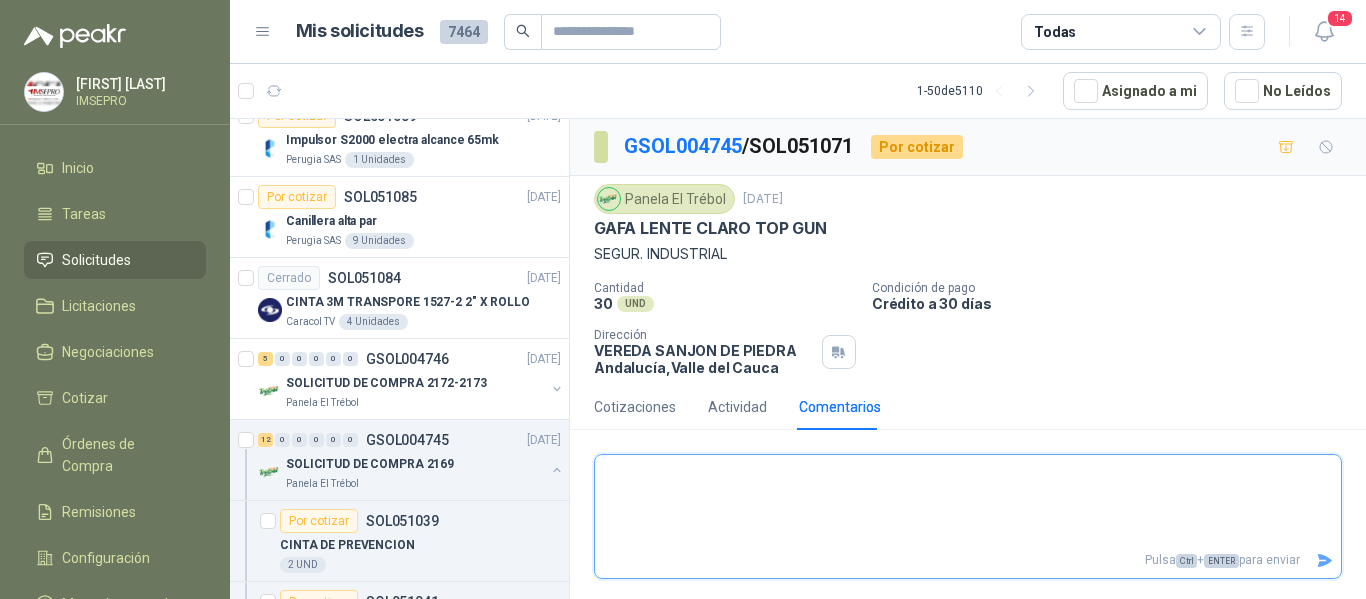 click at bounding box center [968, 501] 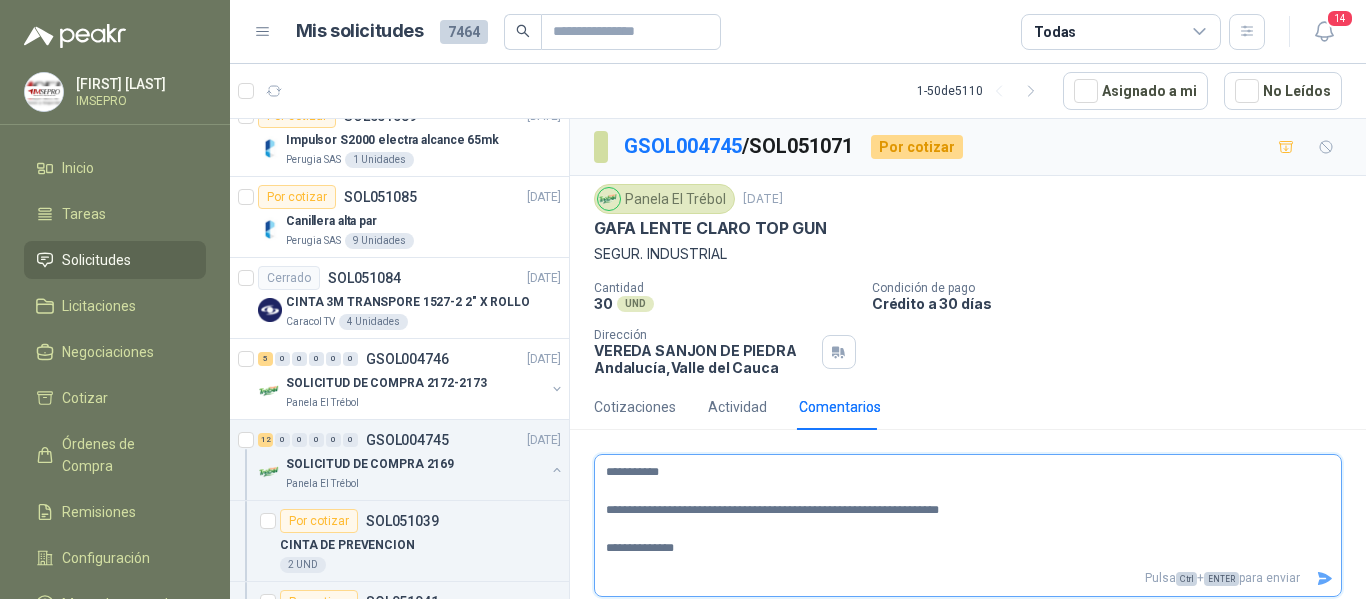 click 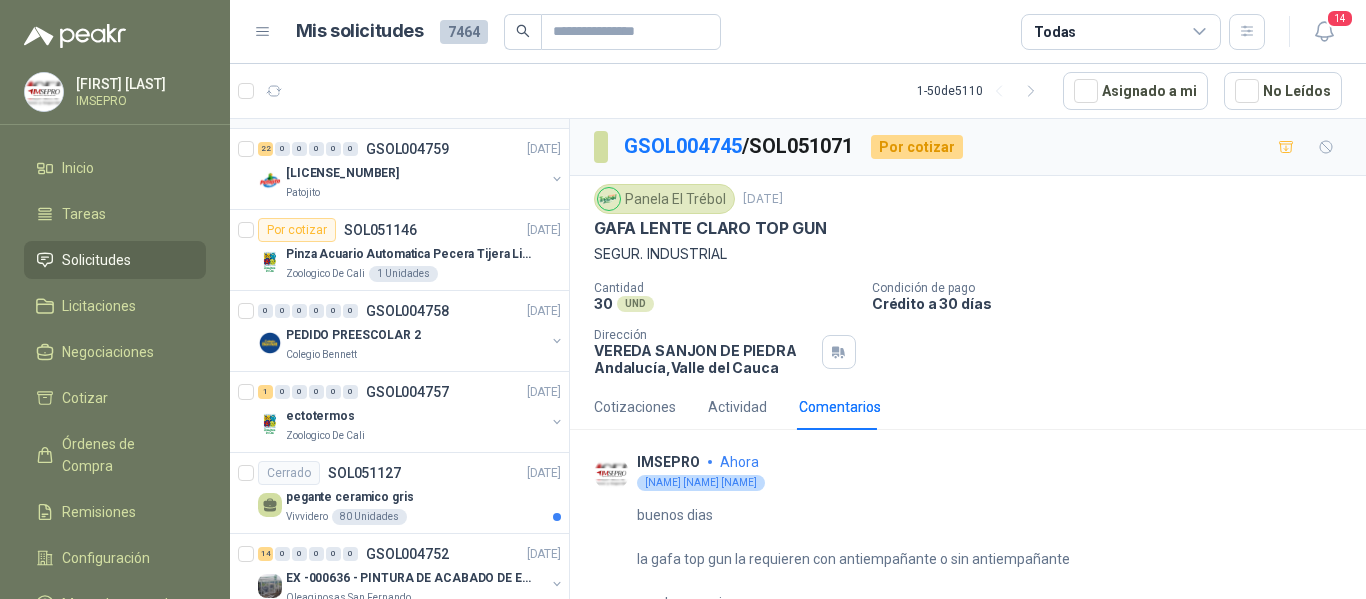 scroll, scrollTop: 1000, scrollLeft: 0, axis: vertical 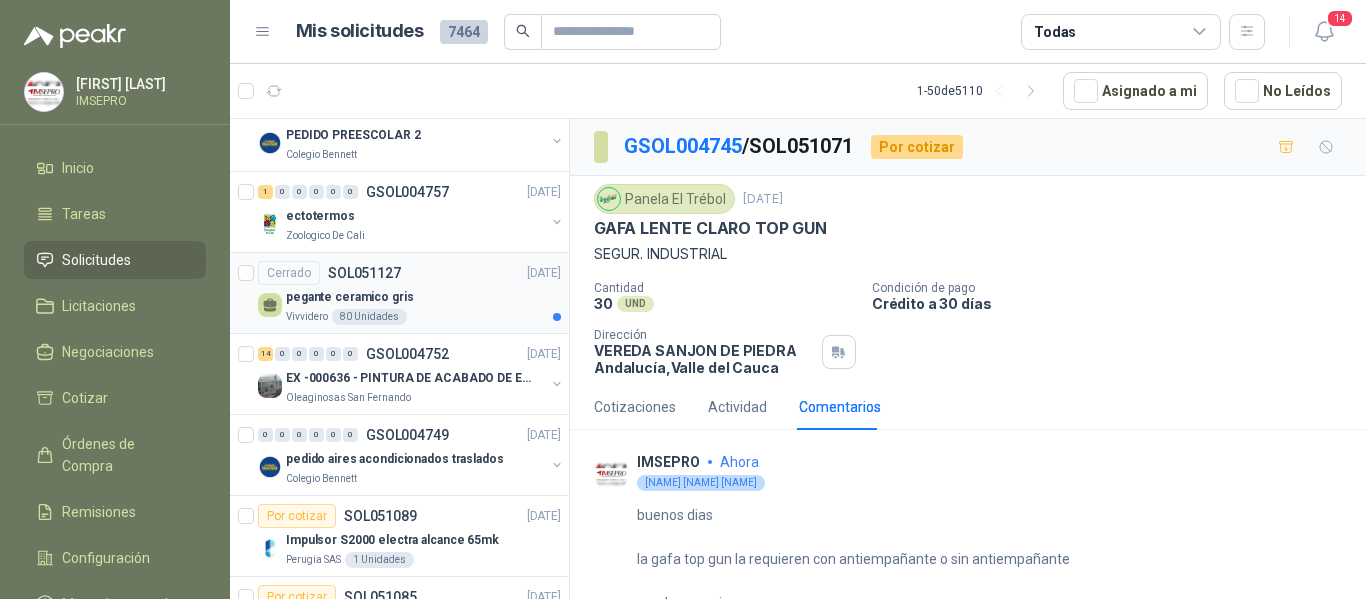 click on "Vivvidero 80   Unidades" at bounding box center (423, 317) 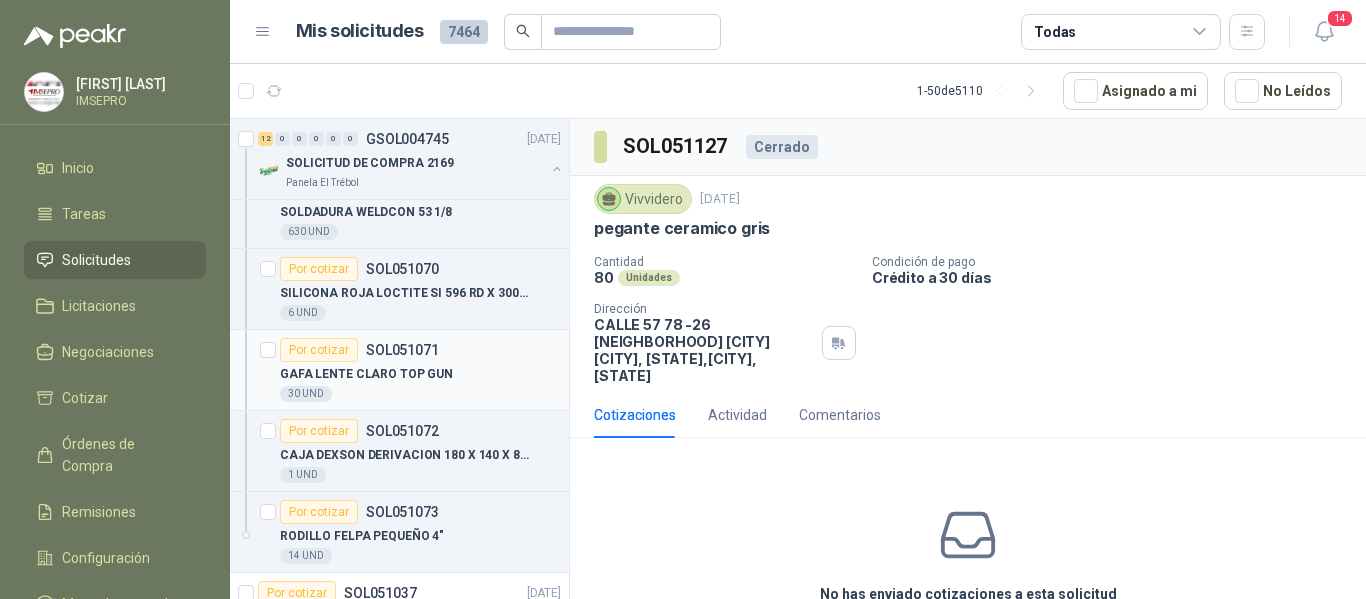 scroll, scrollTop: 2600, scrollLeft: 0, axis: vertical 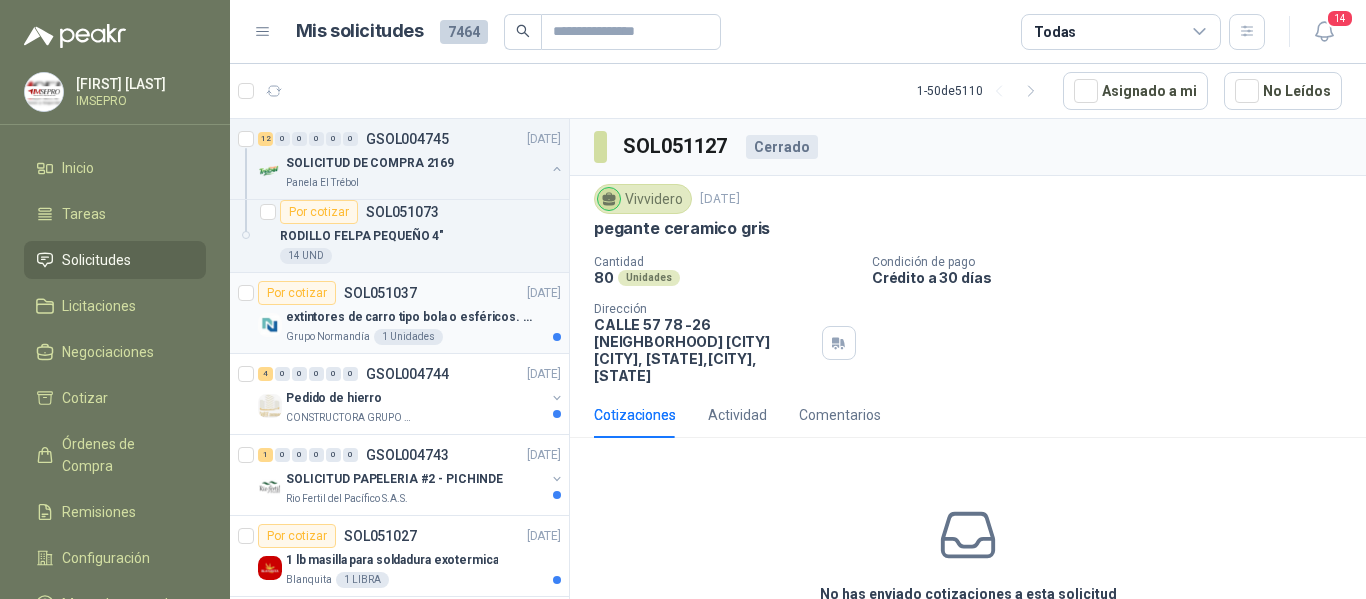 click on "extintores de carro tipo bola o esféricos. Eficacia 21A - 113B" at bounding box center (423, 317) 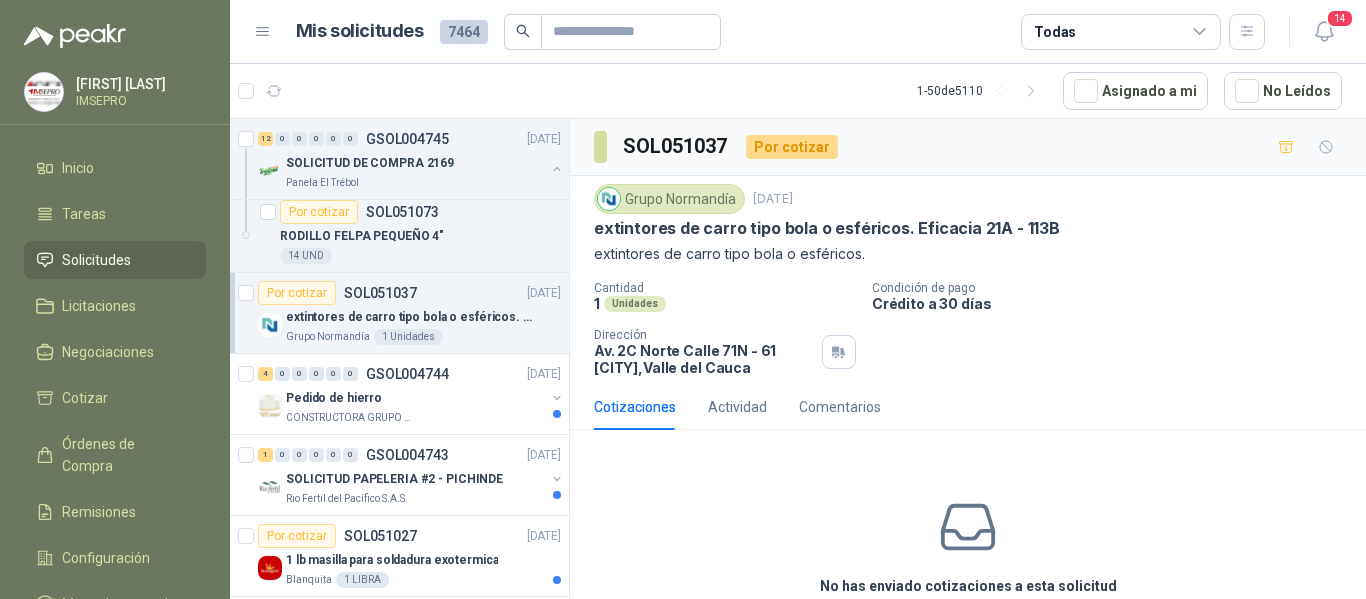 scroll, scrollTop: 2700, scrollLeft: 0, axis: vertical 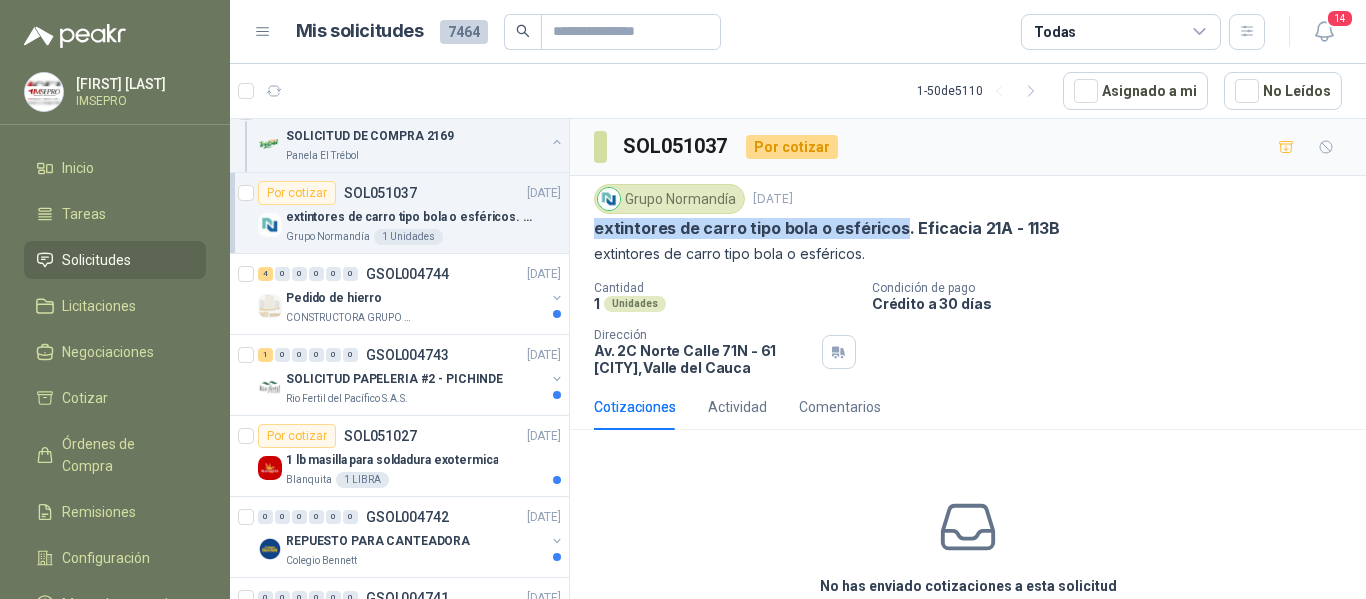 drag, startPoint x: 897, startPoint y: 232, endPoint x: 593, endPoint y: 230, distance: 304.0066 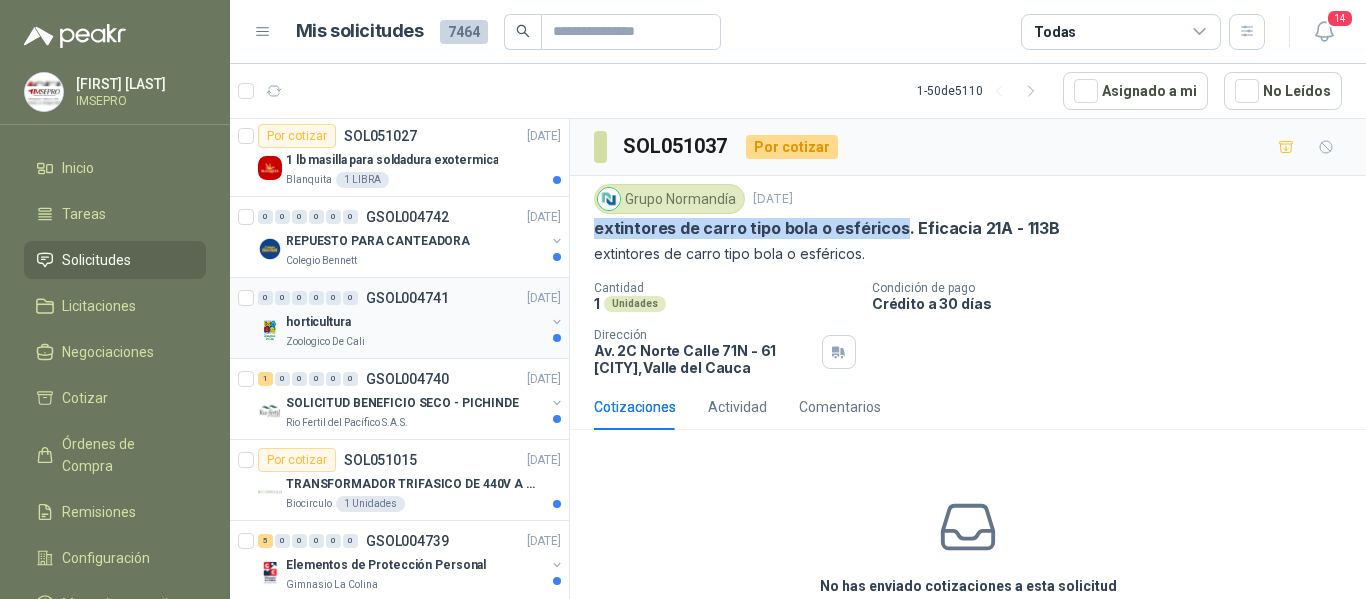 scroll, scrollTop: 2900, scrollLeft: 0, axis: vertical 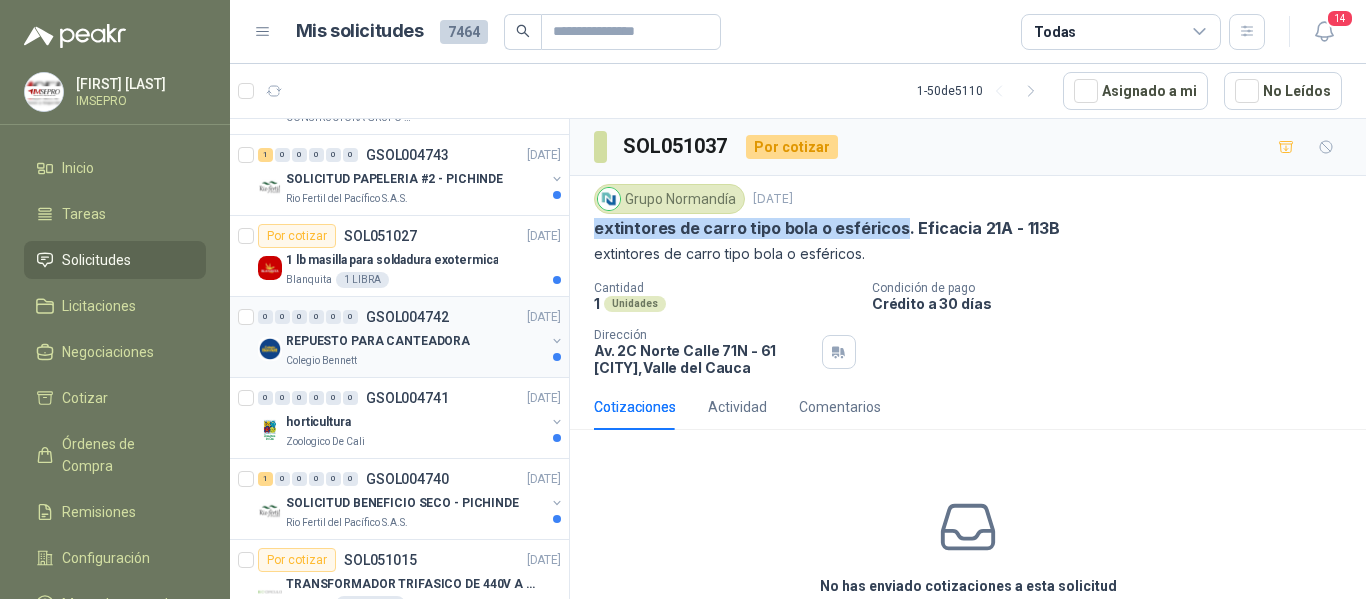 click on "REPUESTO PARA CANTEADORA" at bounding box center [378, 341] 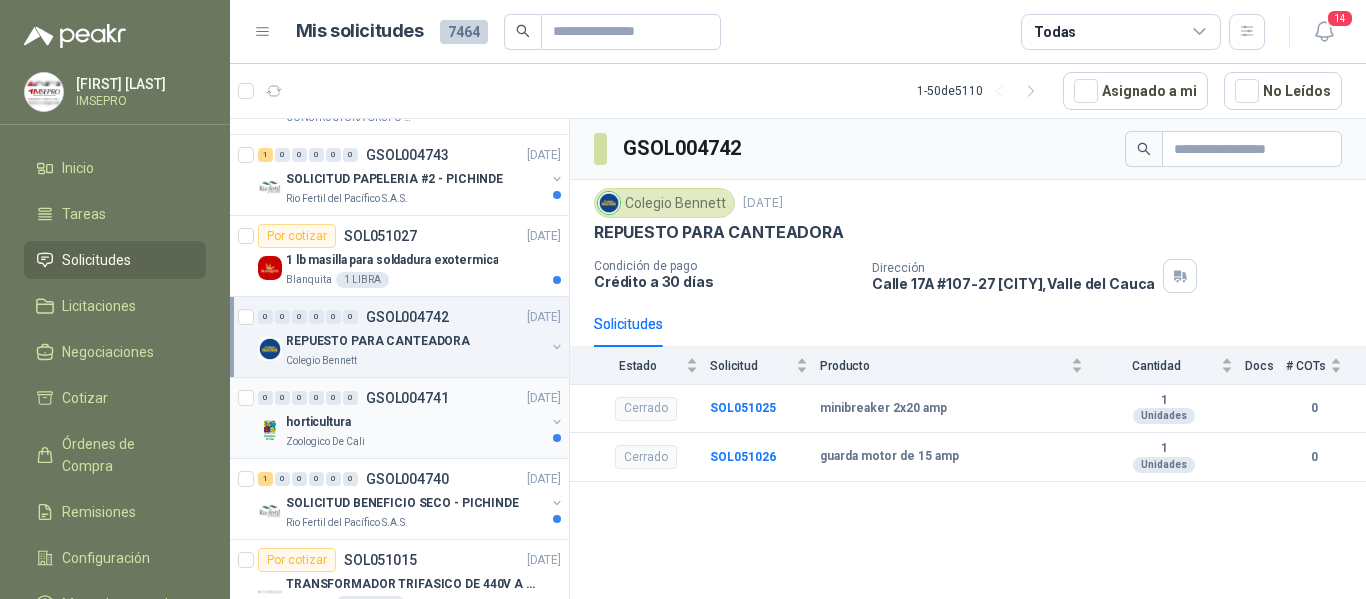 click on "horticultura" at bounding box center (415, 422) 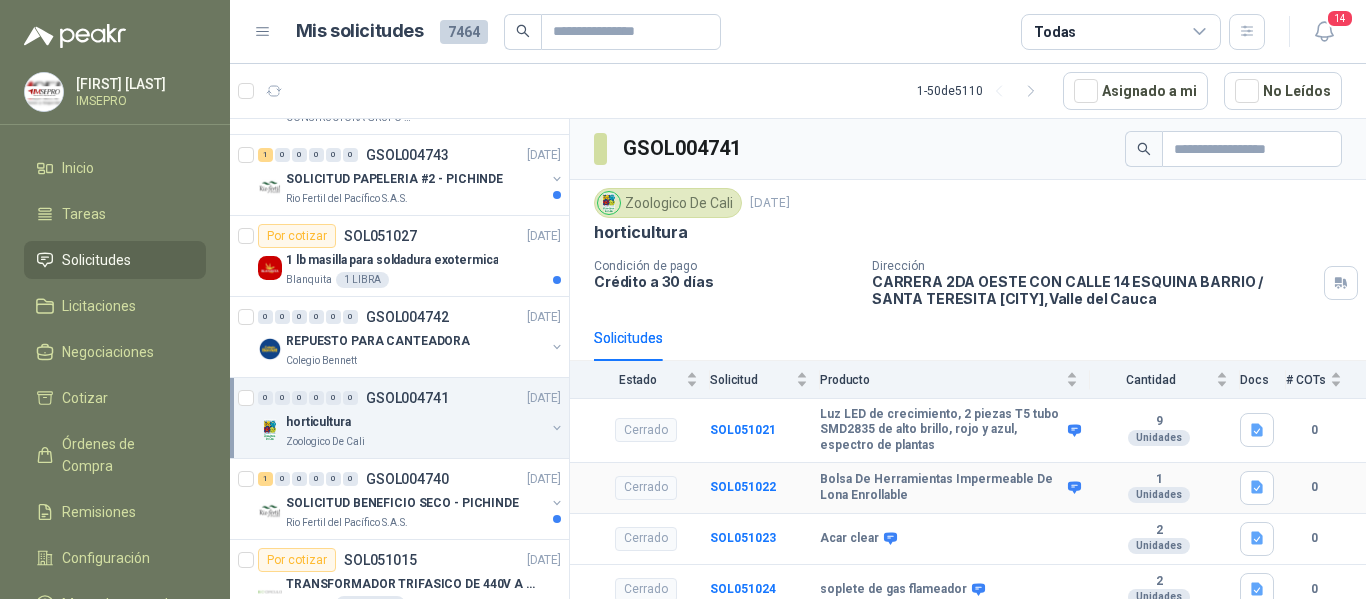 scroll, scrollTop: 10, scrollLeft: 0, axis: vertical 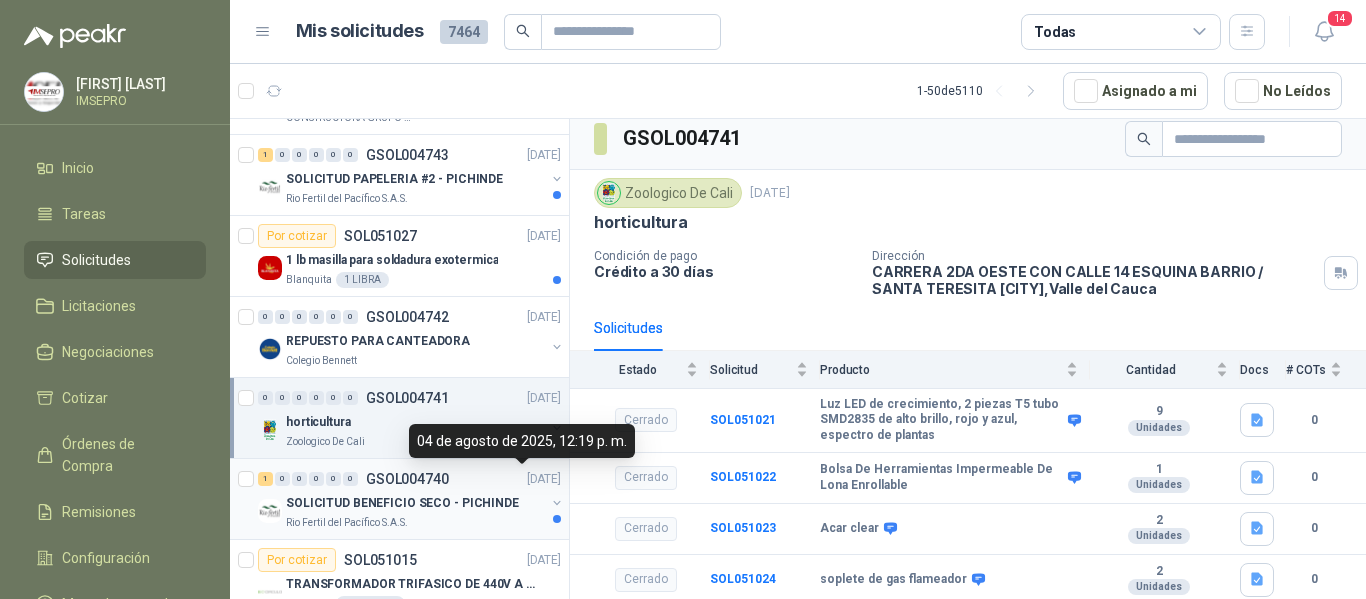 click on "SOLICITUD BENEFICIO SECO - PICHINDE" at bounding box center (402, 503) 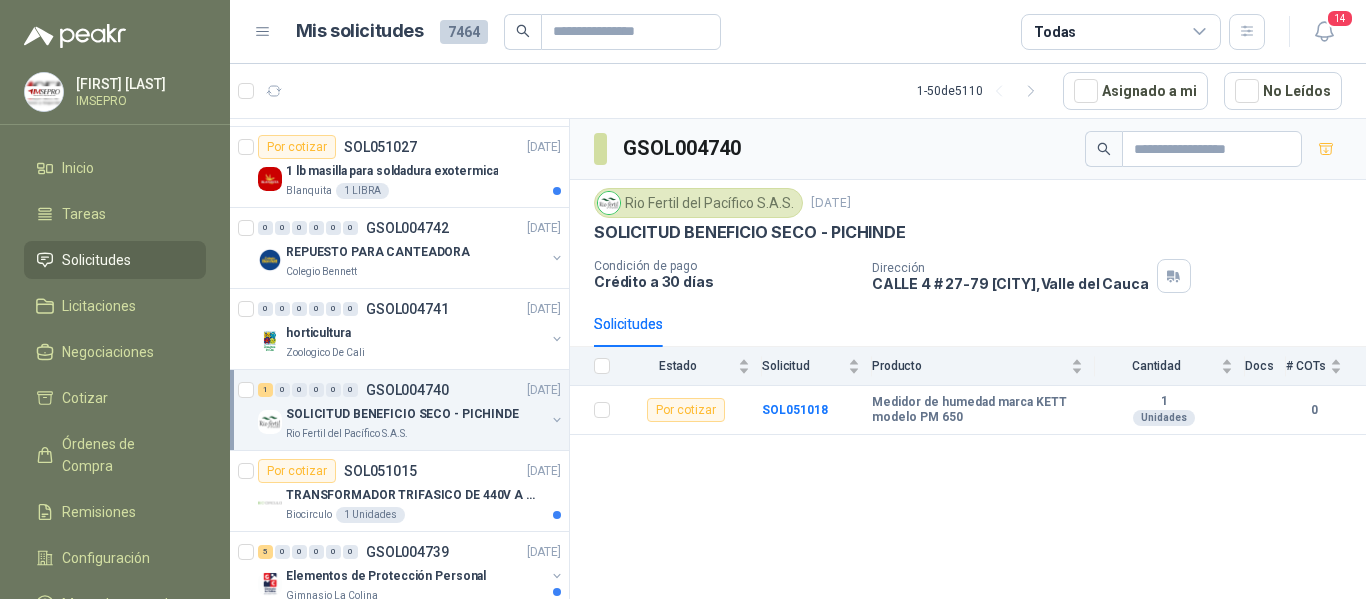 scroll, scrollTop: 3200, scrollLeft: 0, axis: vertical 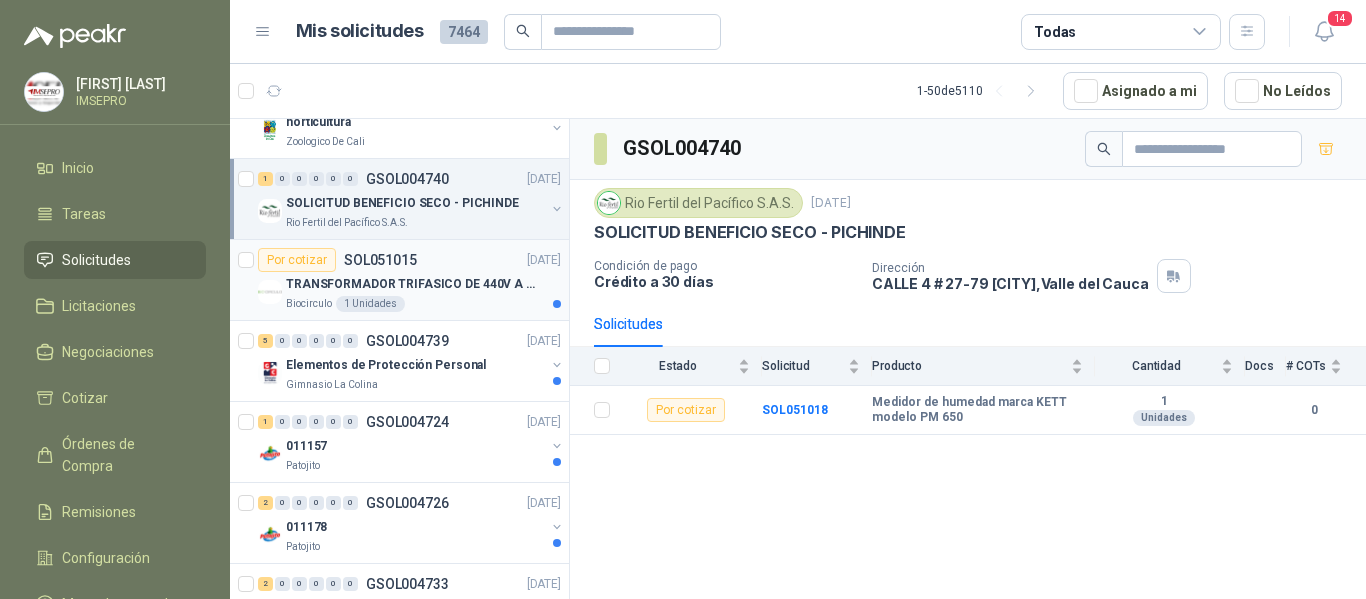 click on "Biocirculo  1   Unidades" at bounding box center (423, 304) 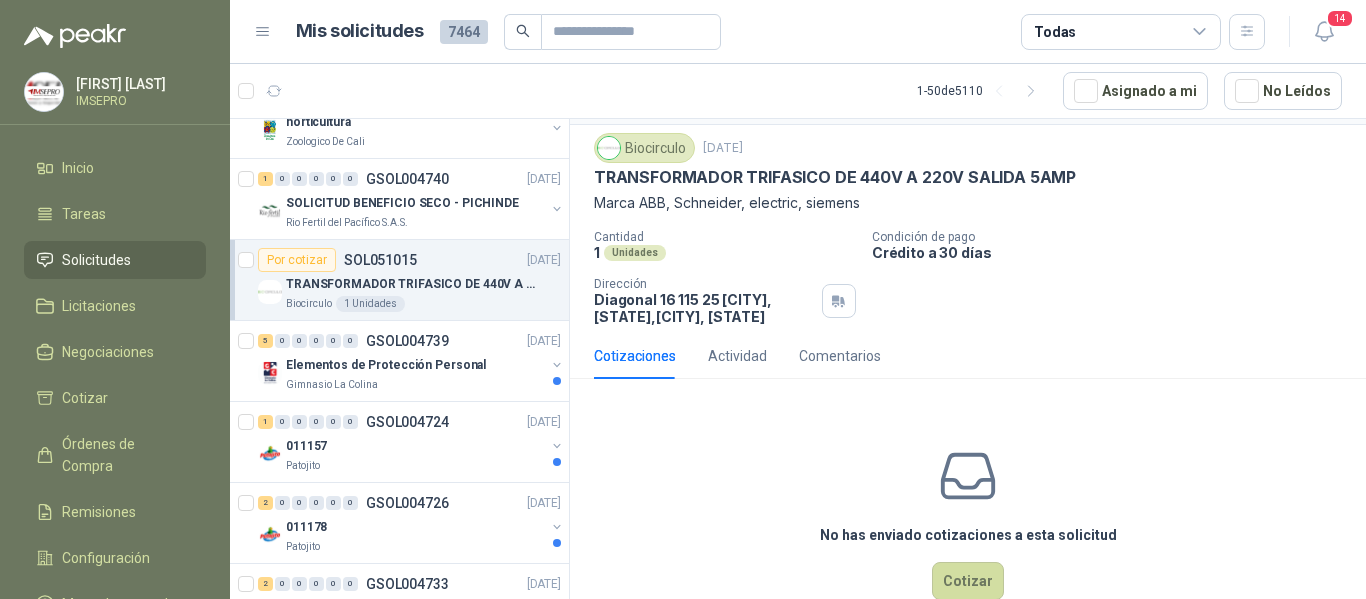 scroll, scrollTop: 96, scrollLeft: 0, axis: vertical 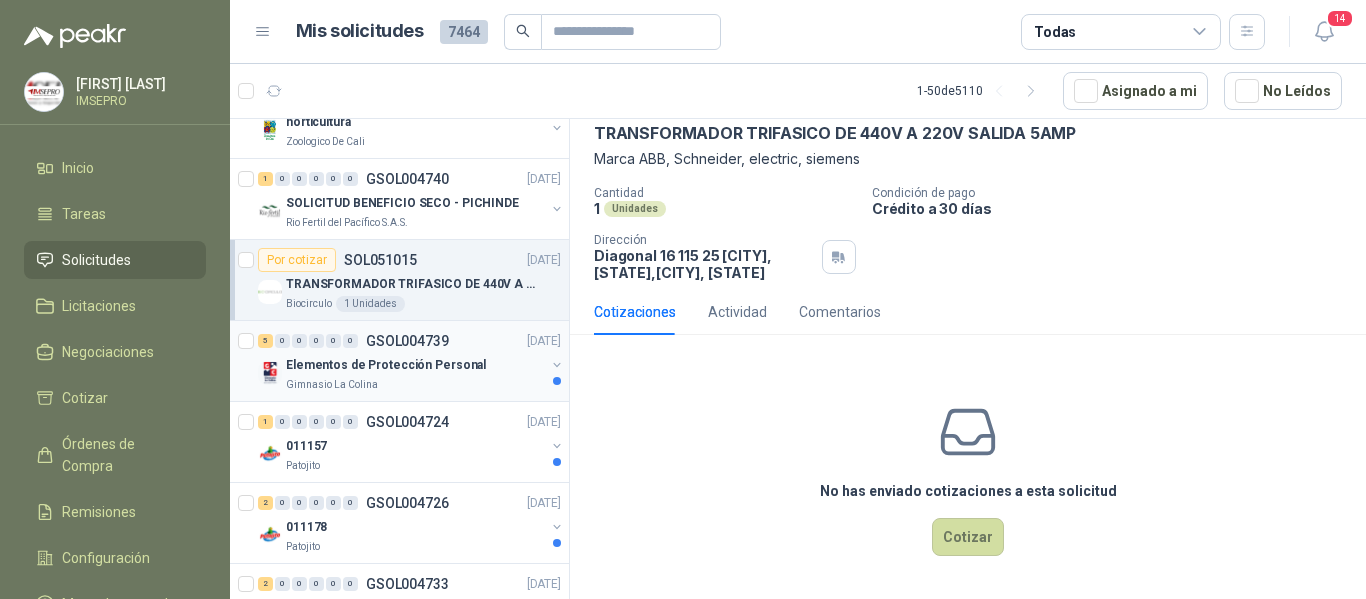 click on "Gimnasio La Colina" at bounding box center [415, 385] 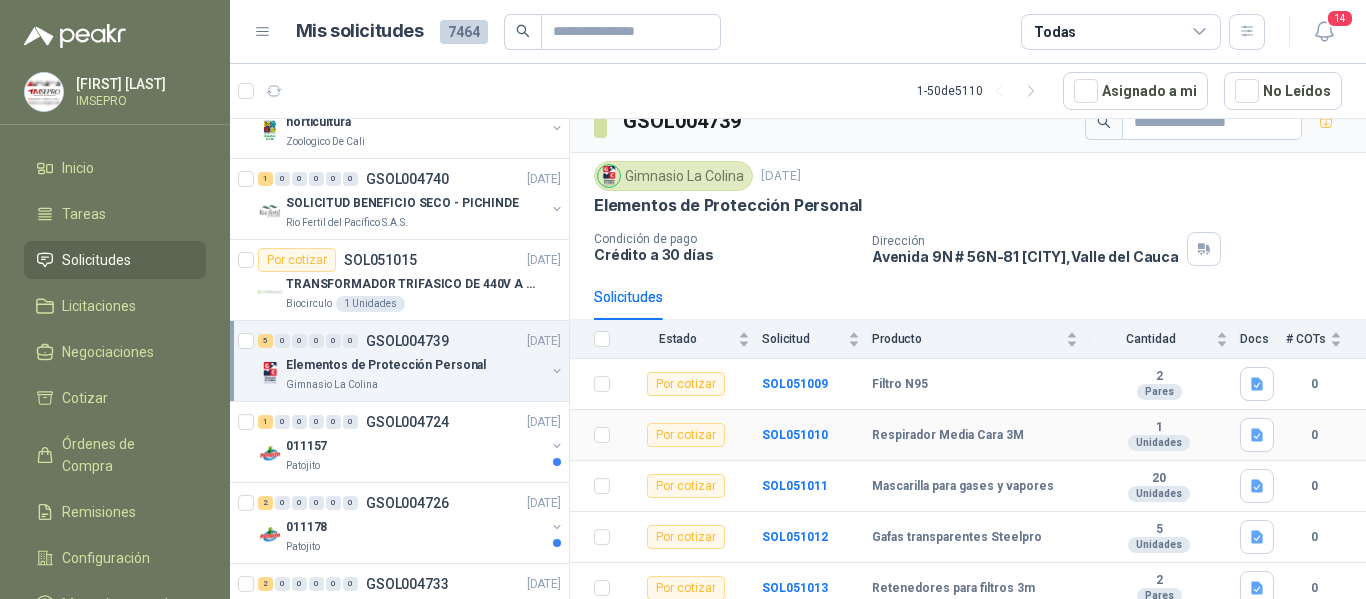 scroll, scrollTop: 35, scrollLeft: 0, axis: vertical 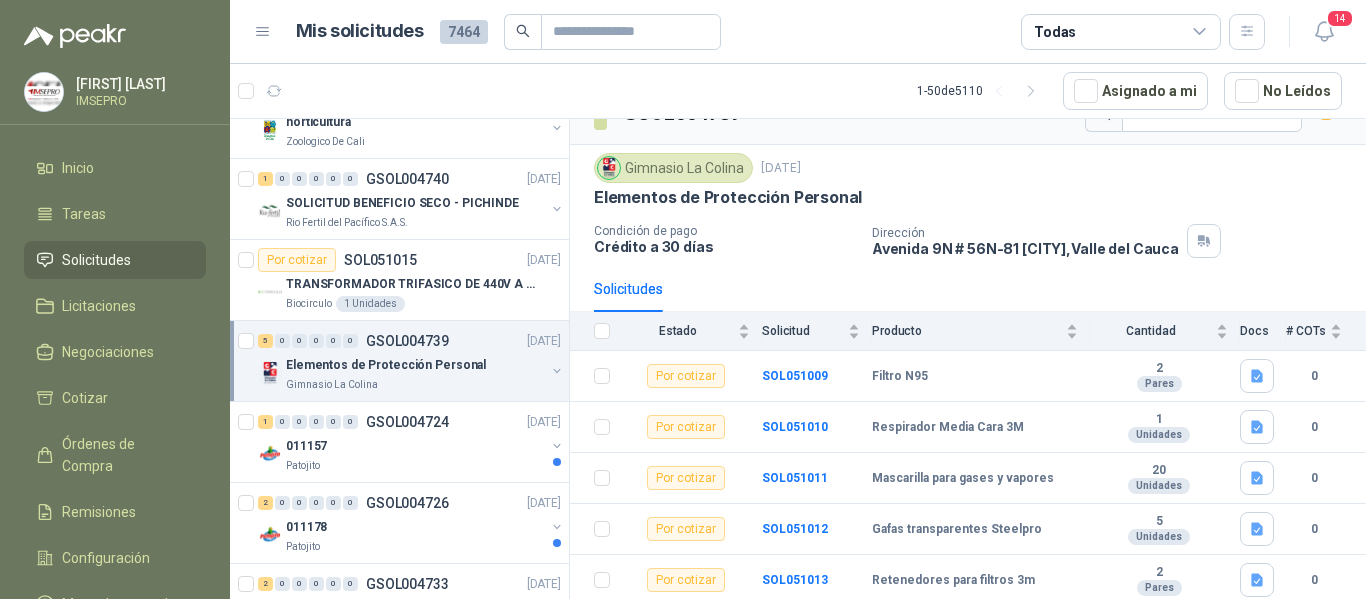 click on "Mis solicitudes 7464 Todas" at bounding box center [781, 32] 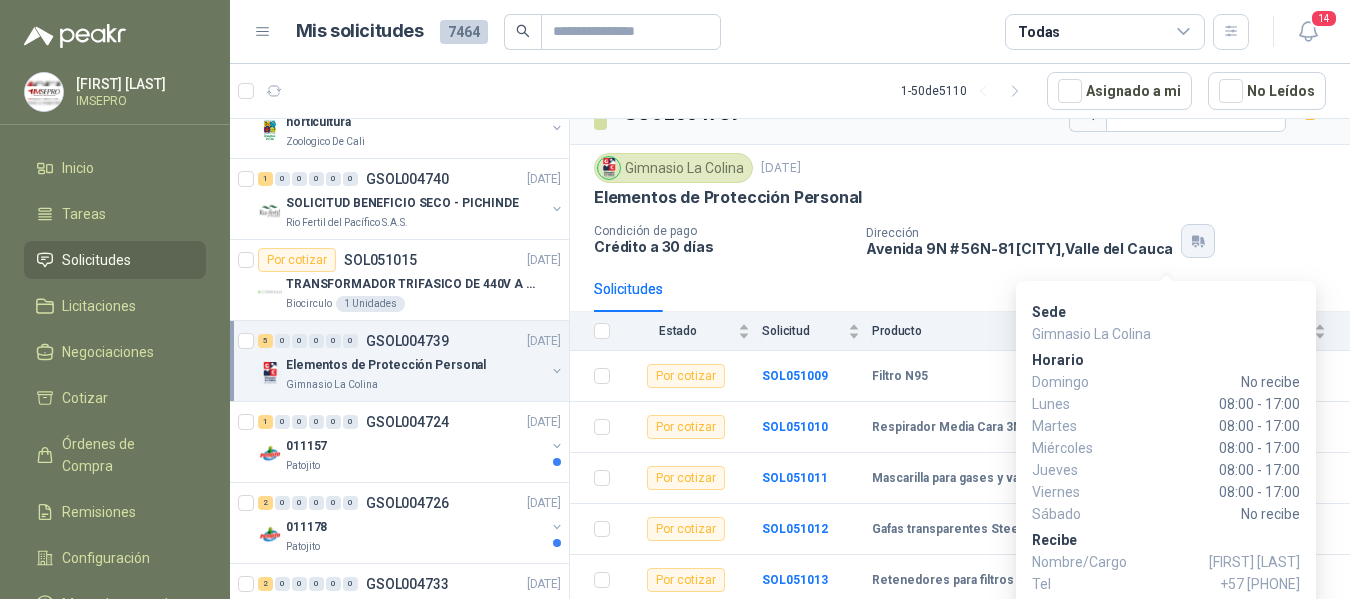 click 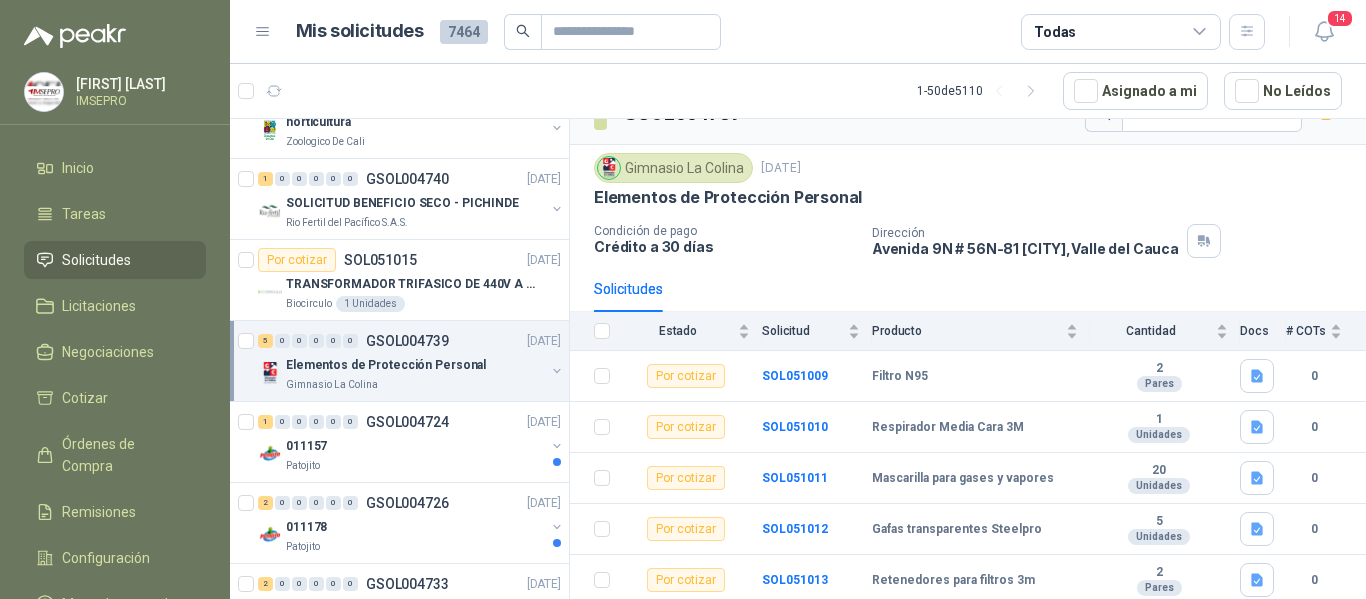 click on "Gimnasio La Colina 4 ago, 2025" at bounding box center (968, 168) 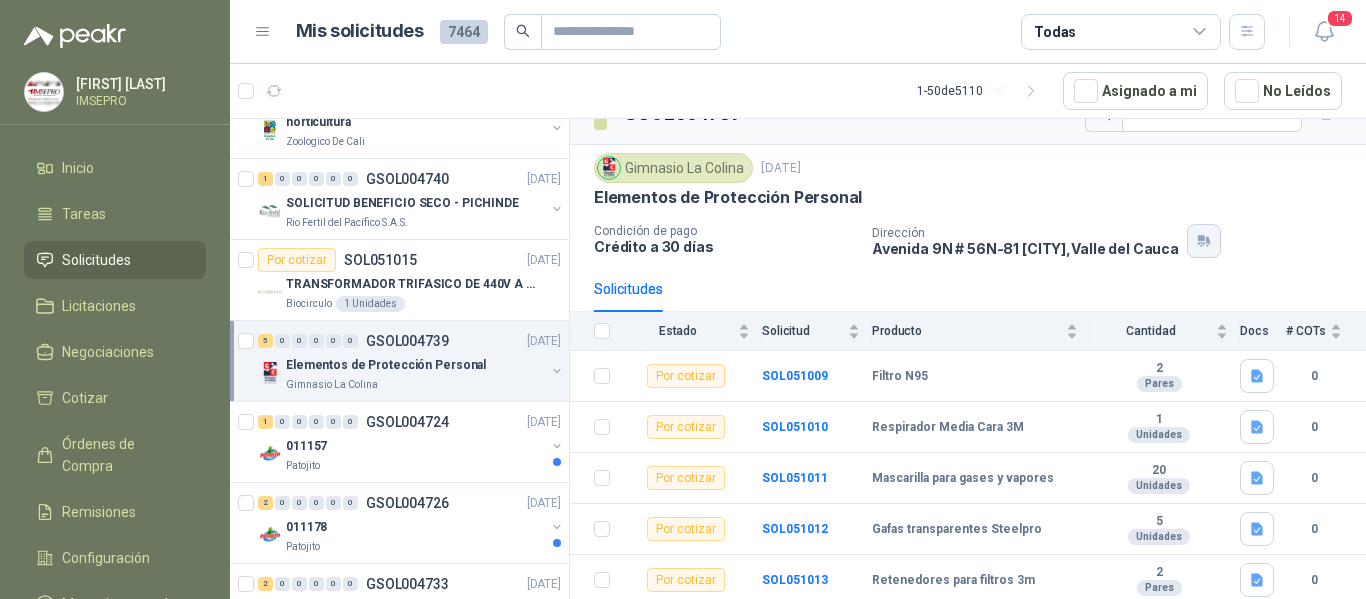 click 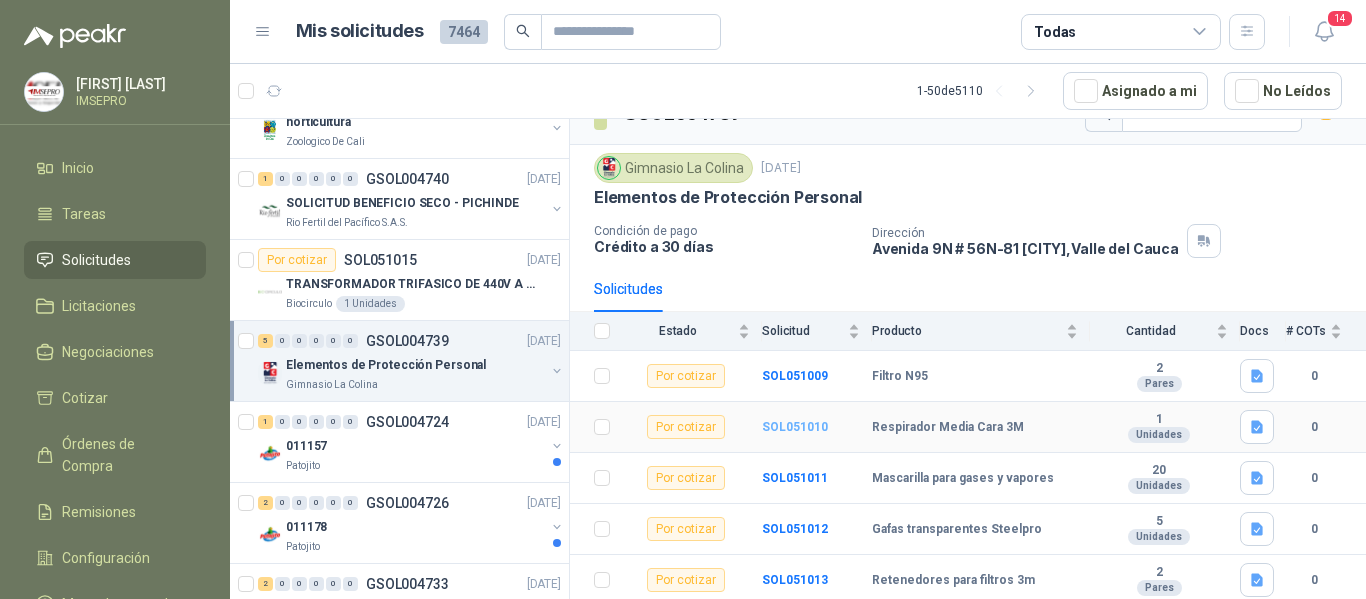 click on "SOL051010" at bounding box center [795, 427] 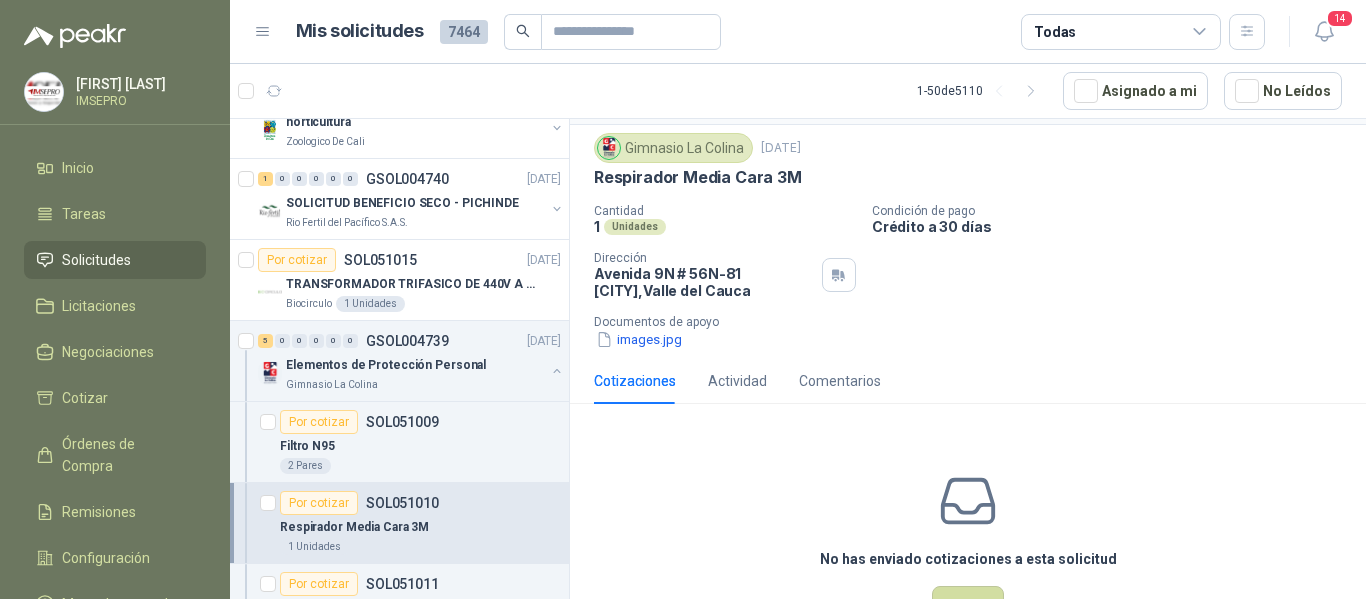 scroll, scrollTop: 120, scrollLeft: 0, axis: vertical 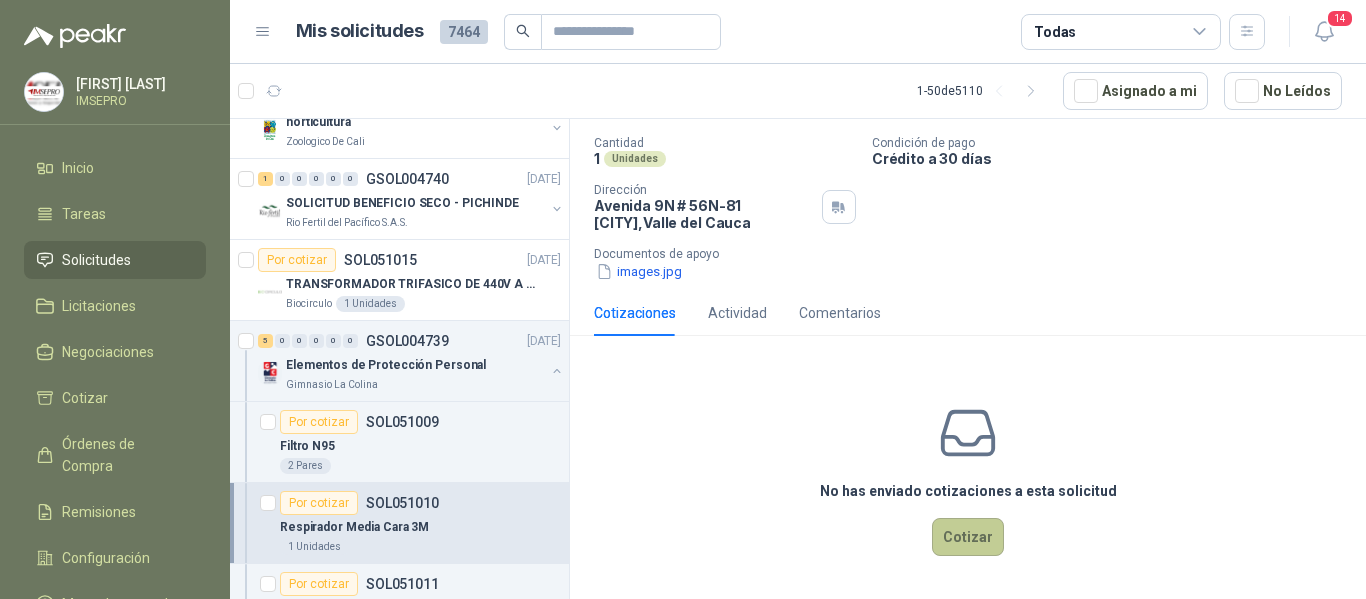click on "Cotizar" at bounding box center (968, 537) 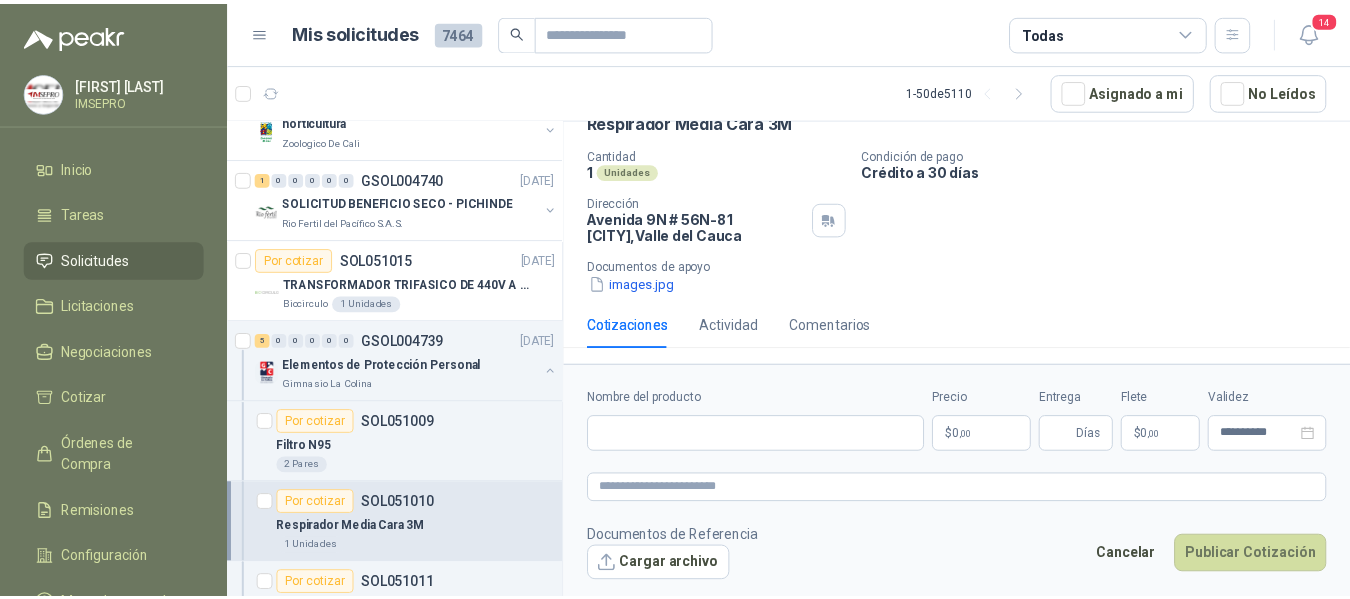 scroll, scrollTop: 107, scrollLeft: 0, axis: vertical 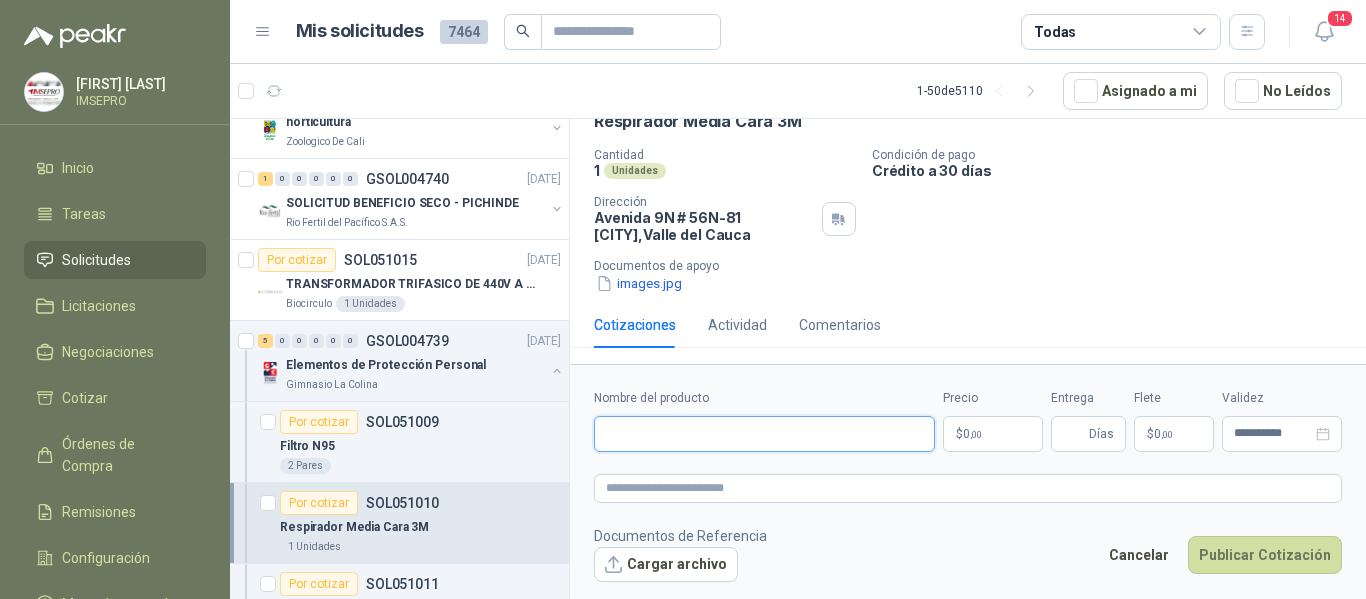 click on "Nombre del producto" at bounding box center (764, 434) 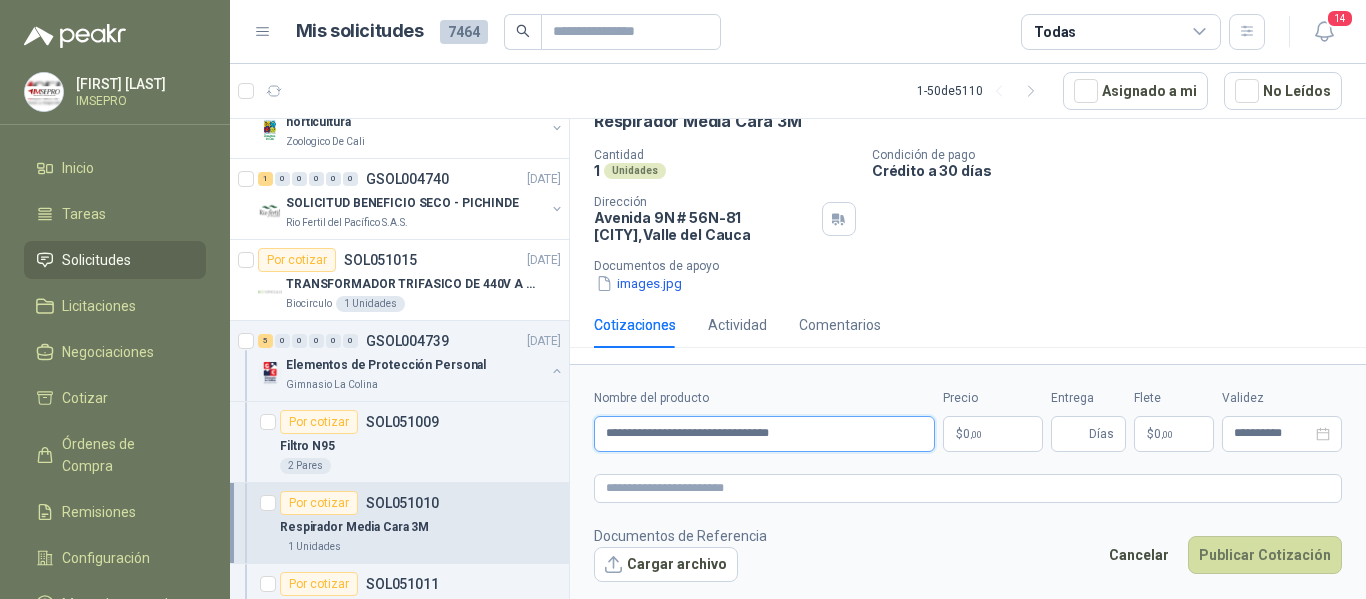 drag, startPoint x: 827, startPoint y: 432, endPoint x: 579, endPoint y: 418, distance: 248.39485 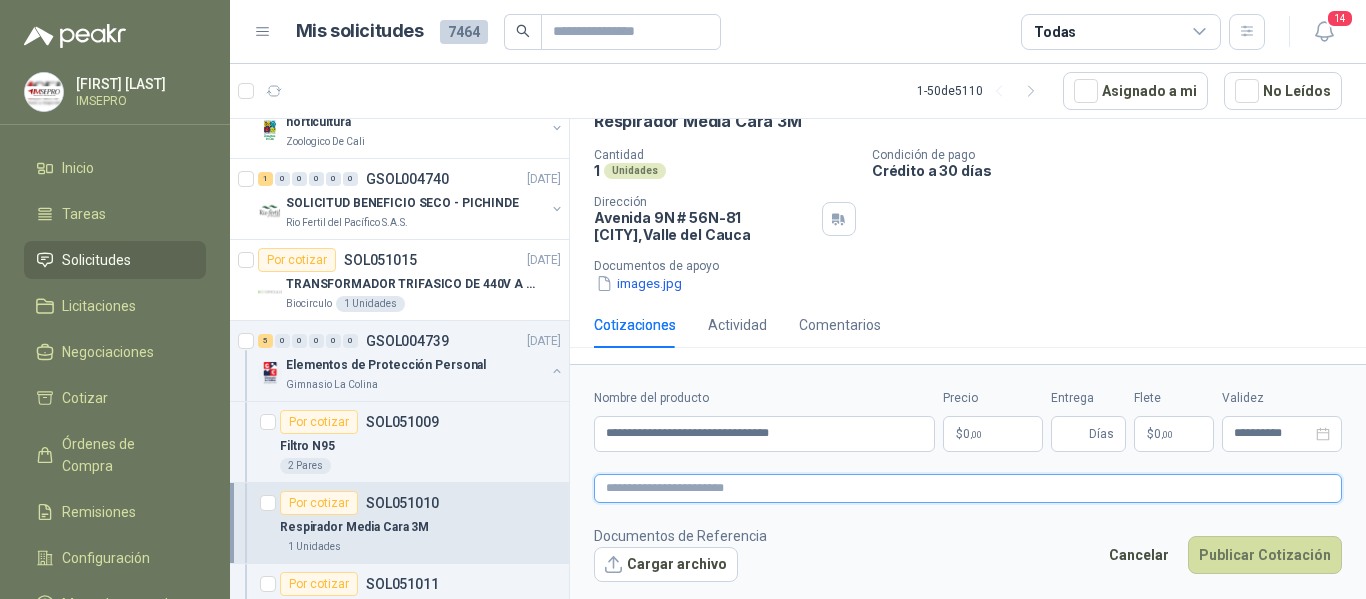 click at bounding box center (968, 488) 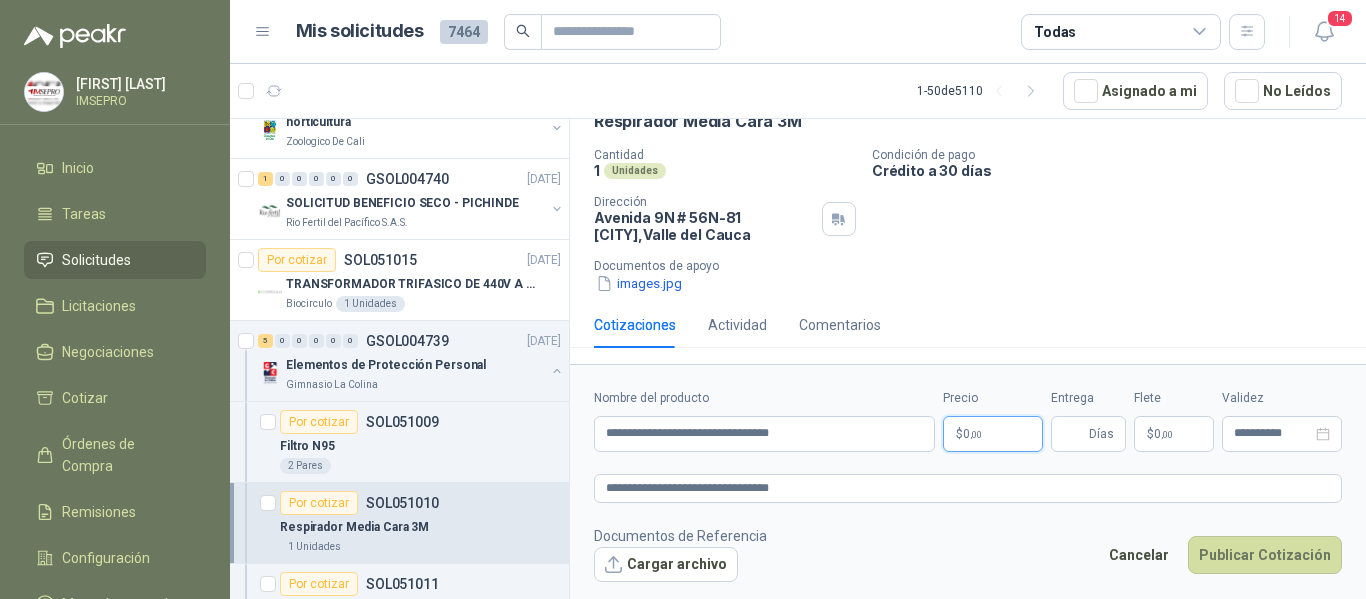 click on "Daniel Humberto    Ruiz Andrade IMSEPRO   Inicio   Tareas   Solicitudes   Licitaciones   Negociaciones   Cotizar   Órdenes de Compra   Remisiones   Configuración   Manuales y ayuda Mis solicitudes 7464 Todas 14 1 - 50  de  5110 Asignado a mi No Leídos 1   0   0   0   0   0   GSOL004772 [DATE]   VARIOS - SEDES Y SERVICIOS Caracol TV   1   0   0   0   0   0   GSOL004771 [DATE]   PEDIDO ADMINISTRACIÓN [LOCATION]   3   0   0   0   0   0   GSOL004770 [DATE]   PEDIDO BACHILLERATO 2 [LOCATION]   1   0   0   0   0   0   GSOL004769 [DATE]   PEDIDO PARA TRANSPORTE [LOCATION]   1   0   0   0   0   0   GSOL004768 [DATE]   Insumos TI Caracol TV   Por cotizar SOL051241 [DATE]   Probador de red RJ11 / RJ45 / BNC UNI-T (UT681C-UT681L) Lafayette SAS 1   Unidades 7   0   0   0   0   0   GSOL004763 [DATE]   169609   PVC [LOCATION]   1   0   0   0   0   0   GSOL004762 [DATE]   169499 BISAGRA 169500 AMARRA 169601 BUJ 169617 CER [LOCATION]   3   0   0   0   0   0       0" at bounding box center (683, 299) 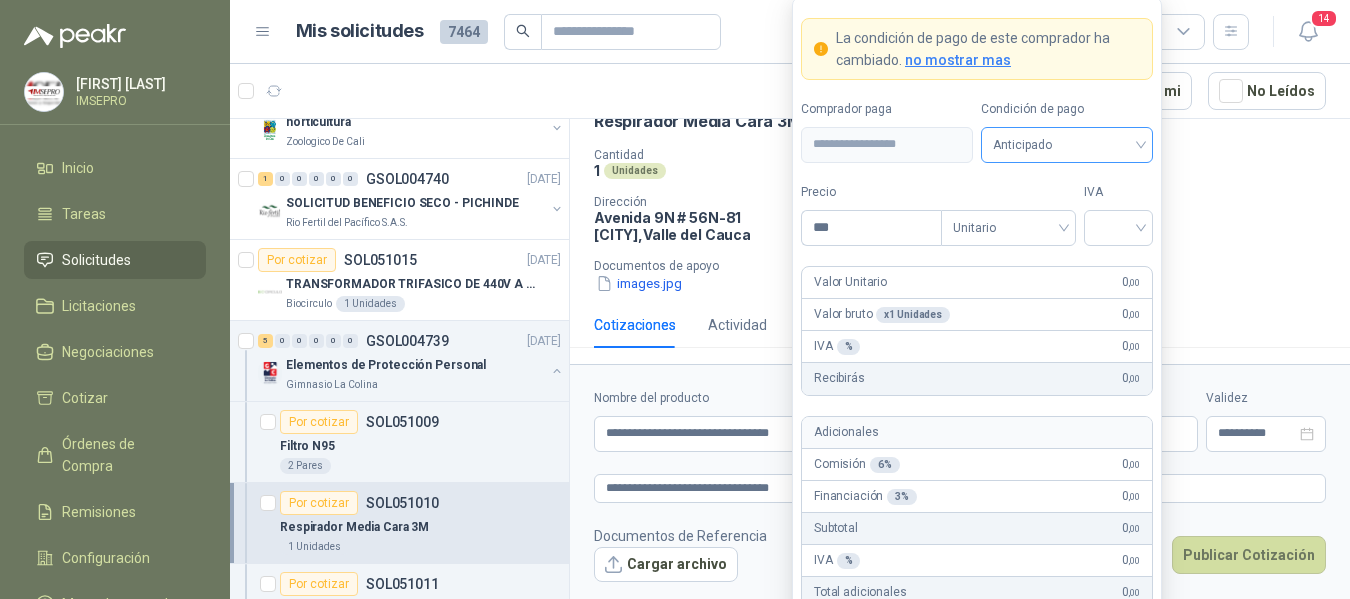 click on "Anticipado" at bounding box center [1067, 145] 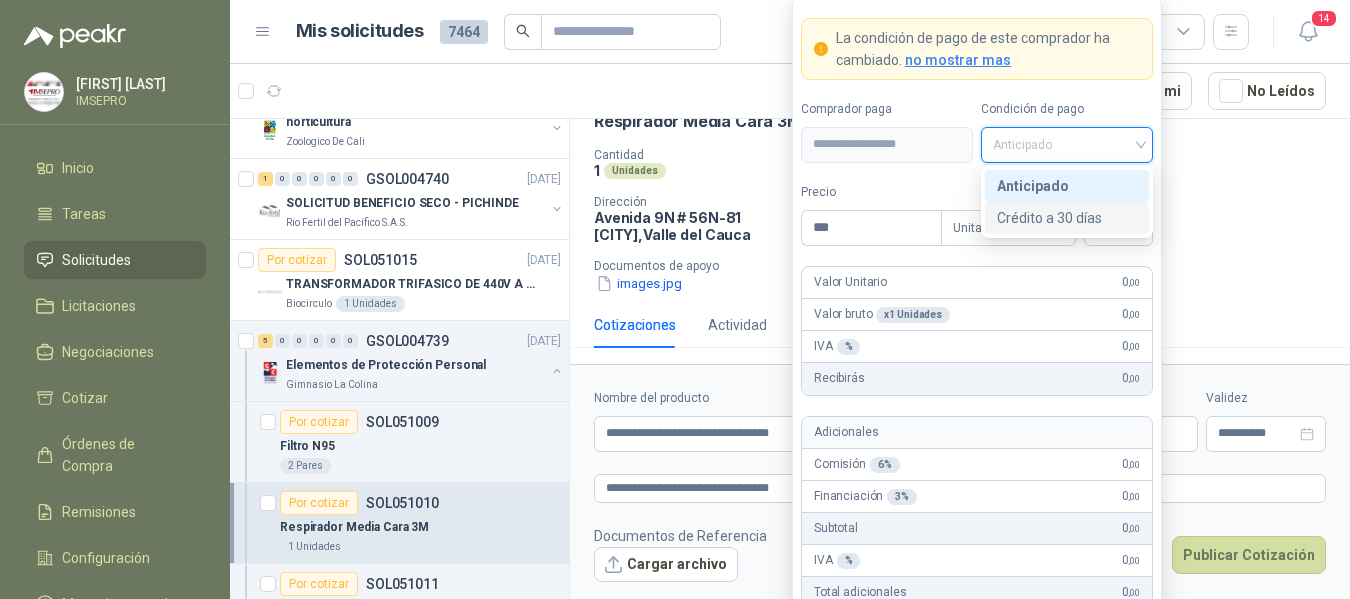 click on "Crédito a 30 días" at bounding box center [1067, 218] 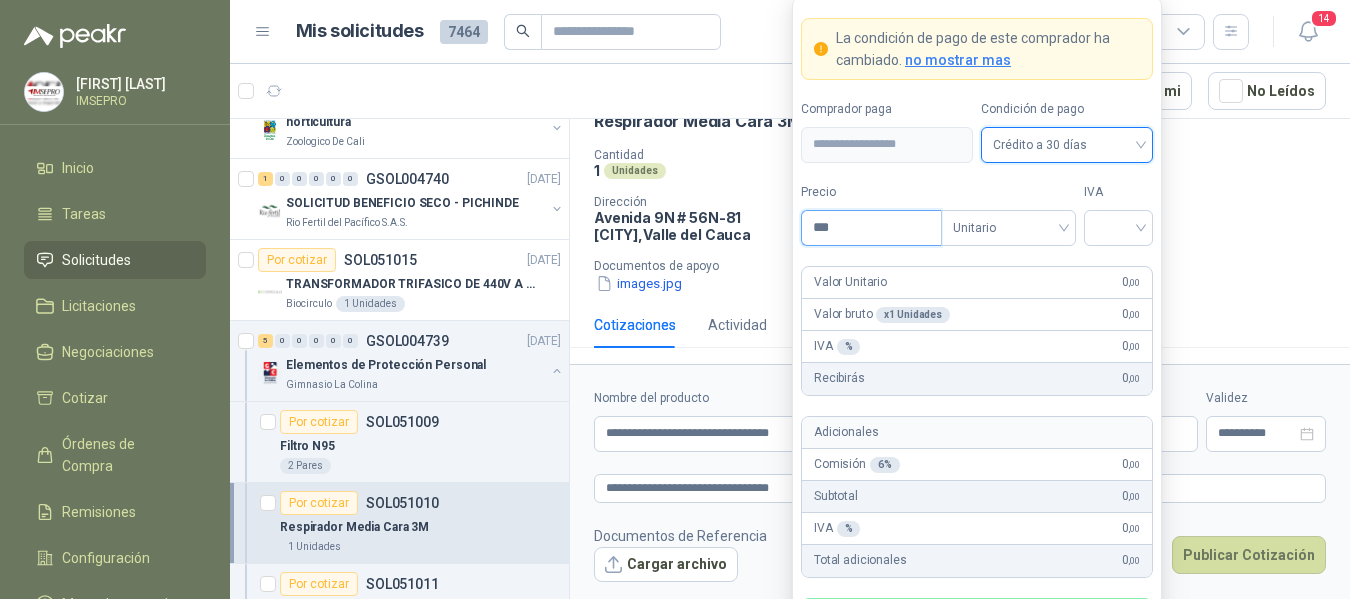 click on "***" at bounding box center (871, 228) 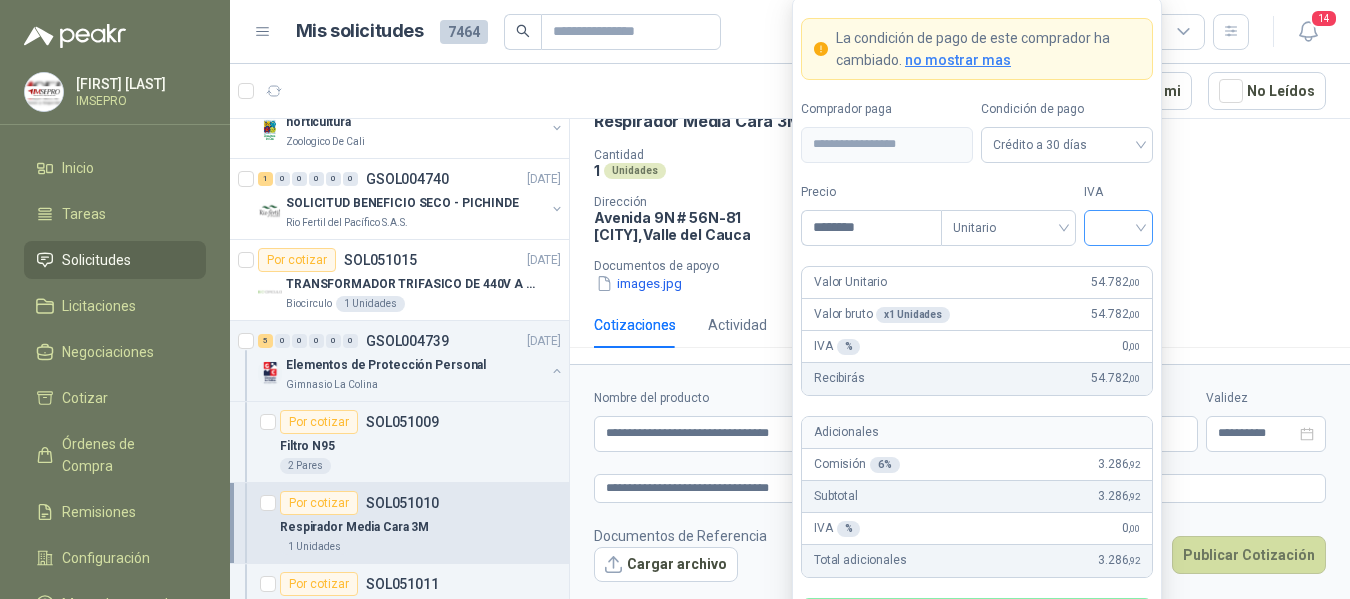 click at bounding box center [1118, 226] 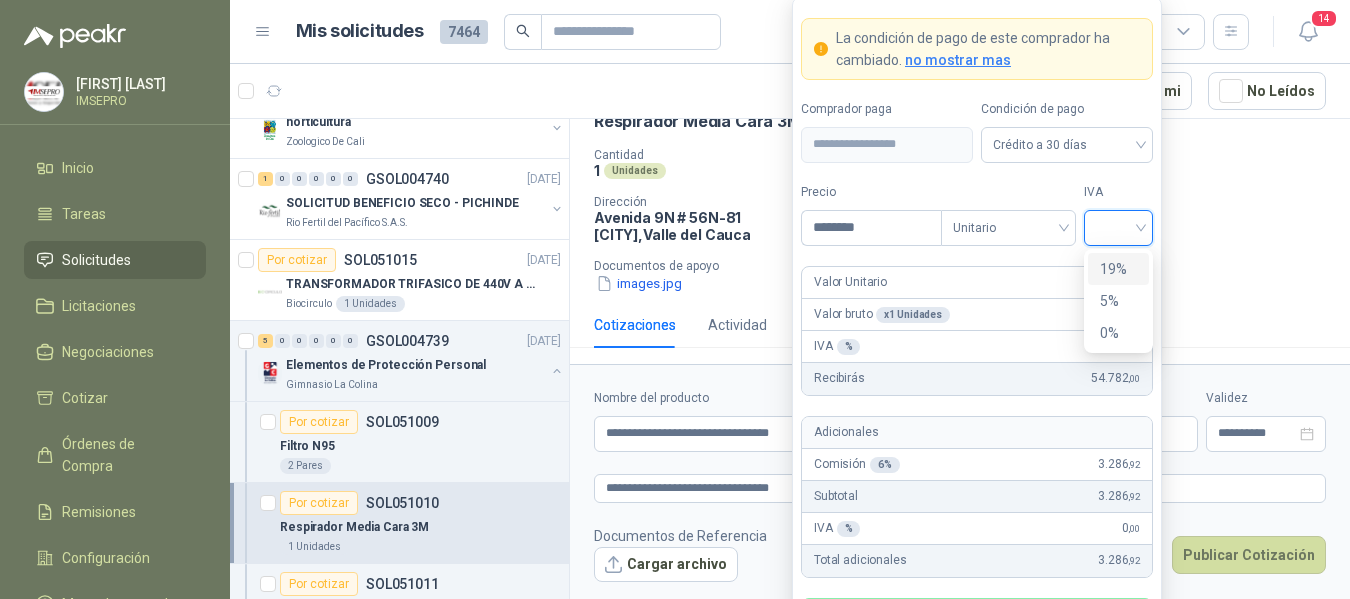 click on "19%" at bounding box center [1118, 269] 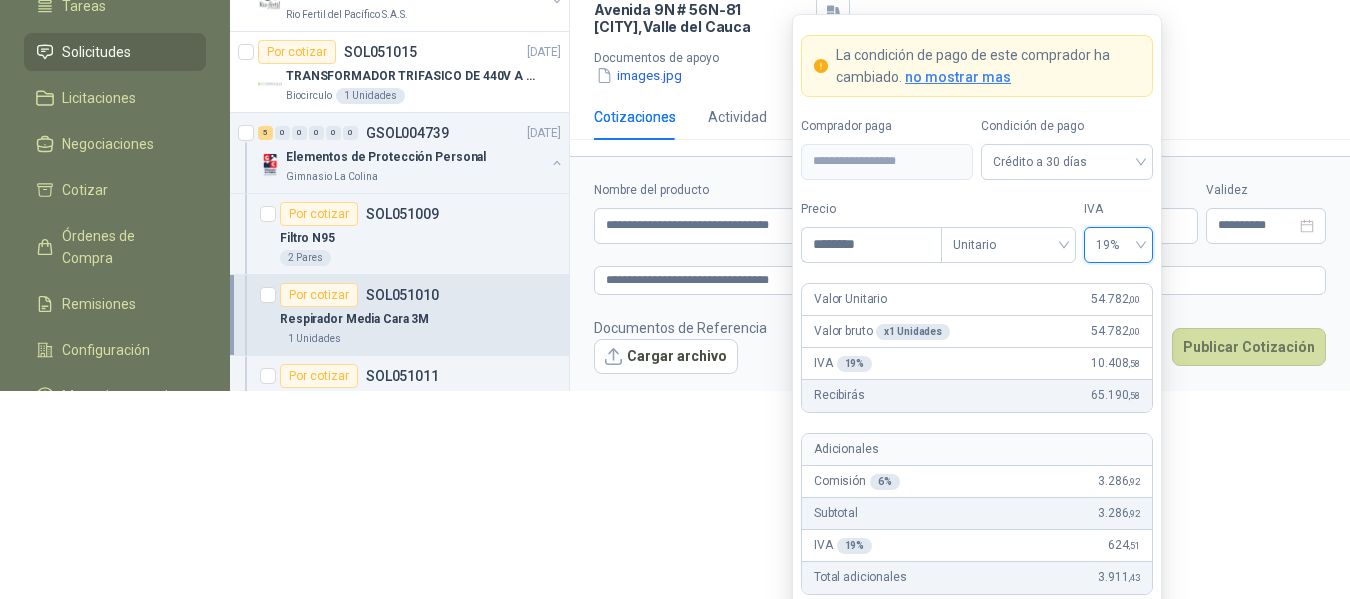scroll, scrollTop: 228, scrollLeft: 0, axis: vertical 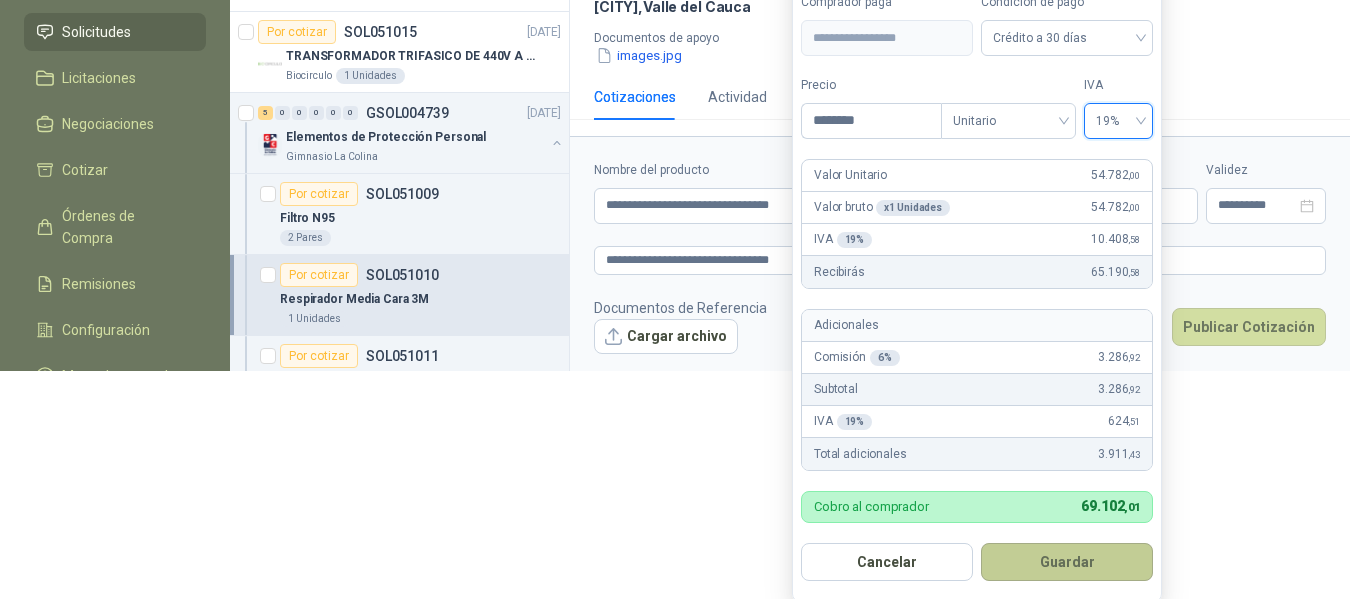 click on "Guardar" at bounding box center [1067, 562] 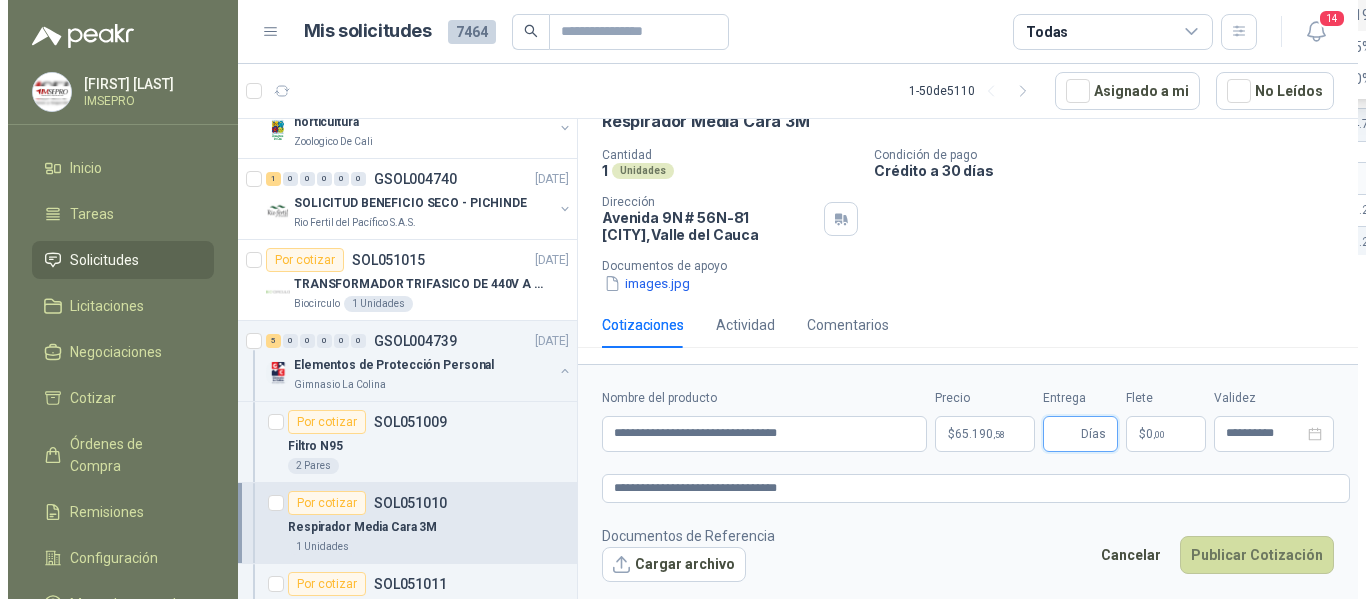 scroll, scrollTop: 0, scrollLeft: 0, axis: both 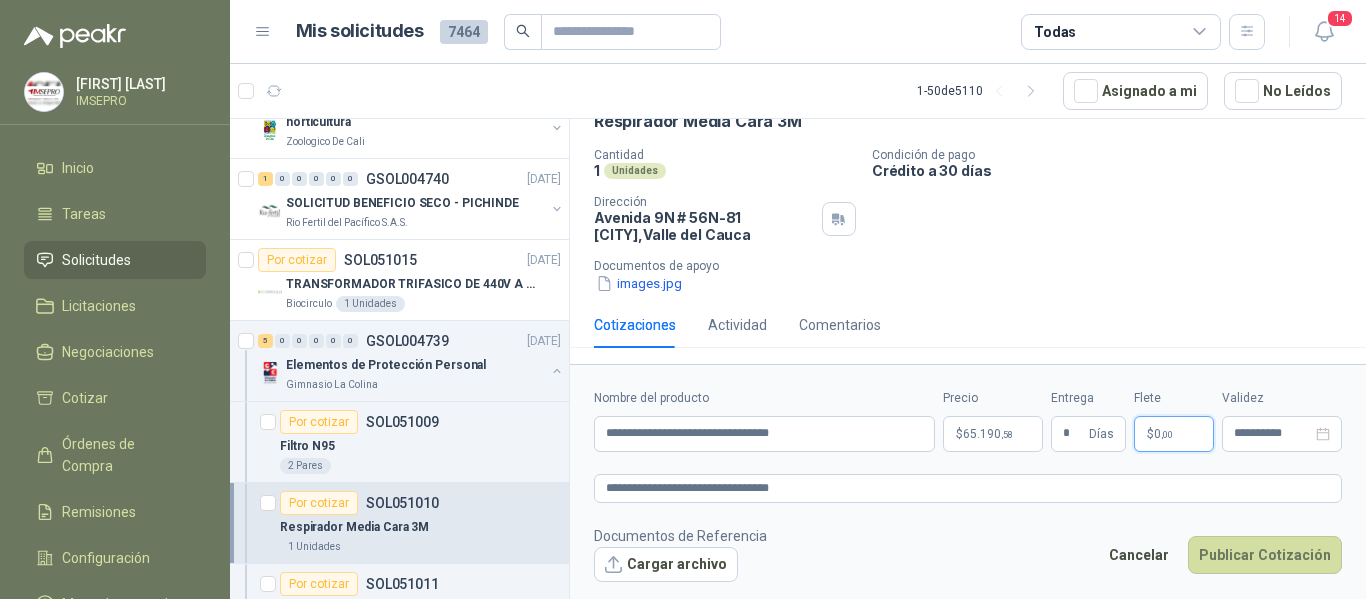 click on ",00" at bounding box center [1167, 434] 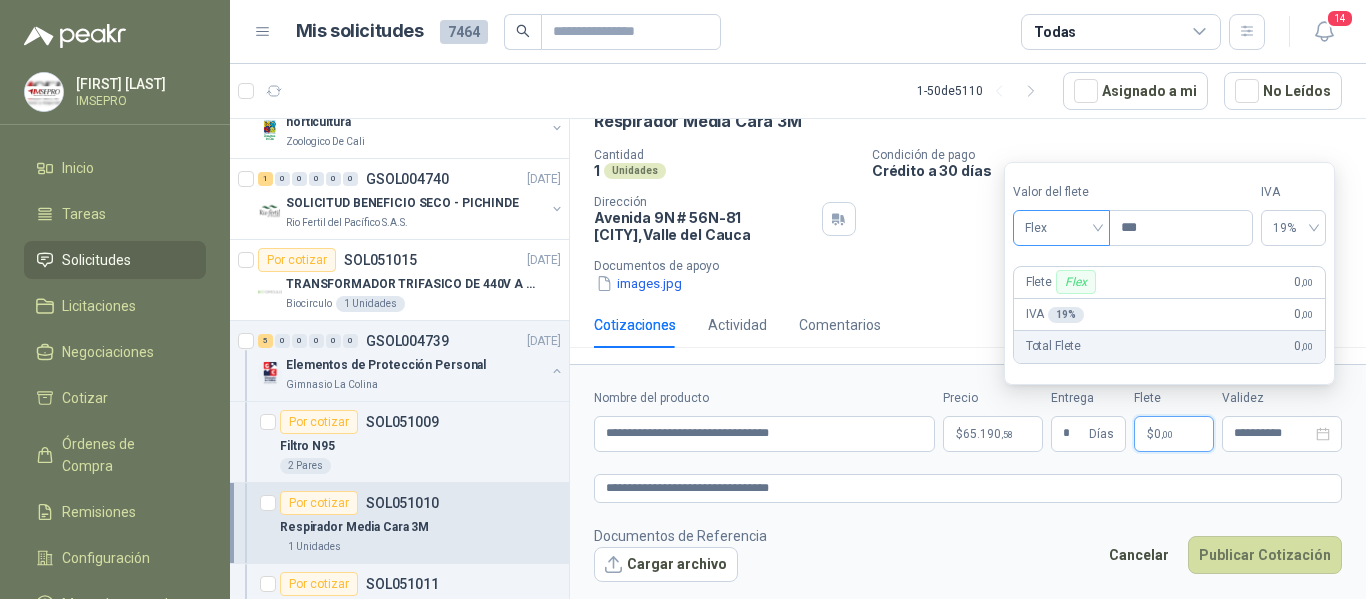 click on "Flex" at bounding box center (1061, 228) 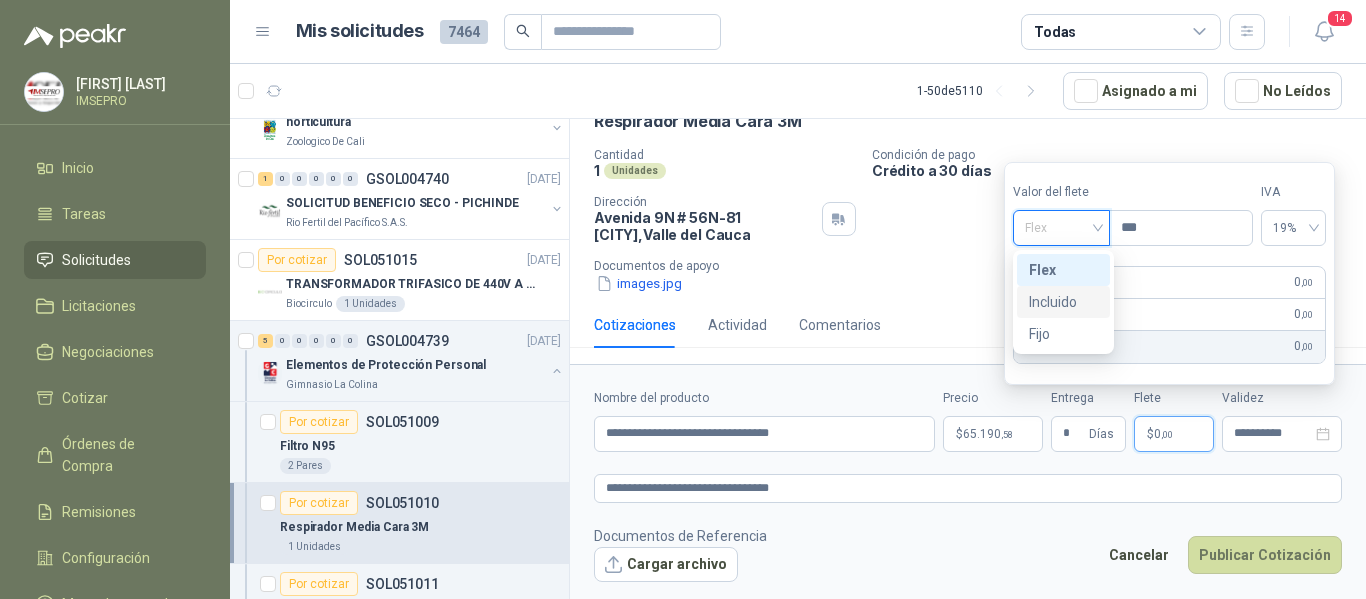 click on "Incluido" at bounding box center [1063, 302] 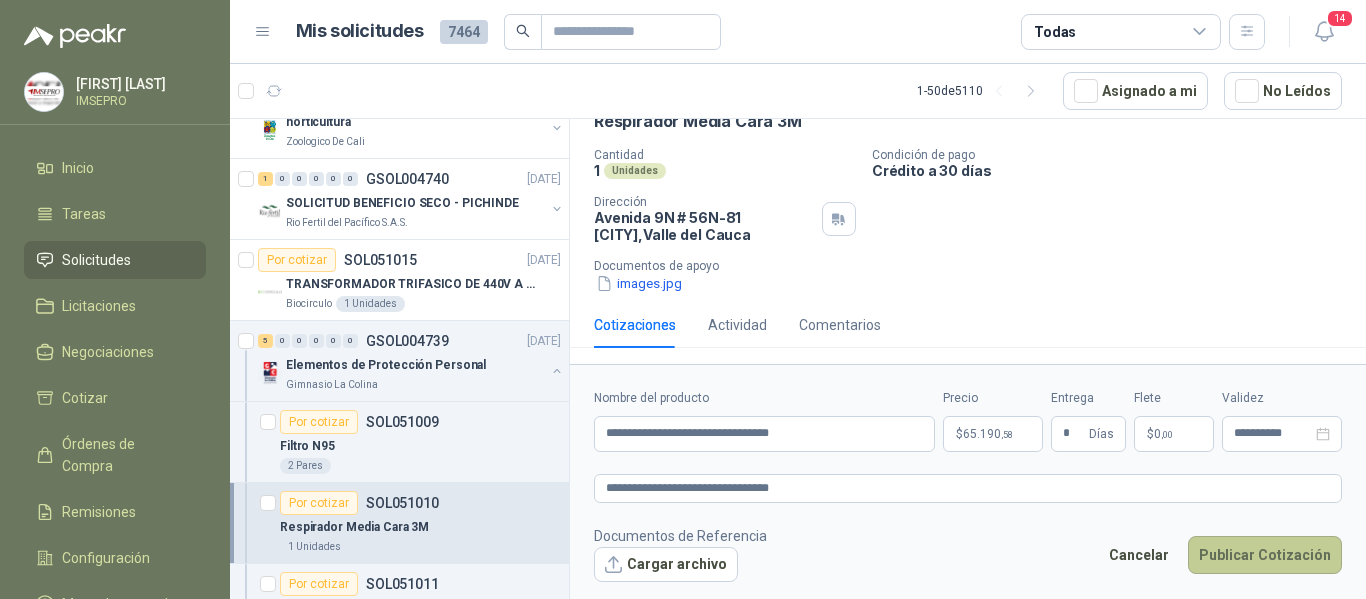 click on "Publicar Cotización" at bounding box center [1265, 555] 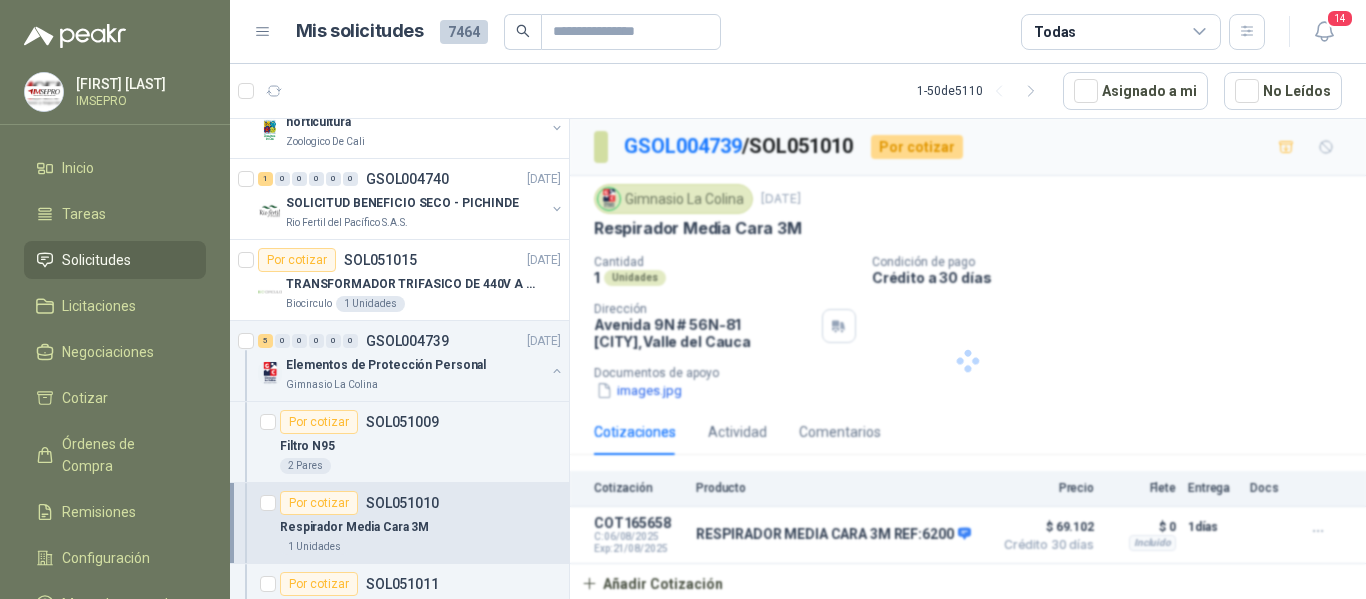 scroll, scrollTop: 0, scrollLeft: 0, axis: both 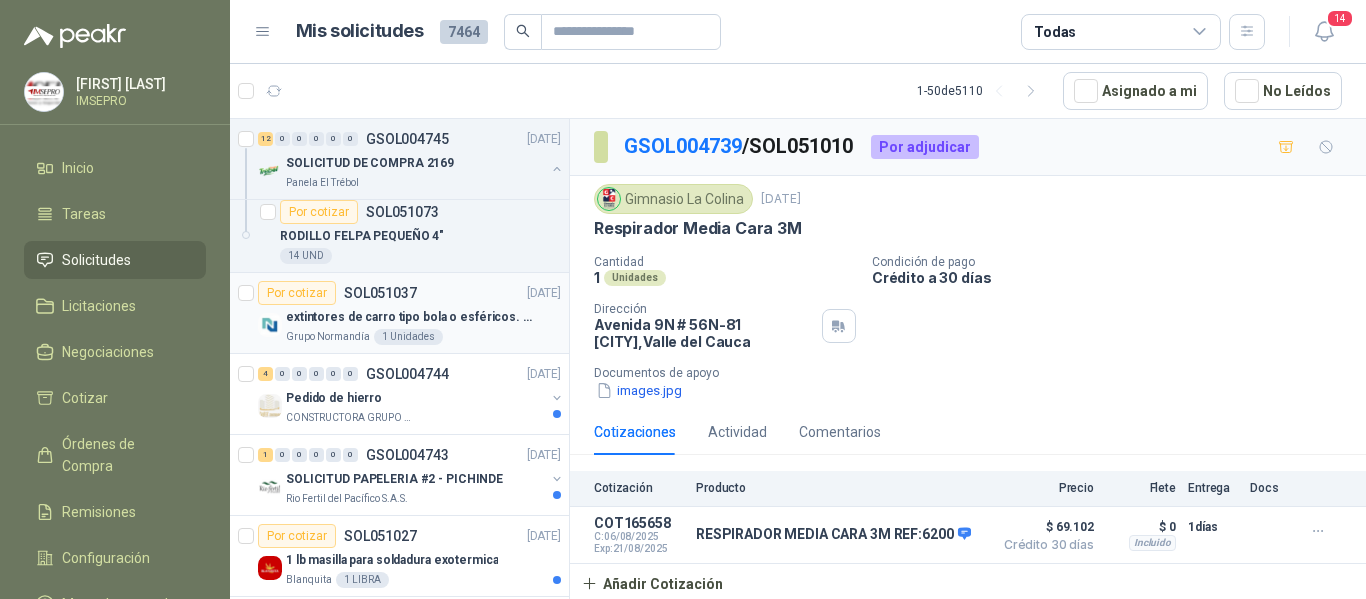 click on "extintores de carro tipo bola o esféricos. Eficacia 21A - 113B" at bounding box center (410, 317) 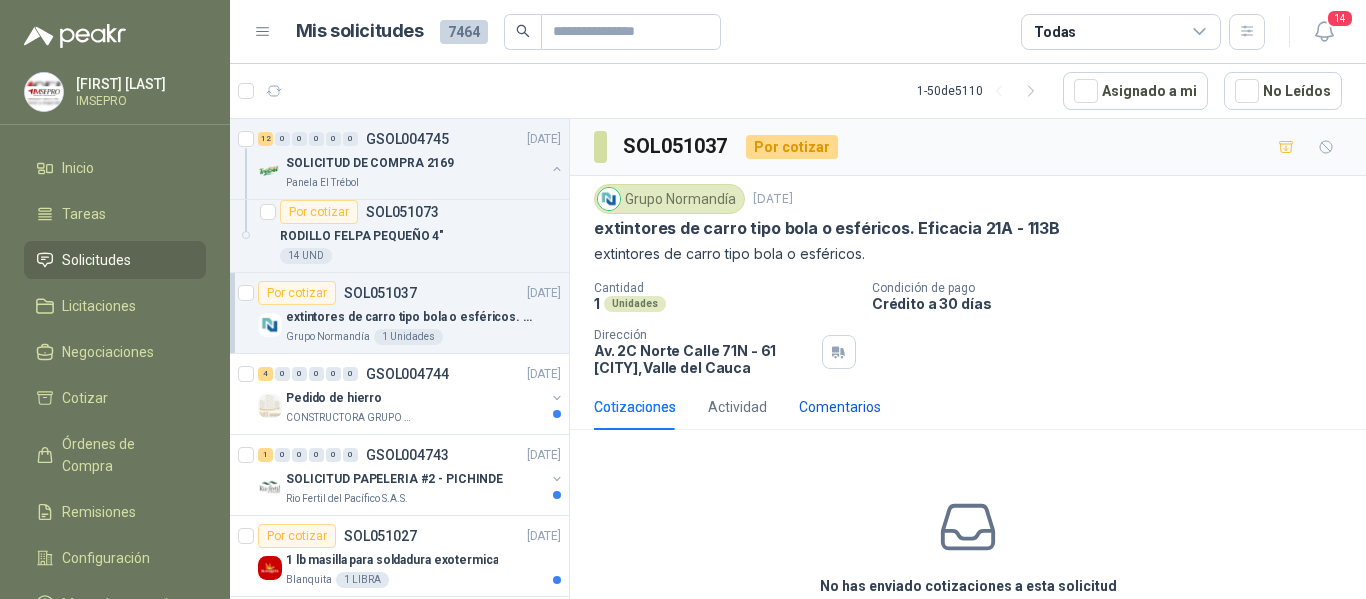 click on "Comentarios" at bounding box center (840, 407) 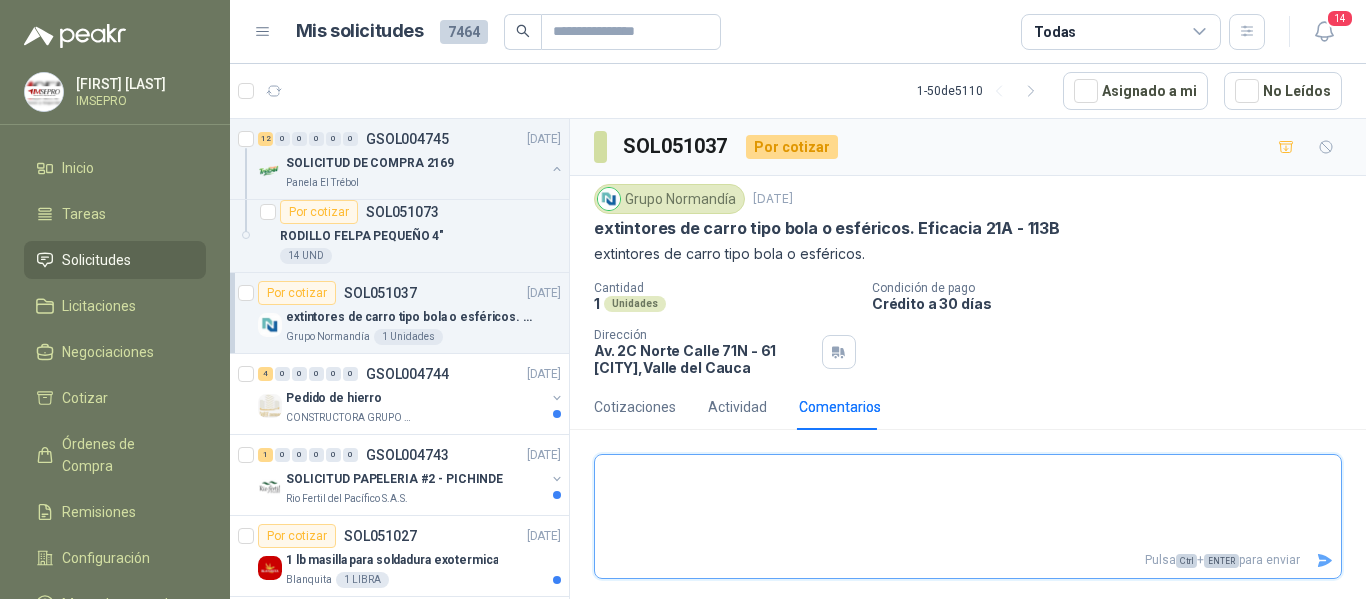 click at bounding box center [968, 501] 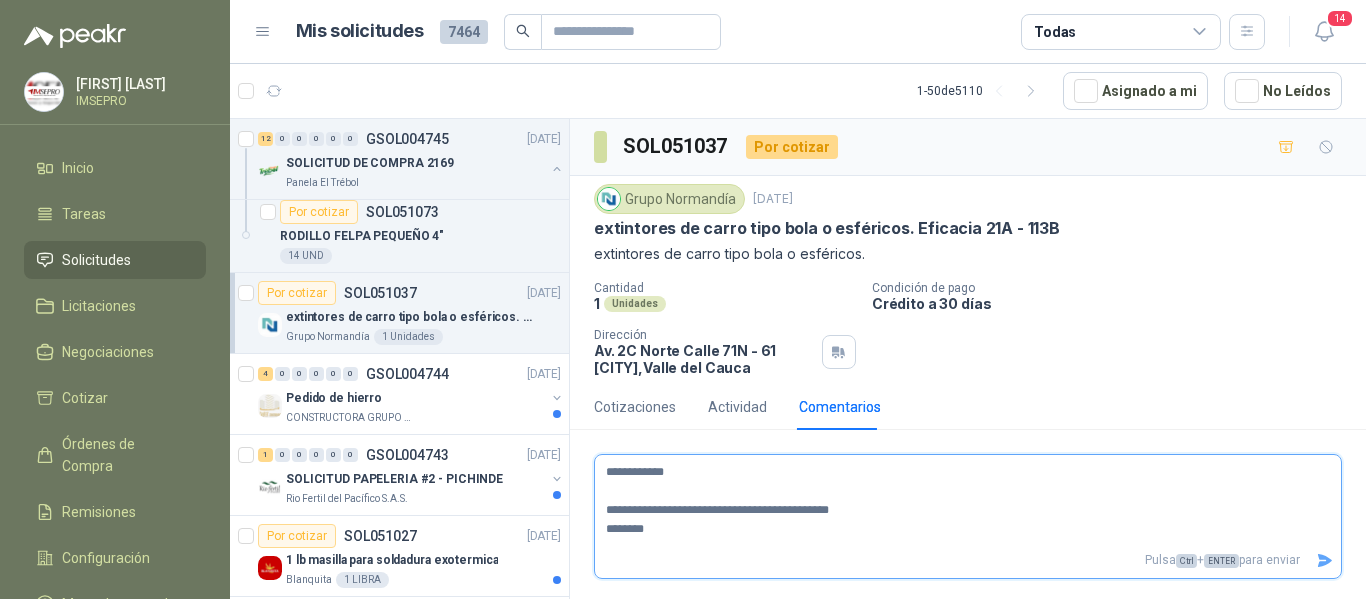 click 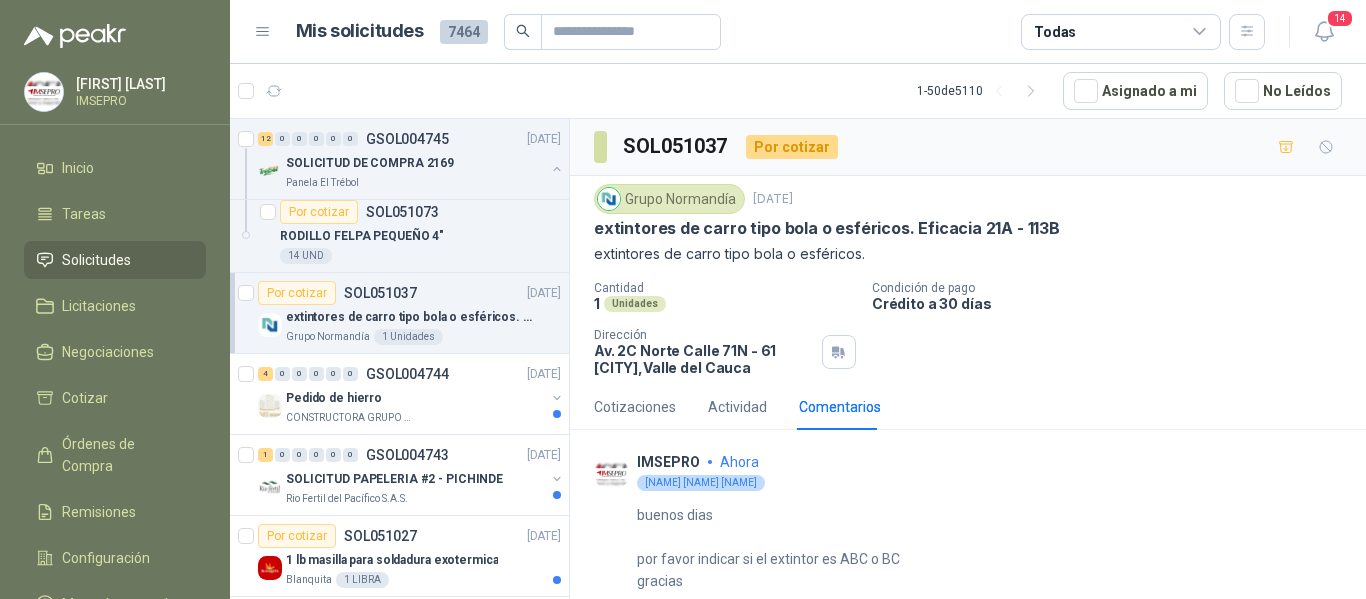 click on "Cantidad 1   Unidades Condición de pago Crédito a 30 días Dirección [STREET_NAME] [NUMBER] [STREET_NAME] - [NUMBER]   [CITY],  [STATE]" at bounding box center (968, 328) 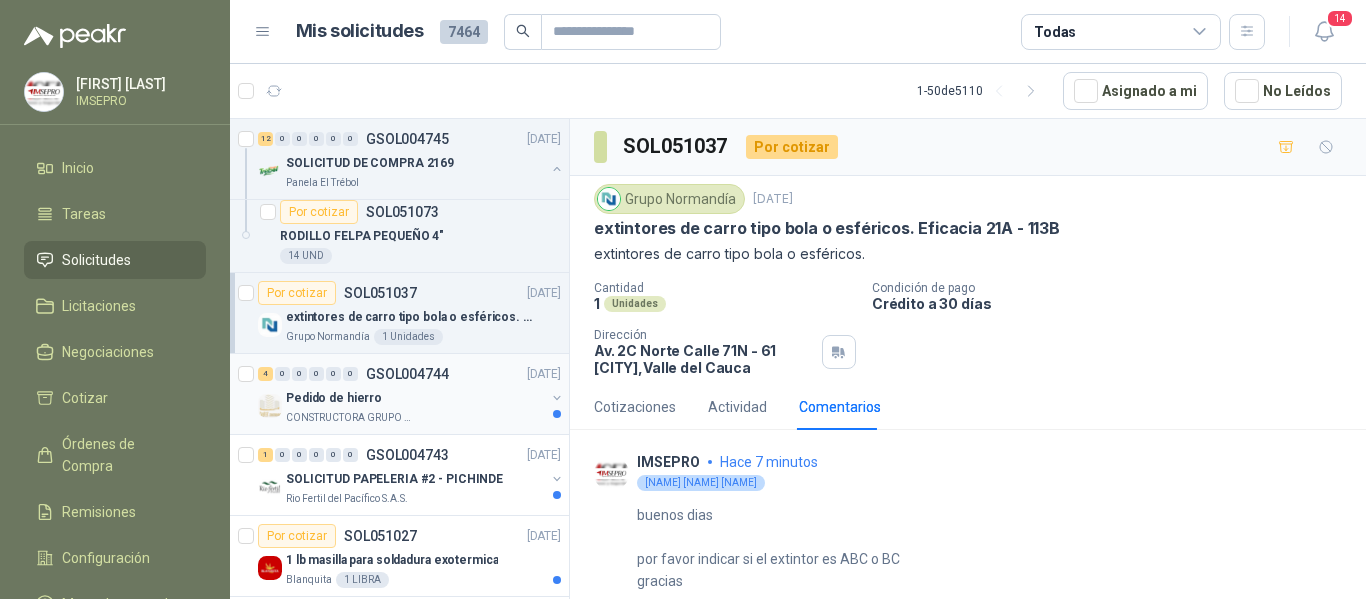 click on "Pedido de hierro" at bounding box center (415, 398) 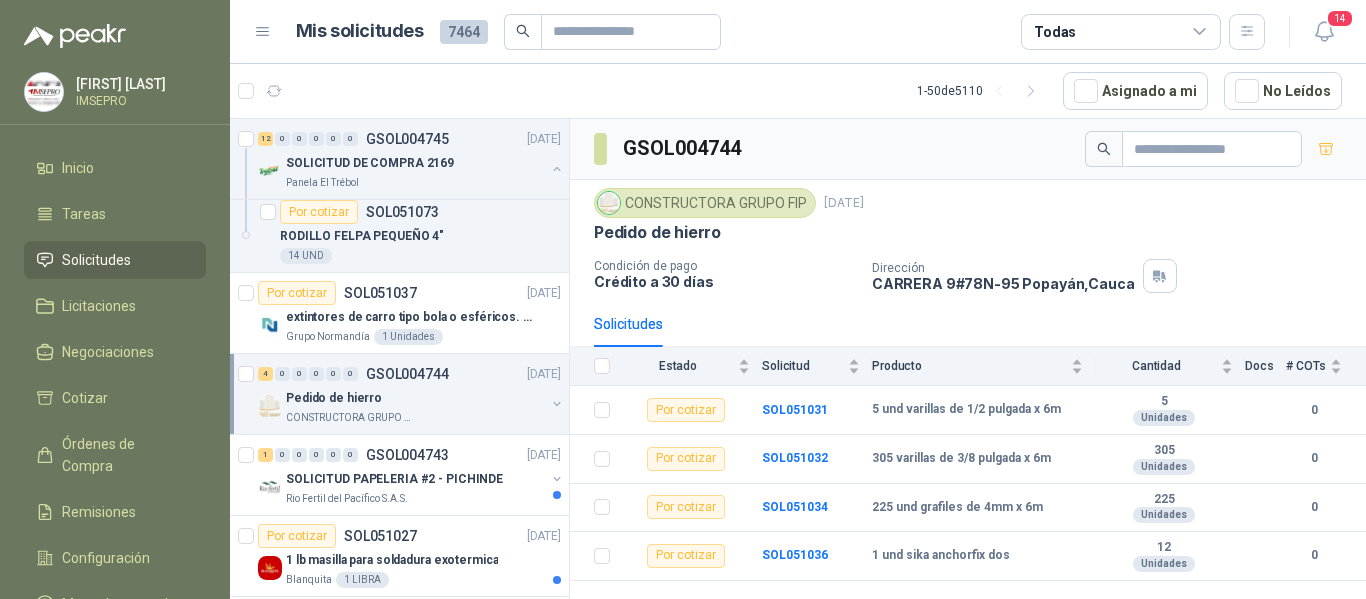 click on "Mis solicitudes 7464 Todas" at bounding box center [781, 32] 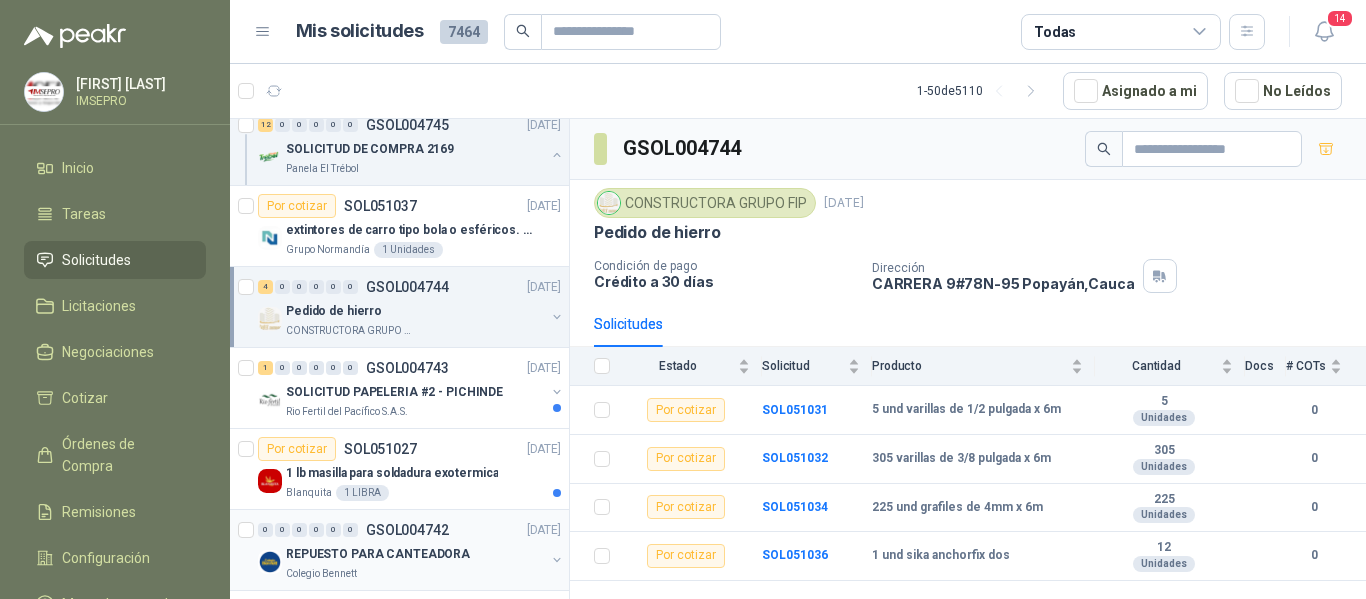 scroll, scrollTop: 2800, scrollLeft: 0, axis: vertical 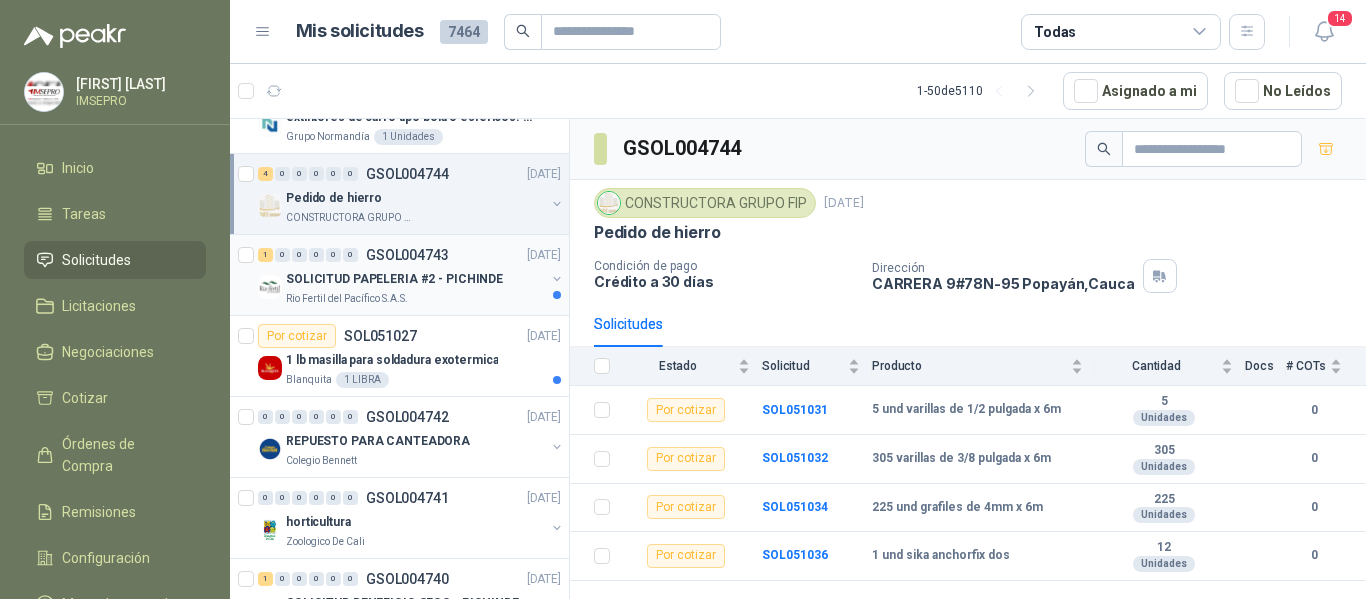 click on "Rio Fertil del Pacífico S.A.S." at bounding box center (415, 299) 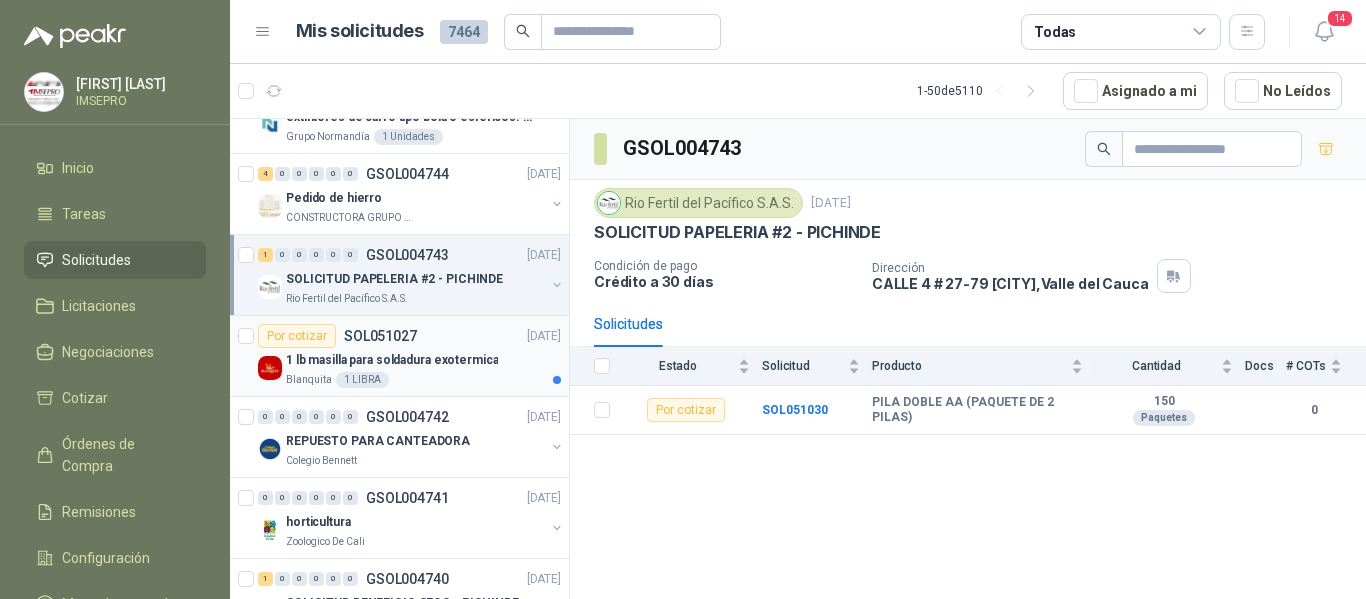 click on "1 lb masilla para soldadura exotermica" at bounding box center (392, 360) 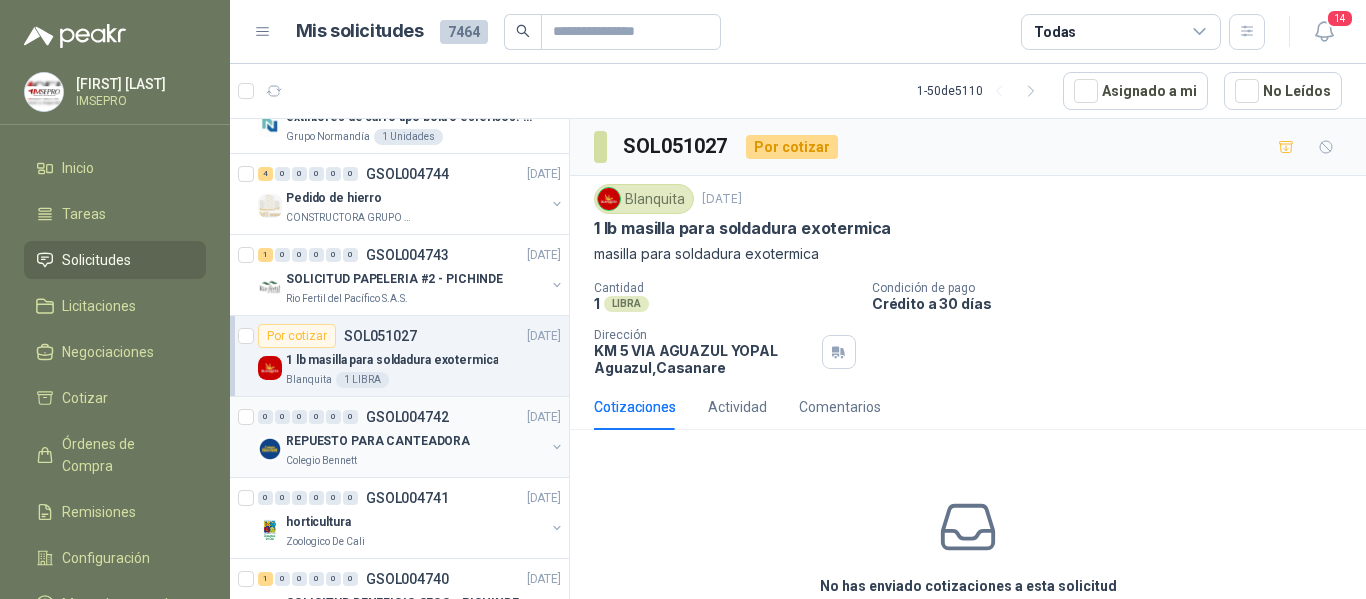 click on "REPUESTO PARA CANTEADORA" at bounding box center [415, 441] 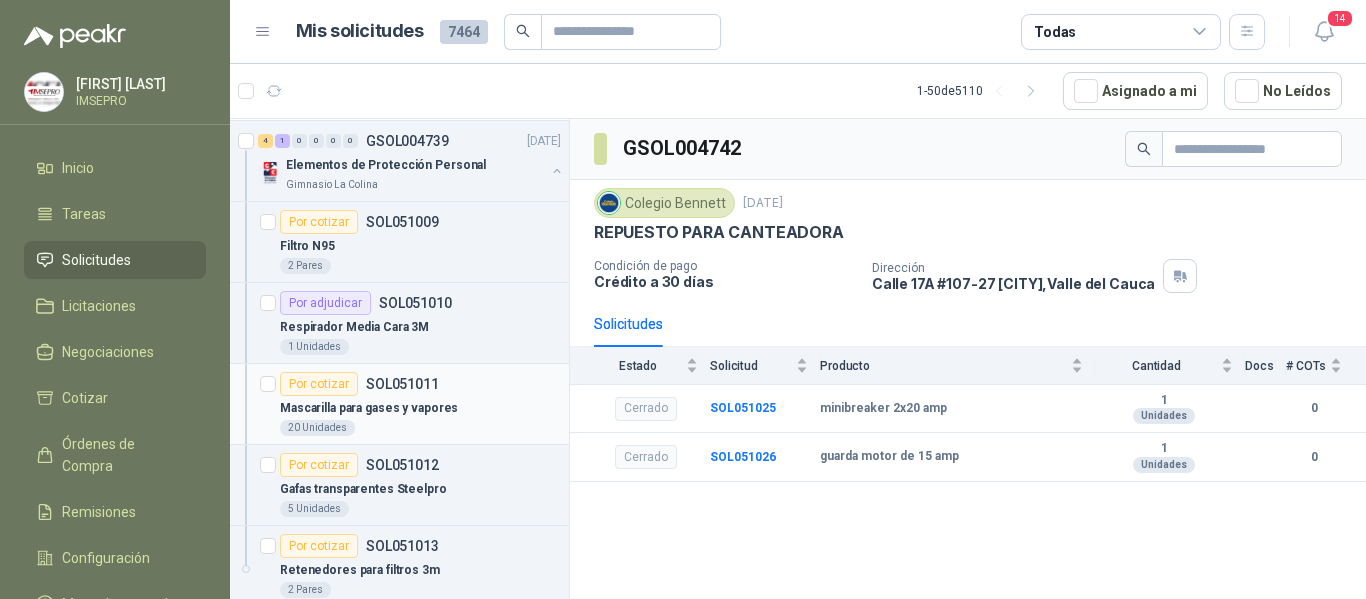 scroll, scrollTop: 3500, scrollLeft: 0, axis: vertical 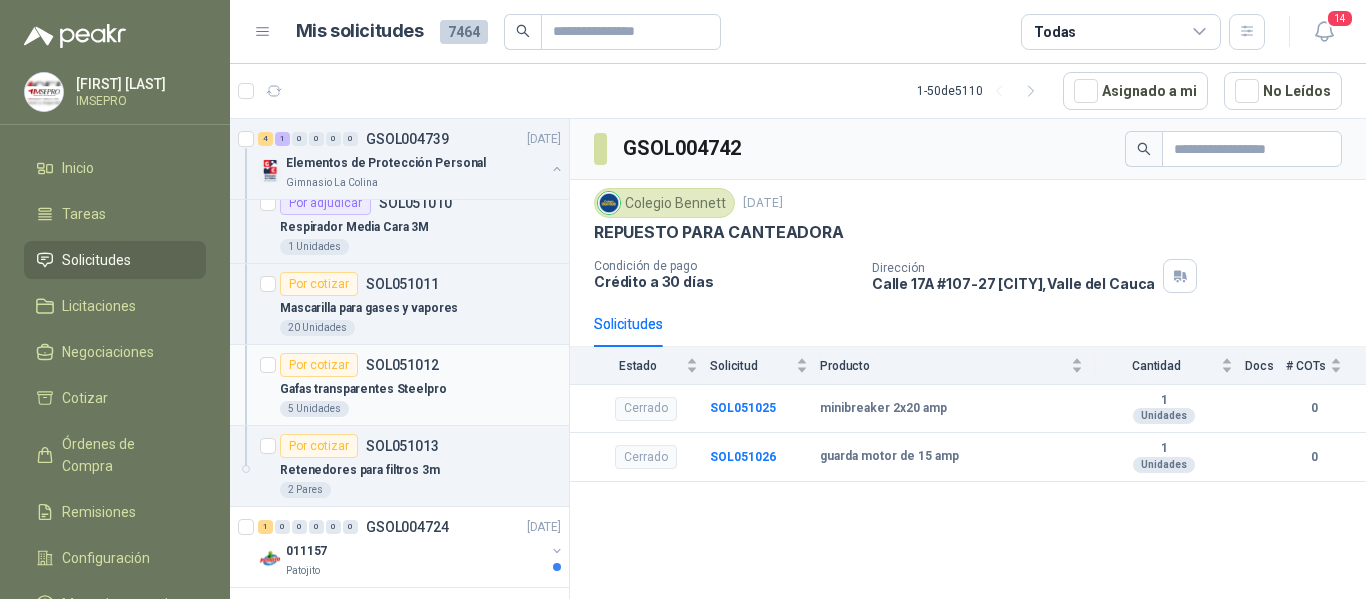 click on "Gafas transparentes Steelpro" at bounding box center [363, 389] 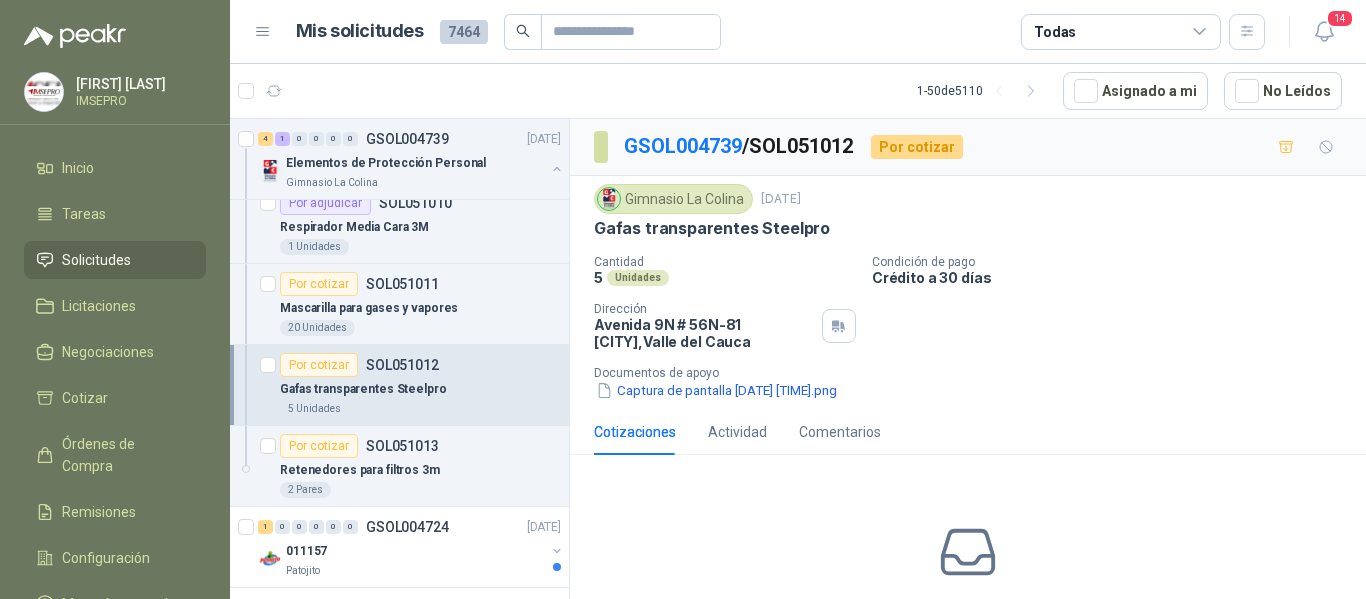 scroll, scrollTop: 100, scrollLeft: 0, axis: vertical 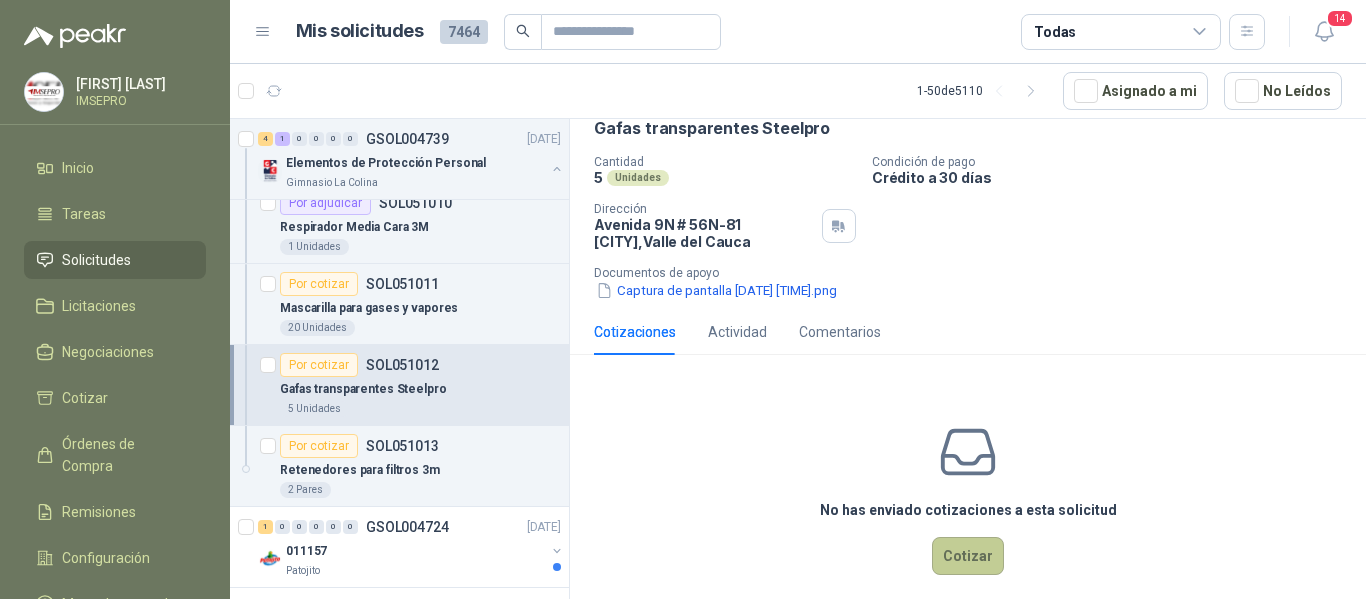 click on "Cotizar" at bounding box center [968, 556] 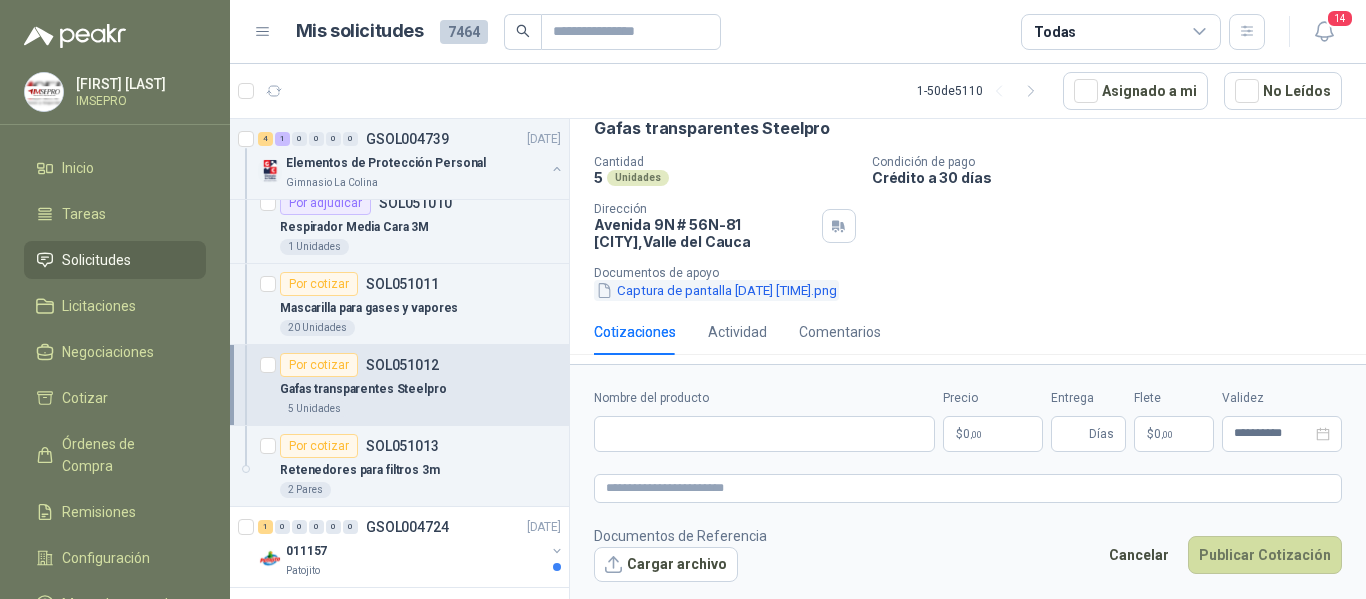 click on "Captura de pantalla [DATE] [TIME].png" at bounding box center (716, 290) 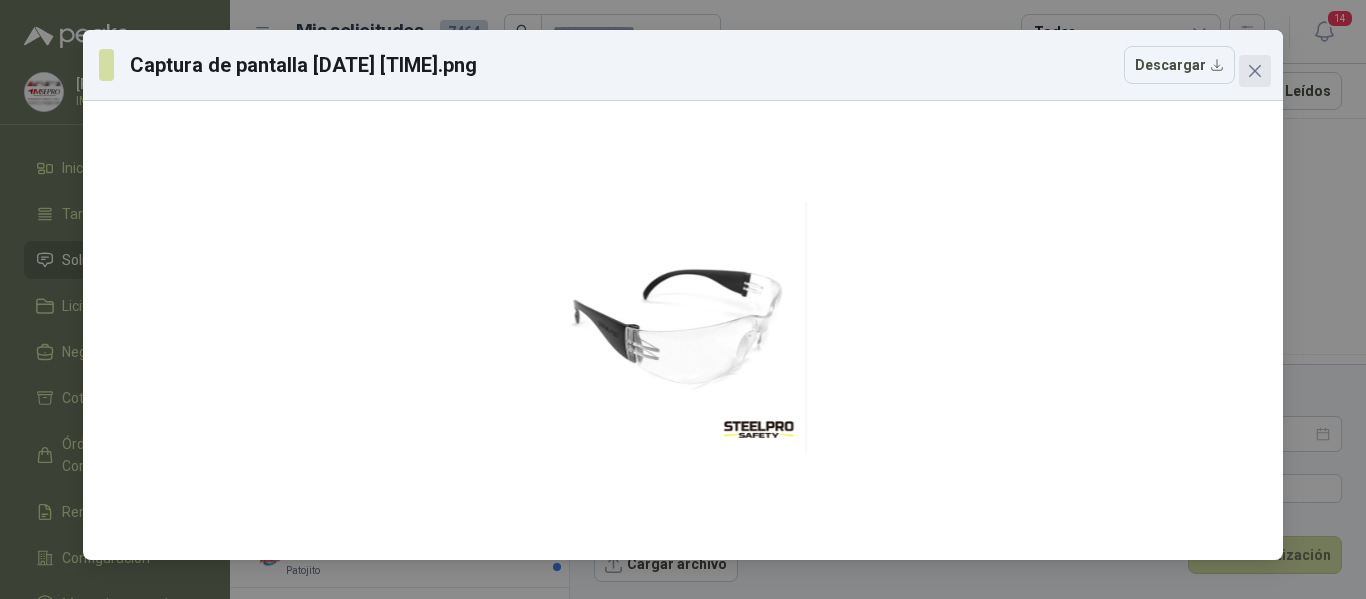 click 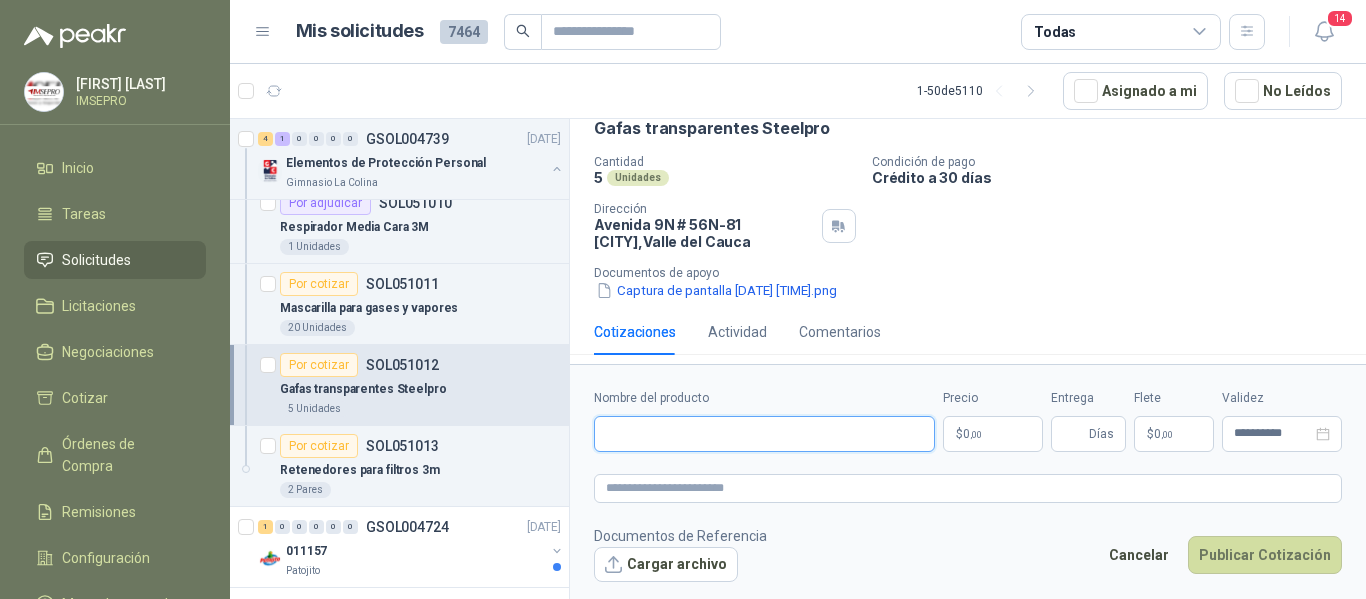 click on "Nombre del producto" at bounding box center [764, 434] 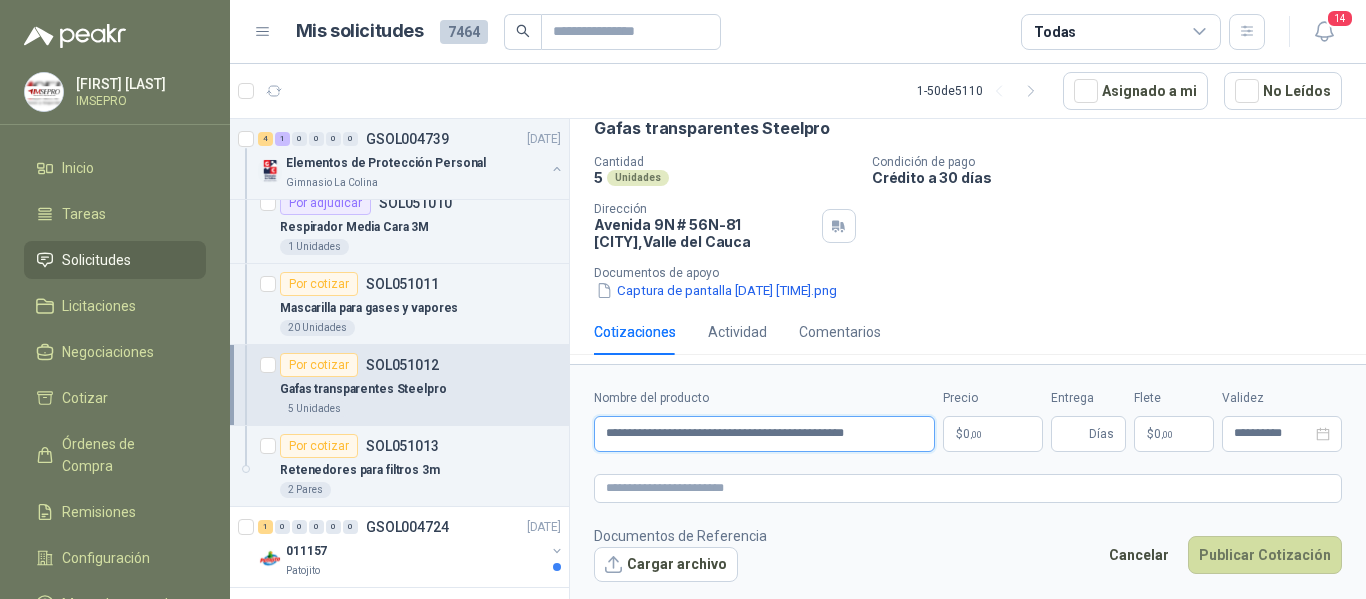 scroll, scrollTop: 0, scrollLeft: 6, axis: horizontal 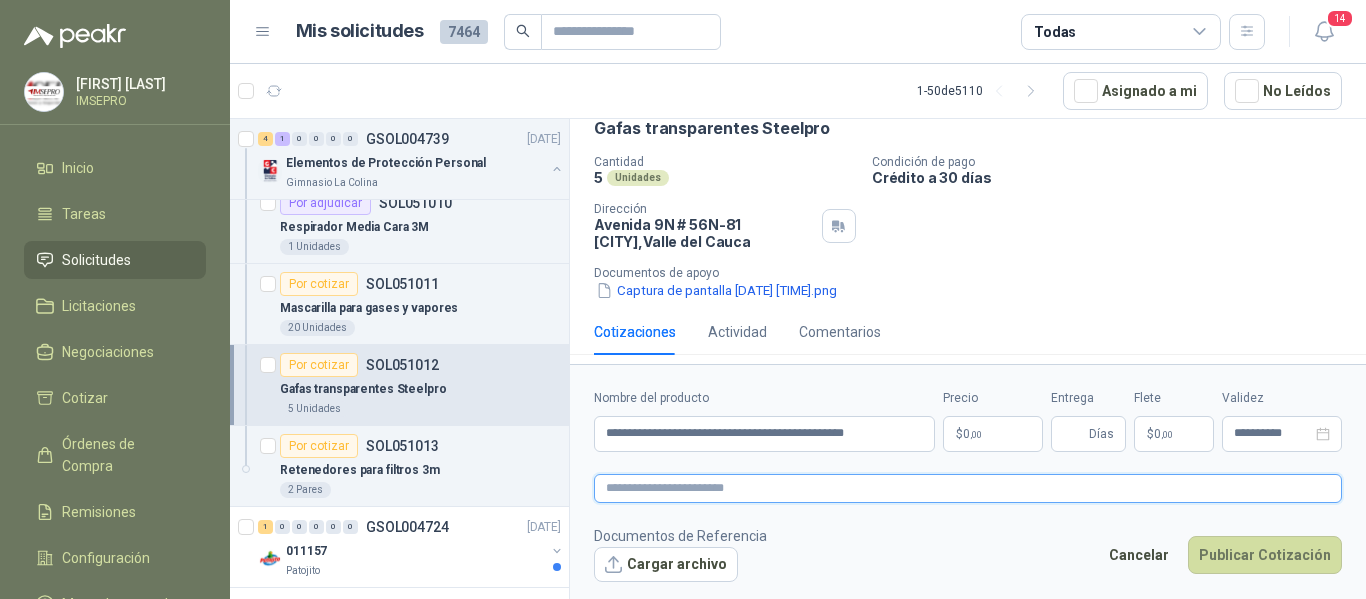 click at bounding box center (968, 488) 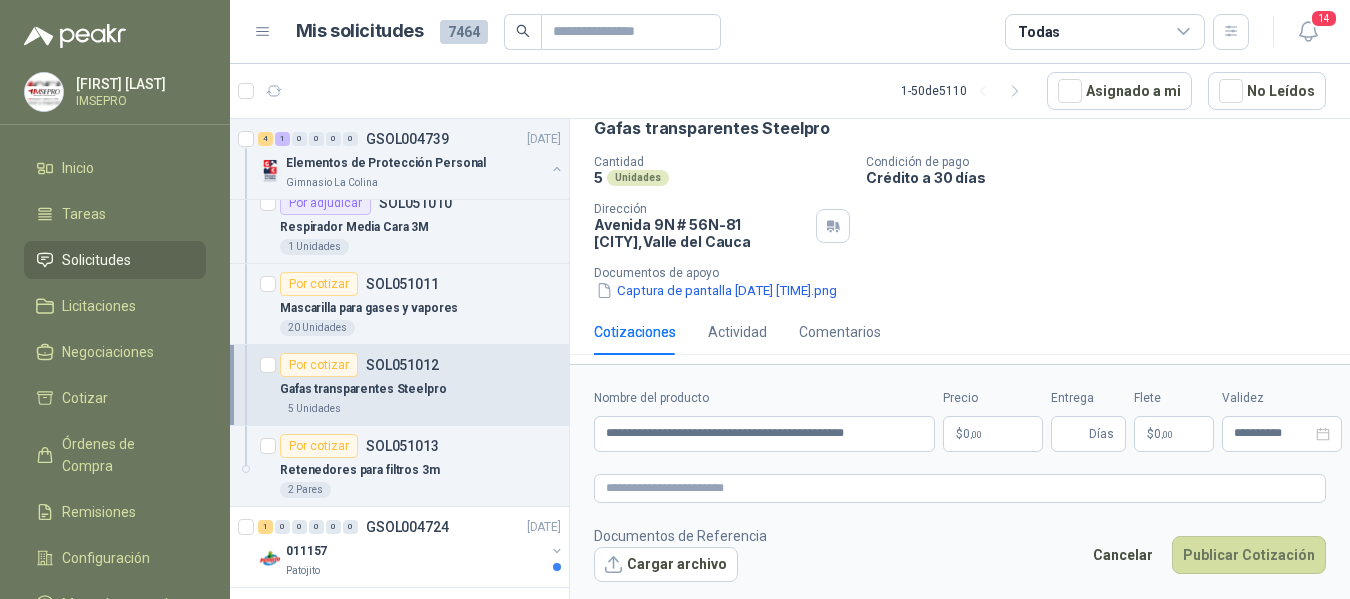 click on "Daniel Humberto    Ruiz Andrade IMSEPRO   Inicio   Tareas   Solicitudes   Licitaciones   Negociaciones   Cotizar   Órdenes de Compra   Remisiones   Configuración   Manuales y ayuda Mis solicitudes 7464 Todas 14 1 - 50  de  5110 Asignado a mi No Leídos 1   0   0   0   0   0   GSOL004772 [DATE]   VARIOS - SEDES Y SERVICIOS Caracol TV   1   0   0   0   0   0   GSOL004771 [DATE]   PEDIDO ADMINISTRACIÓN [LOCATION]   3   0   0   0   0   0   GSOL004770 [DATE]   PEDIDO BACHILLERATO 2 [LOCATION]   1   0   0   0   0   0   GSOL004769 [DATE]   PEDIDO PARA TRANSPORTE [LOCATION]   1   0   0   0   0   0   GSOL004768 [DATE]   Insumos TI Caracol TV   Por cotizar SOL051241 [DATE]   Probador de red RJ11 / RJ45 / BNC UNI-T (UT681C-UT681L) Lafayette SAS 1   Unidades 7   0   0   0   0   0   GSOL004763 [DATE]   169609   PVC [LOCATION]   1   0   0   0   0   0   GSOL004762 [DATE]   169499 BISAGRA 169500 AMARRA 169601 BUJ 169617 CER [LOCATION]   3   0   0   0   0   0       0" at bounding box center (675, 299) 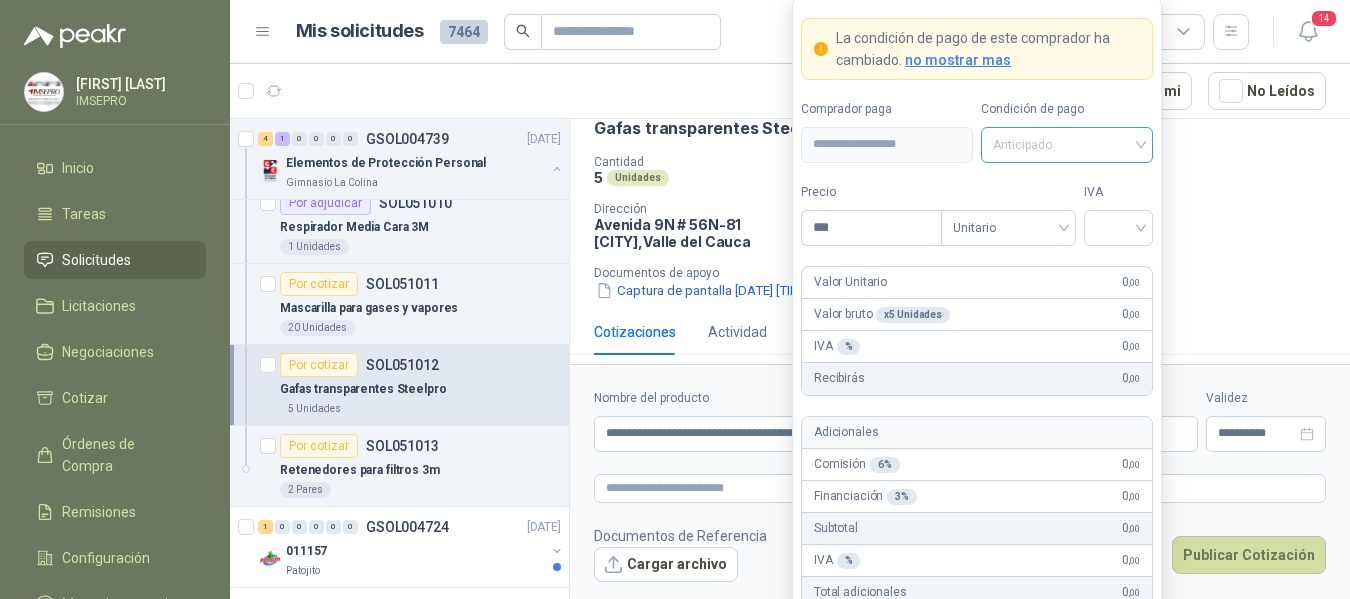 click on "Anticipado" at bounding box center (1067, 145) 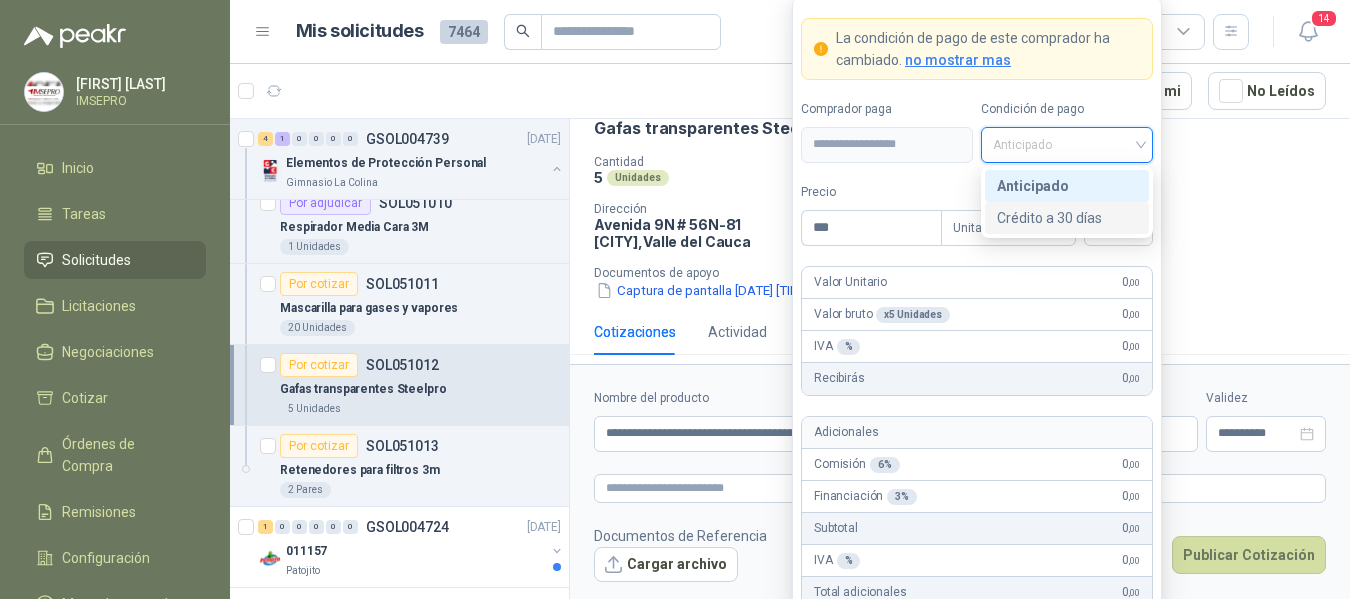 click on "Crédito a 30 días" at bounding box center [1067, 218] 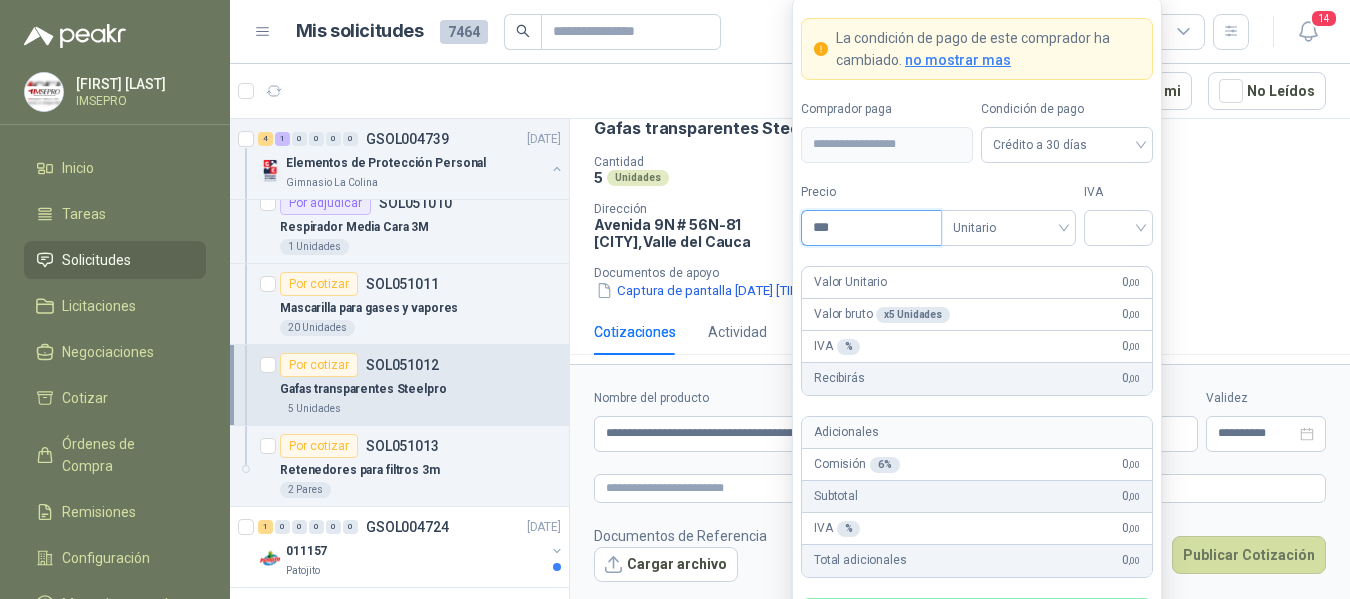 click on "***" at bounding box center (871, 228) 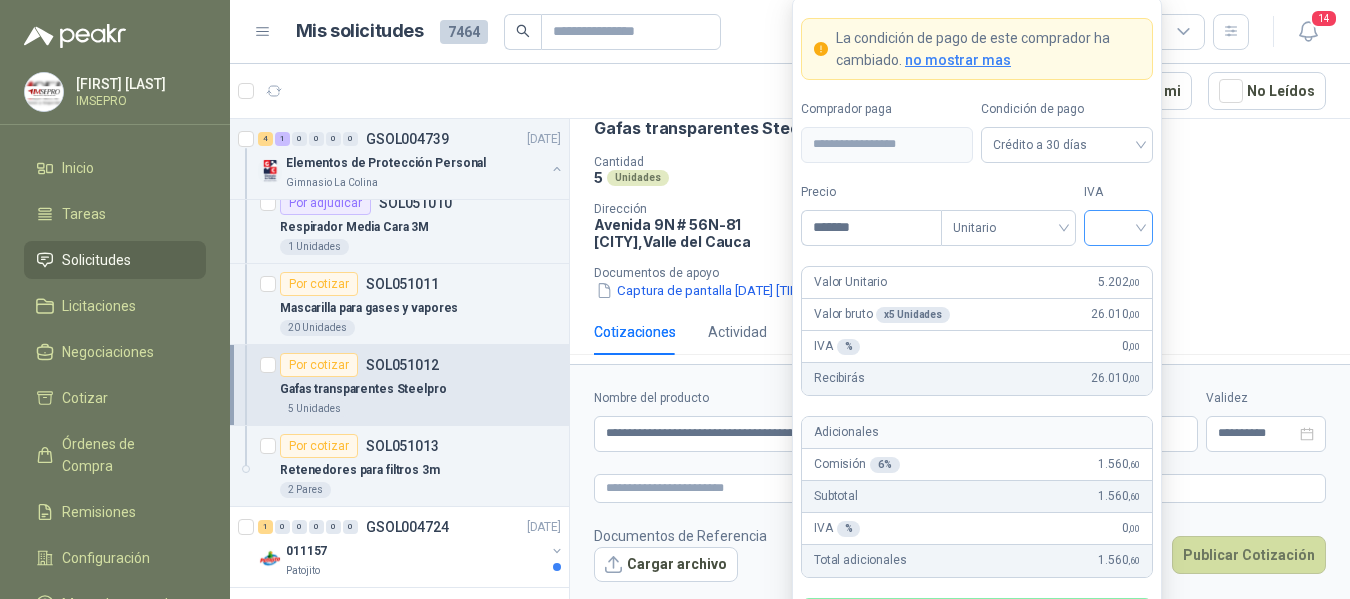 click at bounding box center (1118, 226) 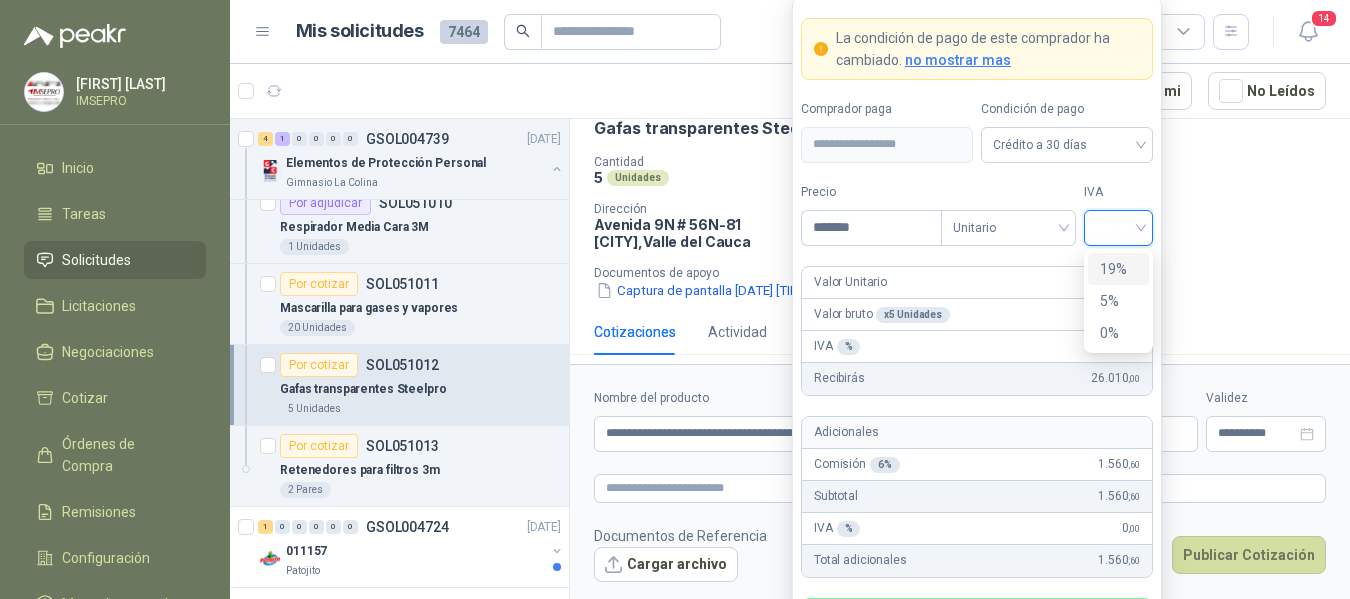 click on "19%" at bounding box center [1118, 269] 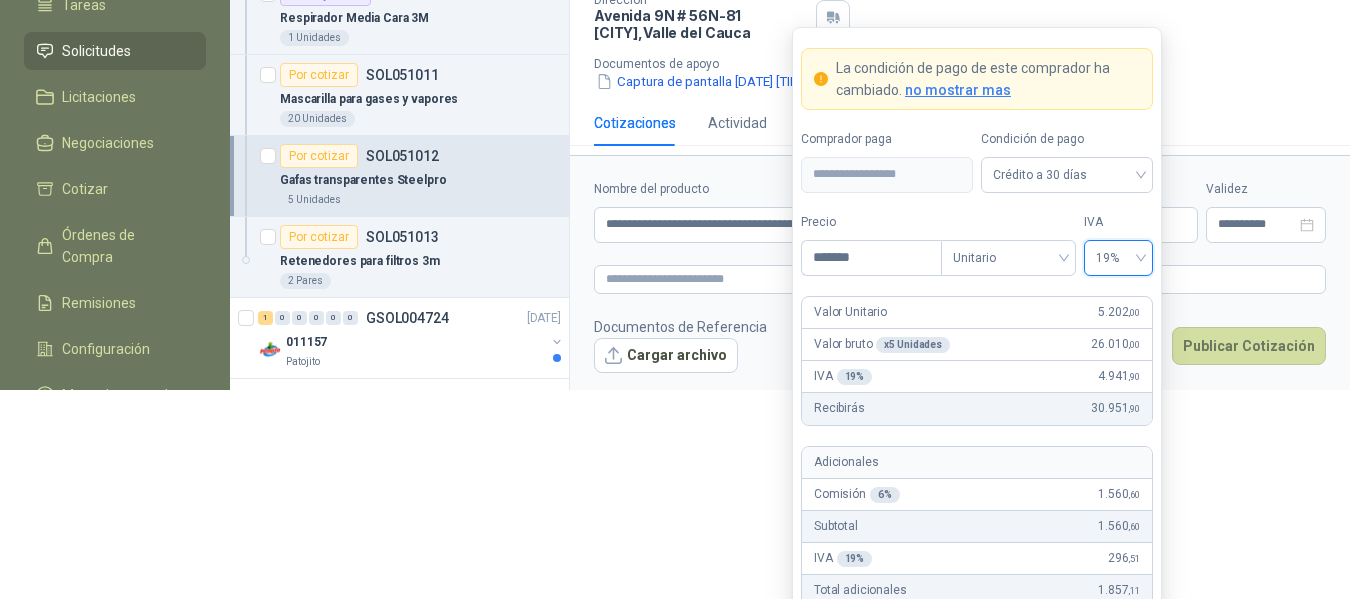 scroll, scrollTop: 266, scrollLeft: 0, axis: vertical 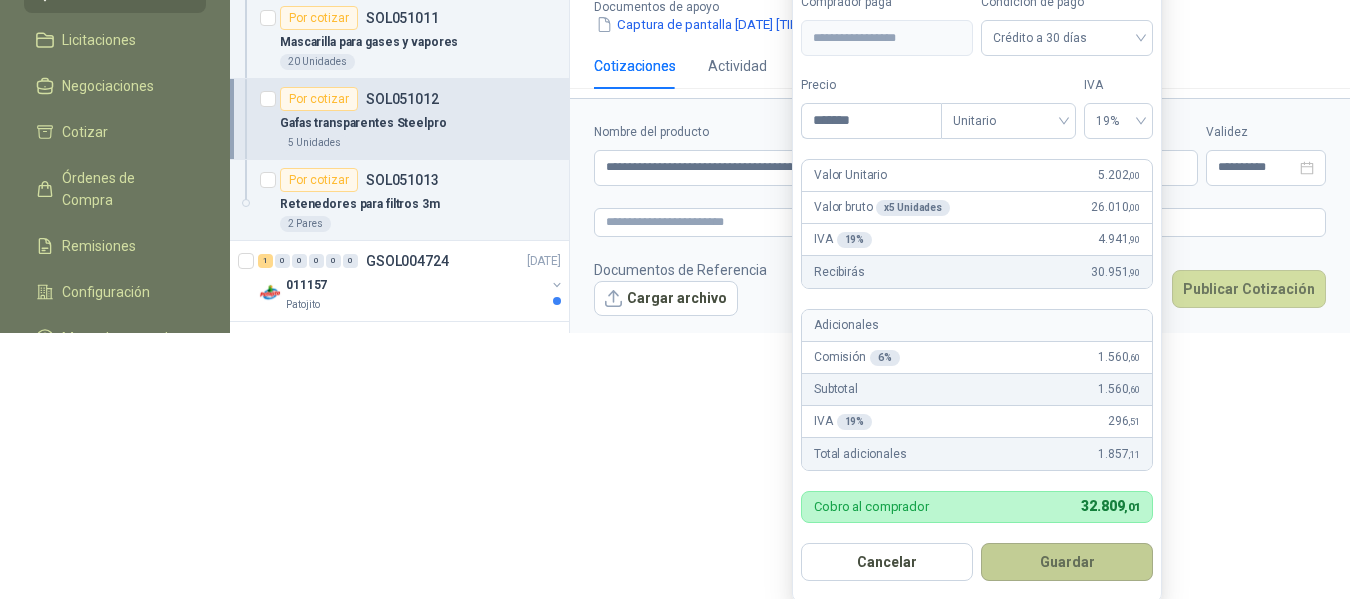 click on "Guardar" at bounding box center [1067, 562] 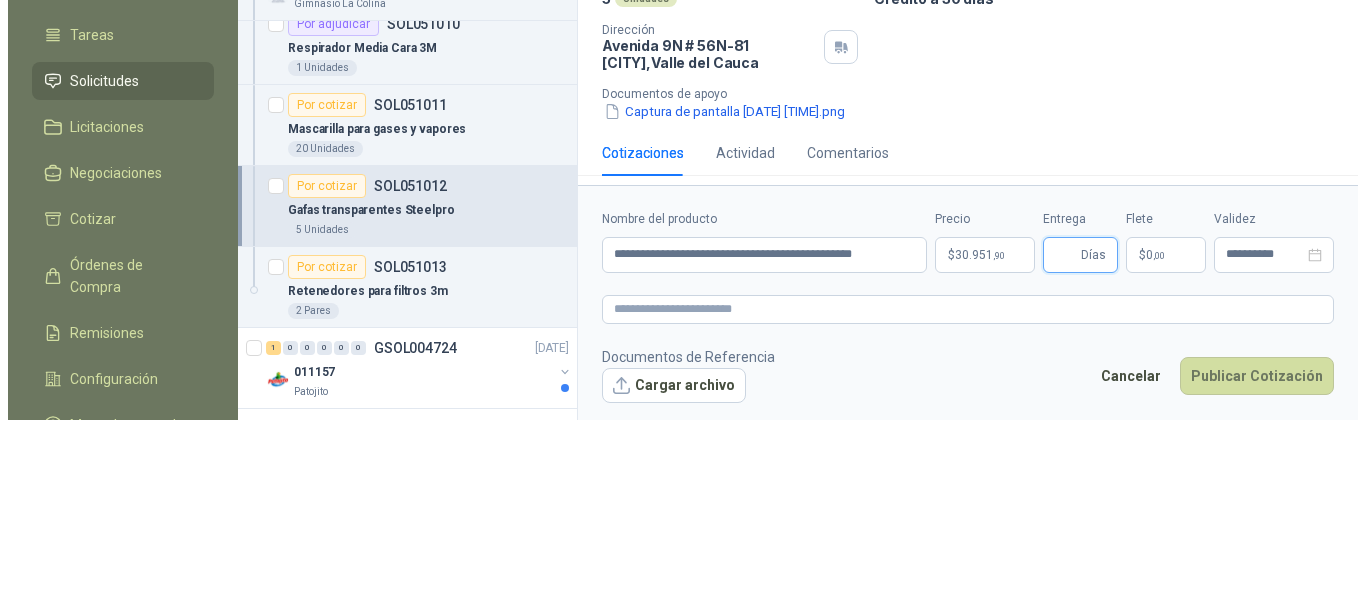 scroll, scrollTop: 0, scrollLeft: 0, axis: both 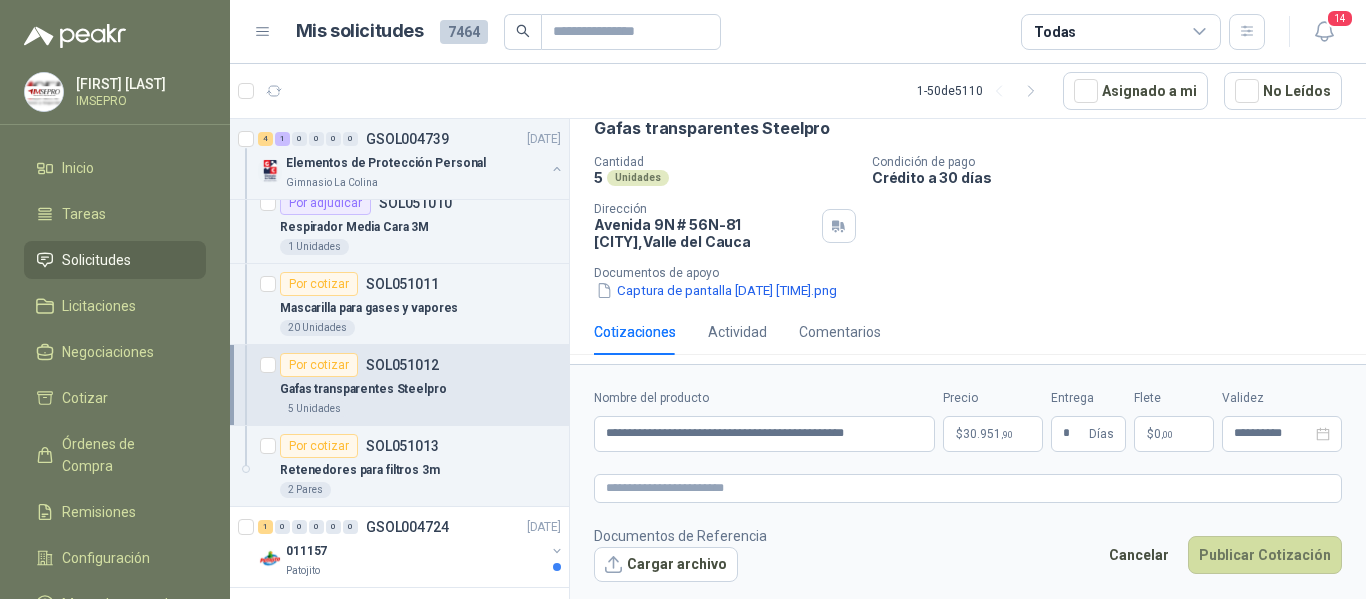 click on "$    0 ,00" at bounding box center [1174, 434] 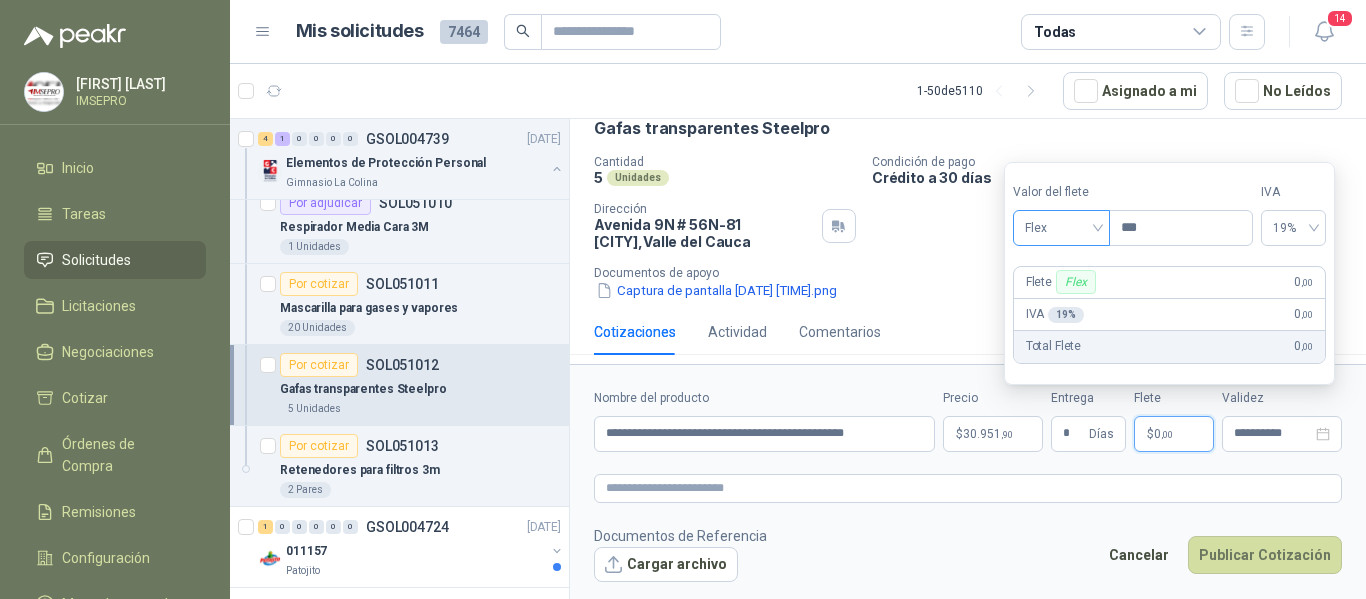 click on "Flex" at bounding box center (1061, 228) 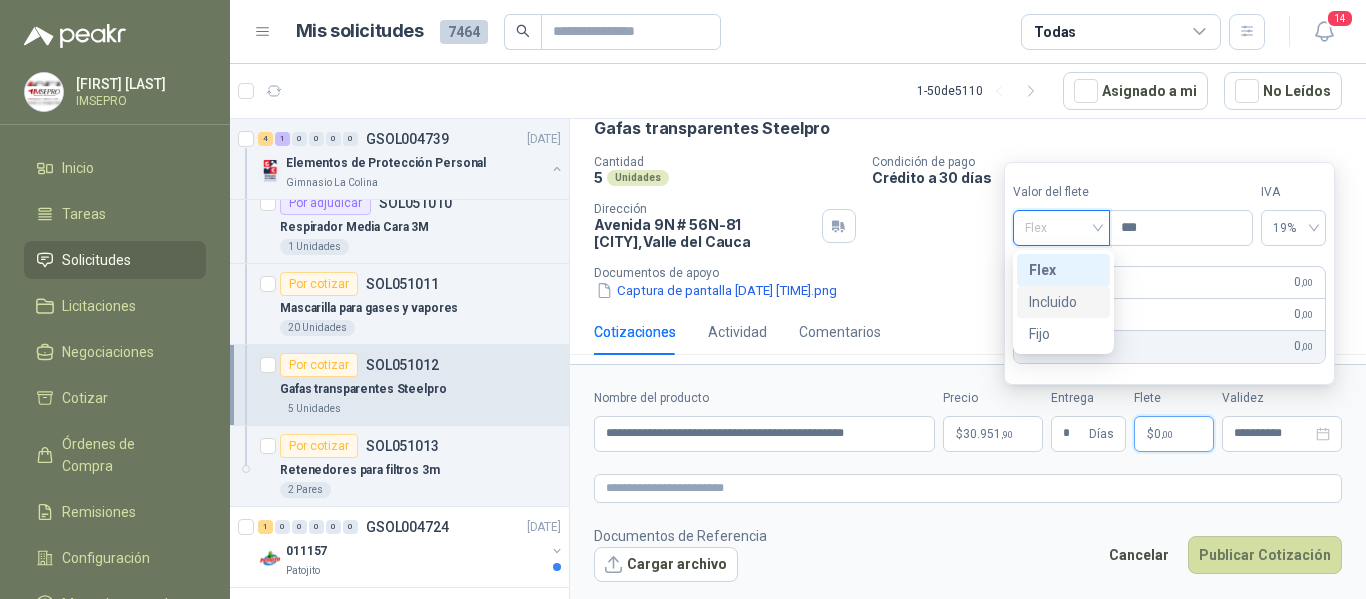 click on "Incluido" at bounding box center [1063, 302] 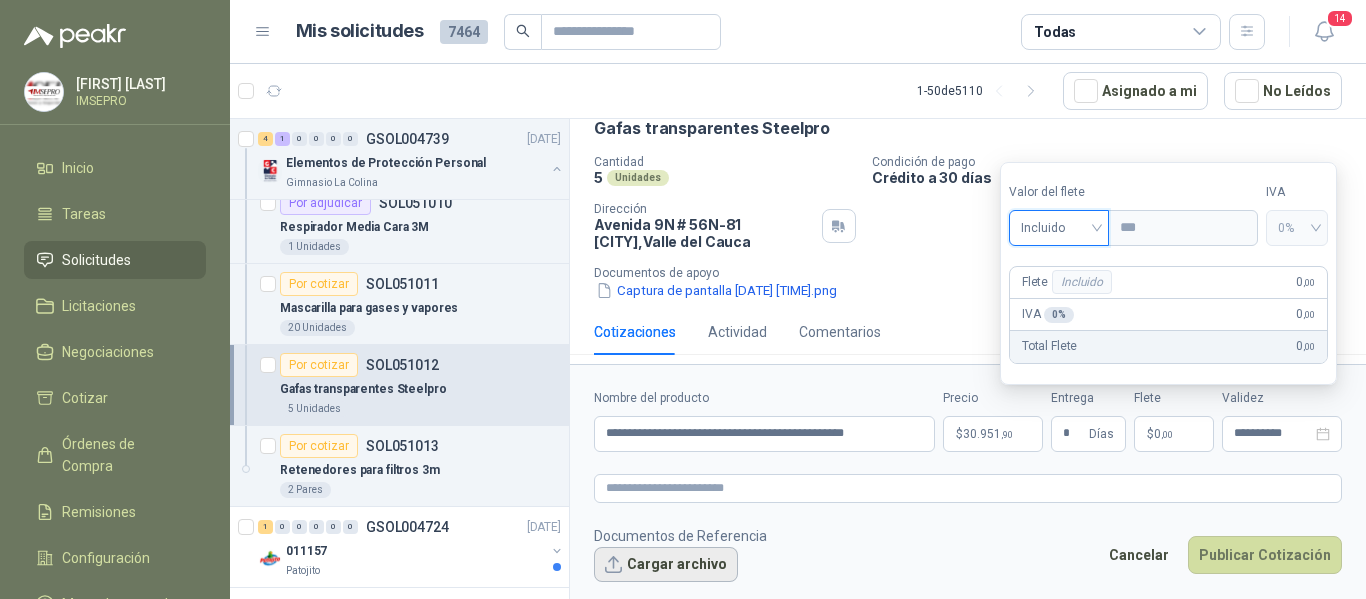 click on "Cargar archivo" at bounding box center (666, 565) 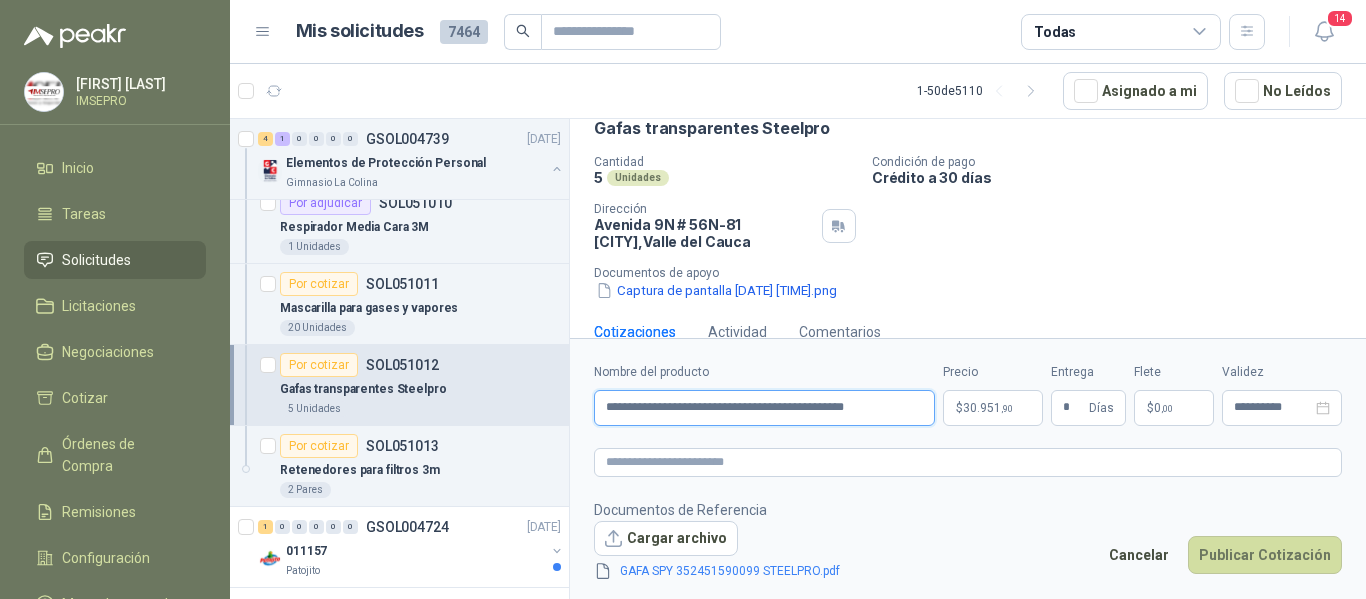 scroll, scrollTop: 0, scrollLeft: 6, axis: horizontal 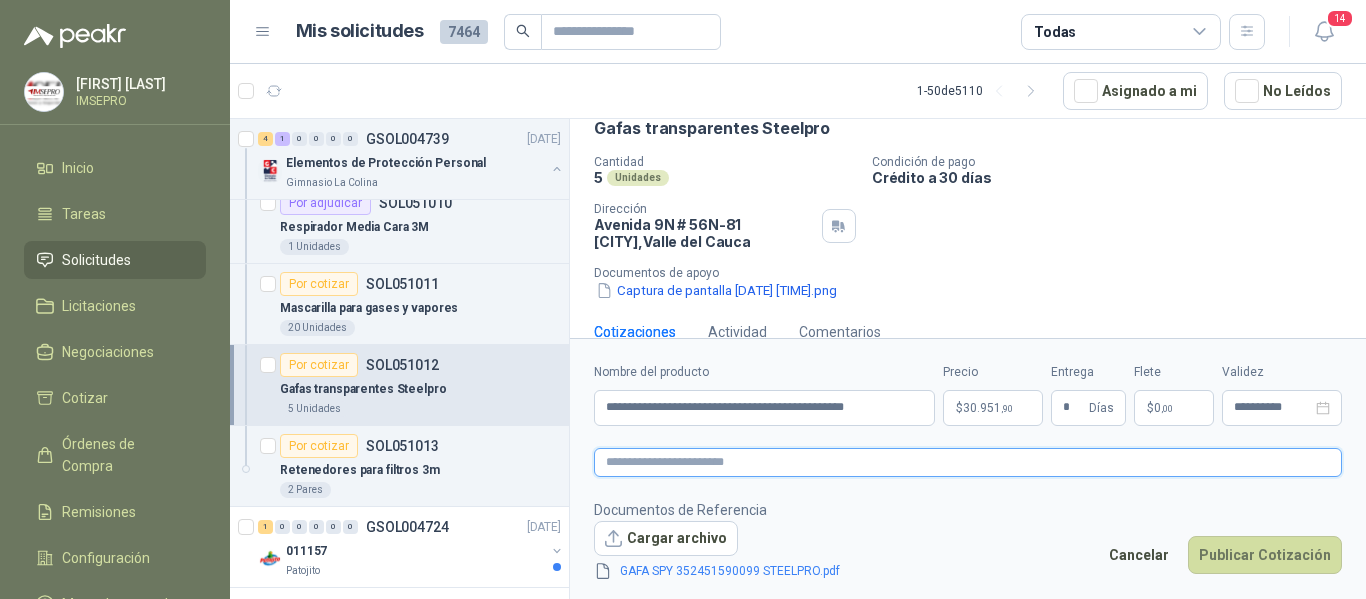 click at bounding box center (968, 462) 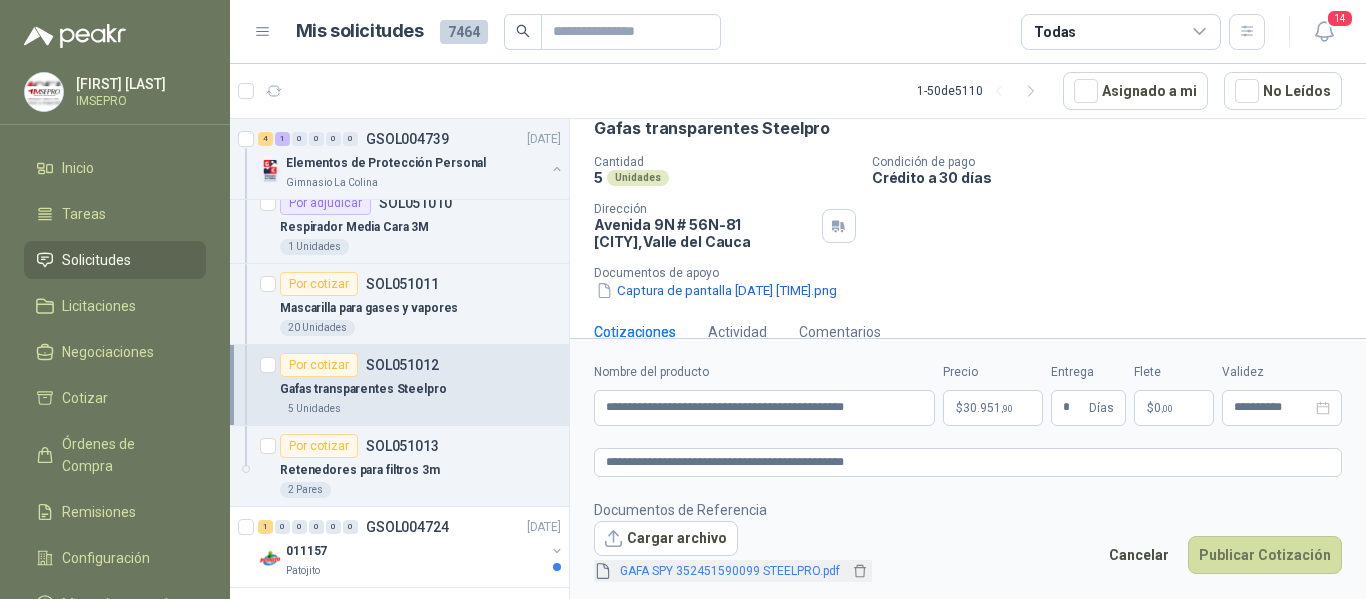 click on "GAFA SPY 352451590099 STEELPRO.pdf" at bounding box center [730, 571] 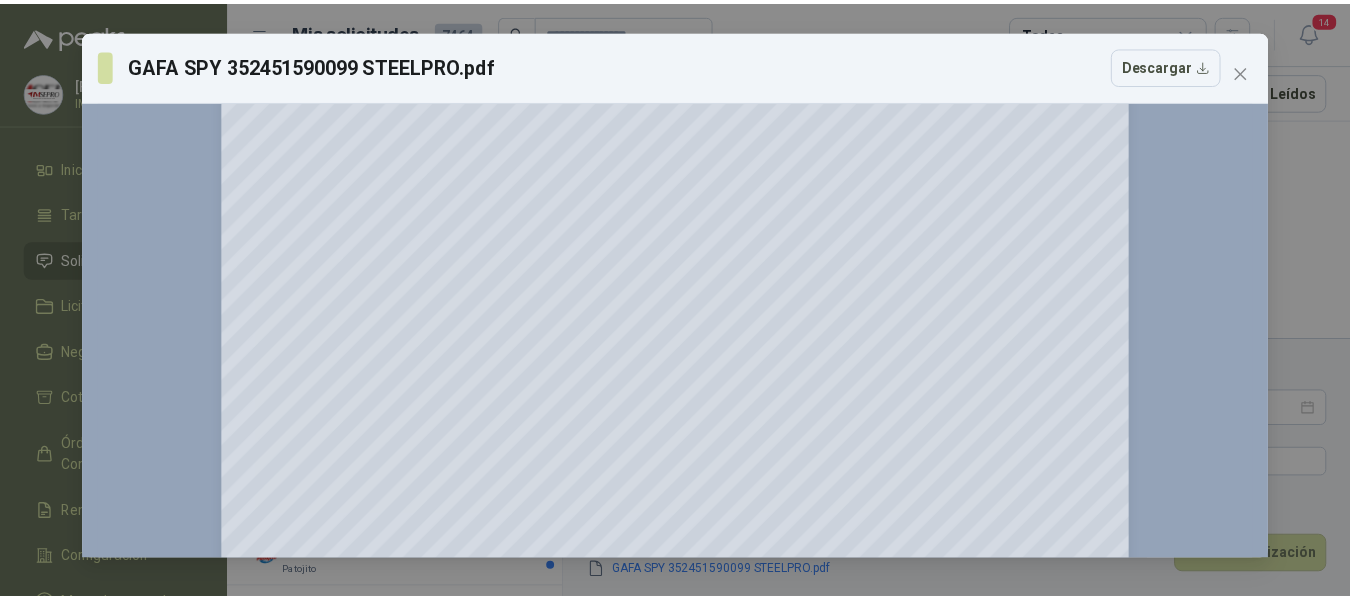 scroll, scrollTop: 0, scrollLeft: 0, axis: both 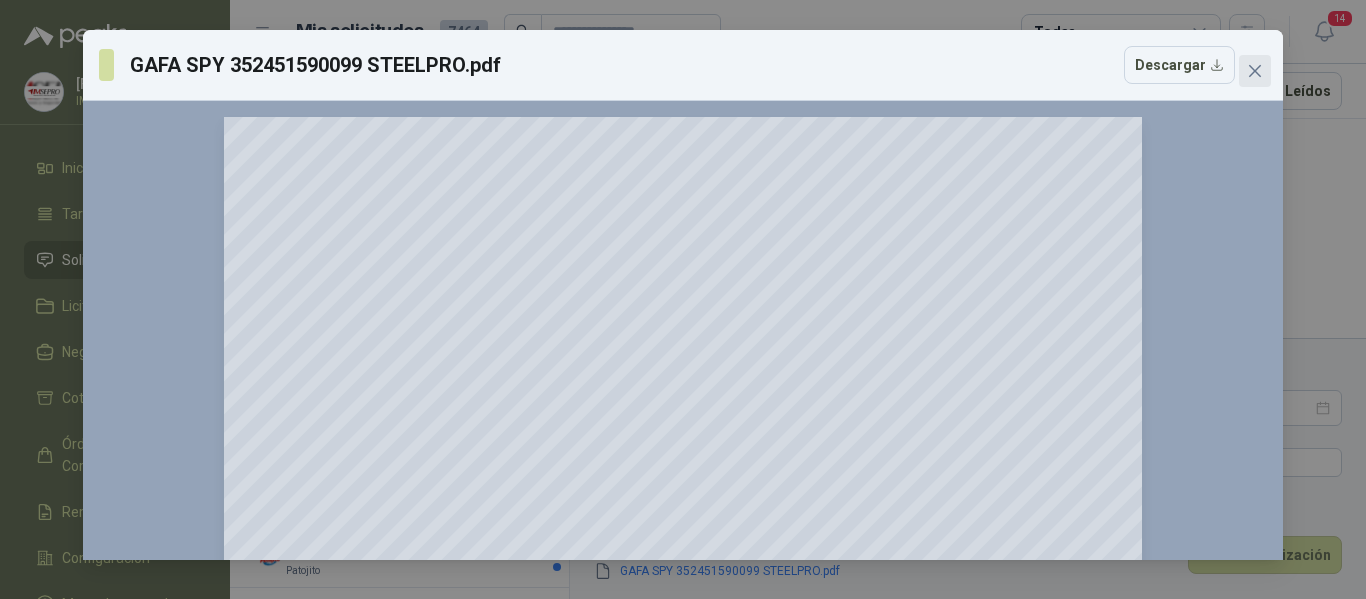 click 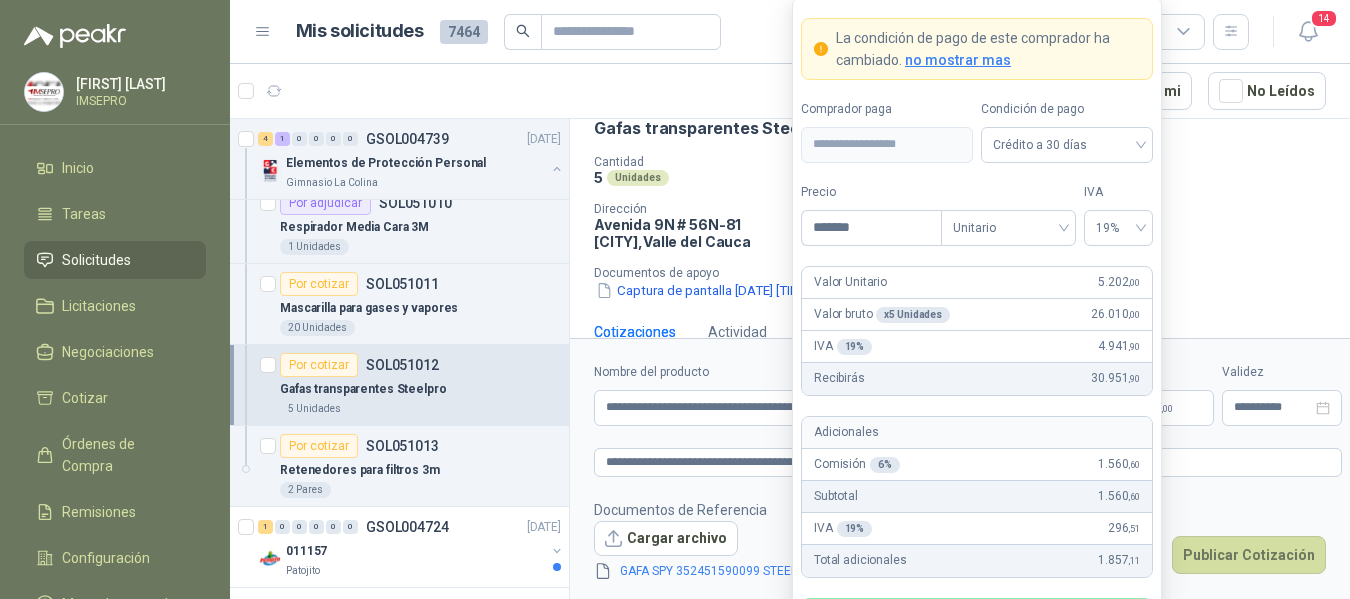 click on "Daniel Humberto    Ruiz Andrade IMSEPRO   Inicio   Tareas   Solicitudes   Licitaciones   Negociaciones   Cotizar   Órdenes de Compra   Remisiones   Configuración   Manuales y ayuda Mis solicitudes 7464 Todas 14 1 - 50  de  5110 Asignado a mi No Leídos 1   0   0   0   0   0   GSOL004772 [DATE]   VARIOS - SEDES Y SERVICIOS Caracol TV   1   0   0   0   0   0   GSOL004771 [DATE]   PEDIDO ADMINISTRACIÓN [LOCATION]   3   0   0   0   0   0   GSOL004770 [DATE]   PEDIDO BACHILLERATO 2 [LOCATION]   1   0   0   0   0   0   GSOL004769 [DATE]   PEDIDO PARA TRANSPORTE [LOCATION]   1   0   0   0   0   0   GSOL004768 [DATE]   Insumos TI Caracol TV   Por cotizar SOL051241 [DATE]   Probador de red RJ11 / RJ45 / BNC UNI-T (UT681C-UT681L) Lafayette SAS 1   Unidades 7   0   0   0   0   0   GSOL004763 [DATE]   169609   PVC [LOCATION]   1   0   0   0   0   0   GSOL004762 [DATE]   169499 BISAGRA 169500 AMARRA 169601 BUJ 169617 CER [LOCATION]   3   0   0   0   0   0       0" at bounding box center (675, 299) 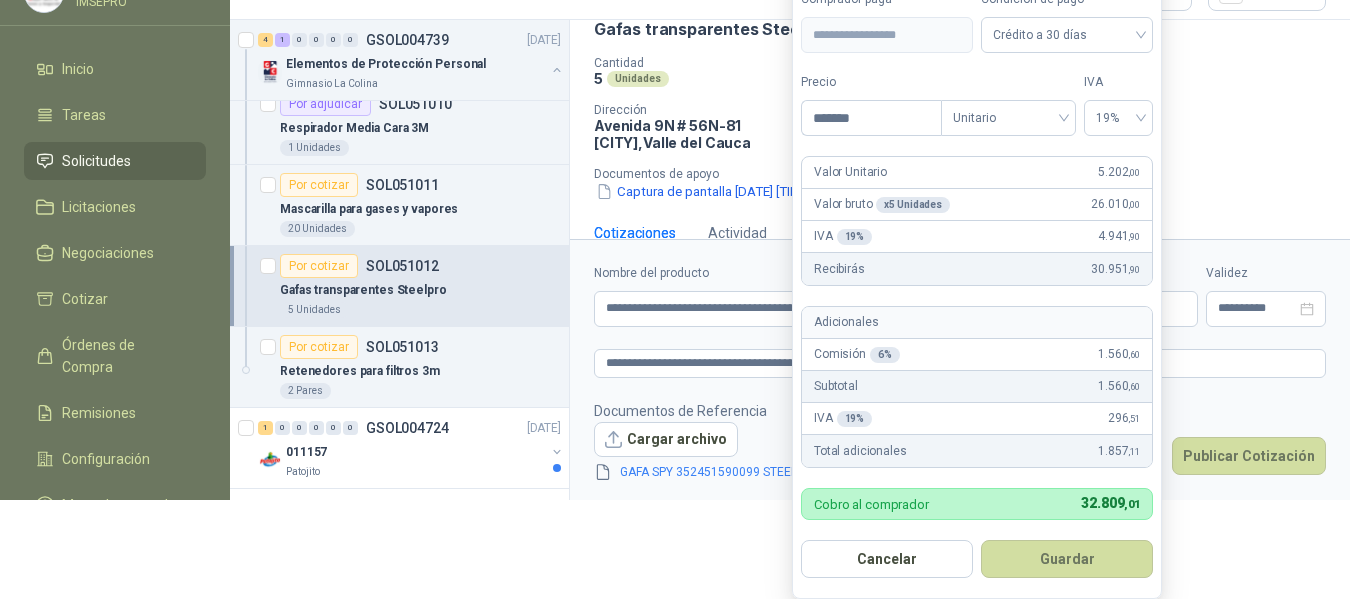 scroll, scrollTop: 118, scrollLeft: 0, axis: vertical 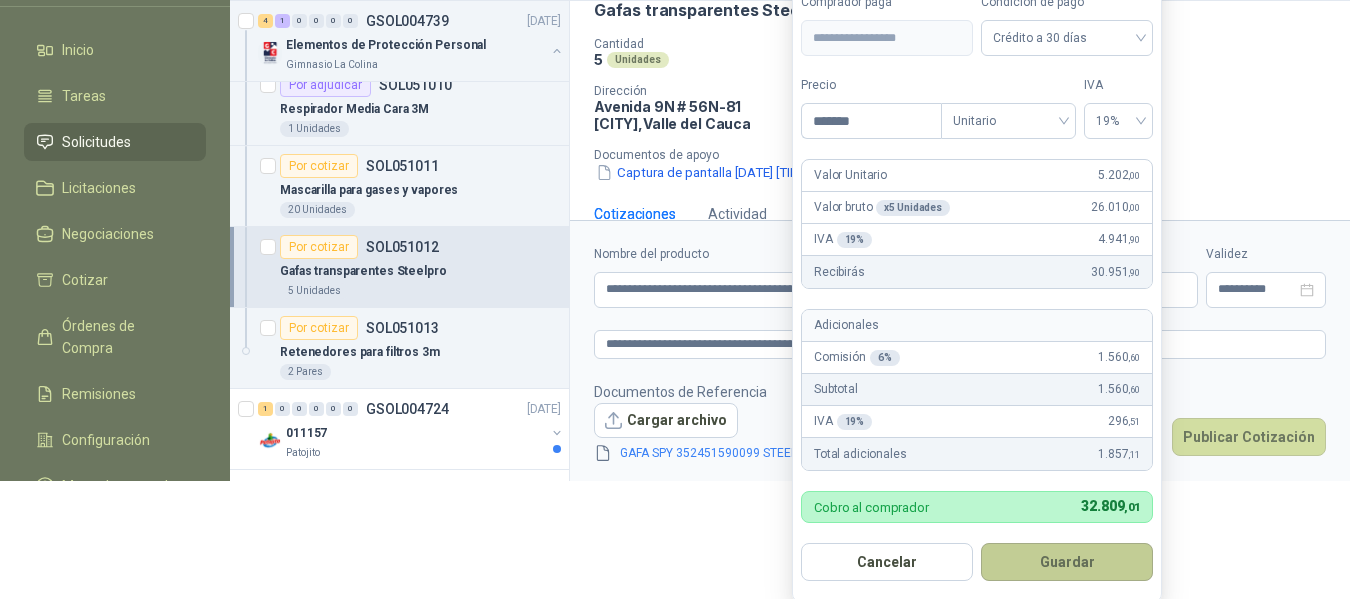 click on "Guardar" at bounding box center (1067, 562) 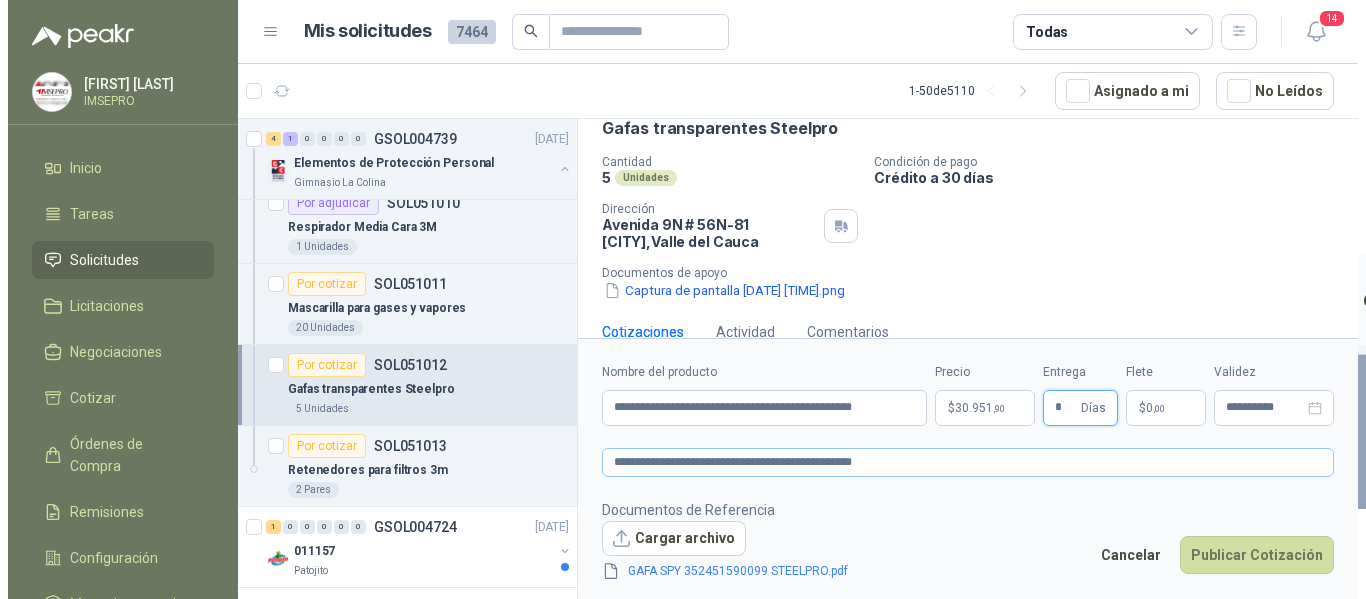 scroll, scrollTop: 0, scrollLeft: 0, axis: both 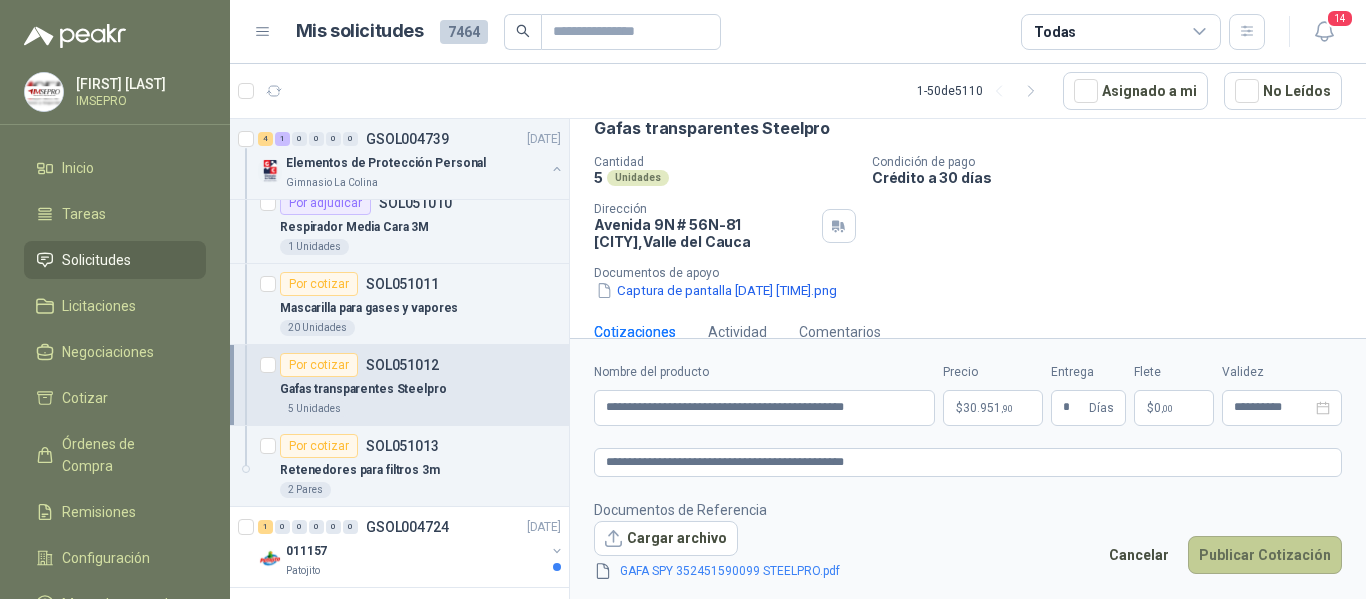click on "Publicar Cotización" at bounding box center [1265, 555] 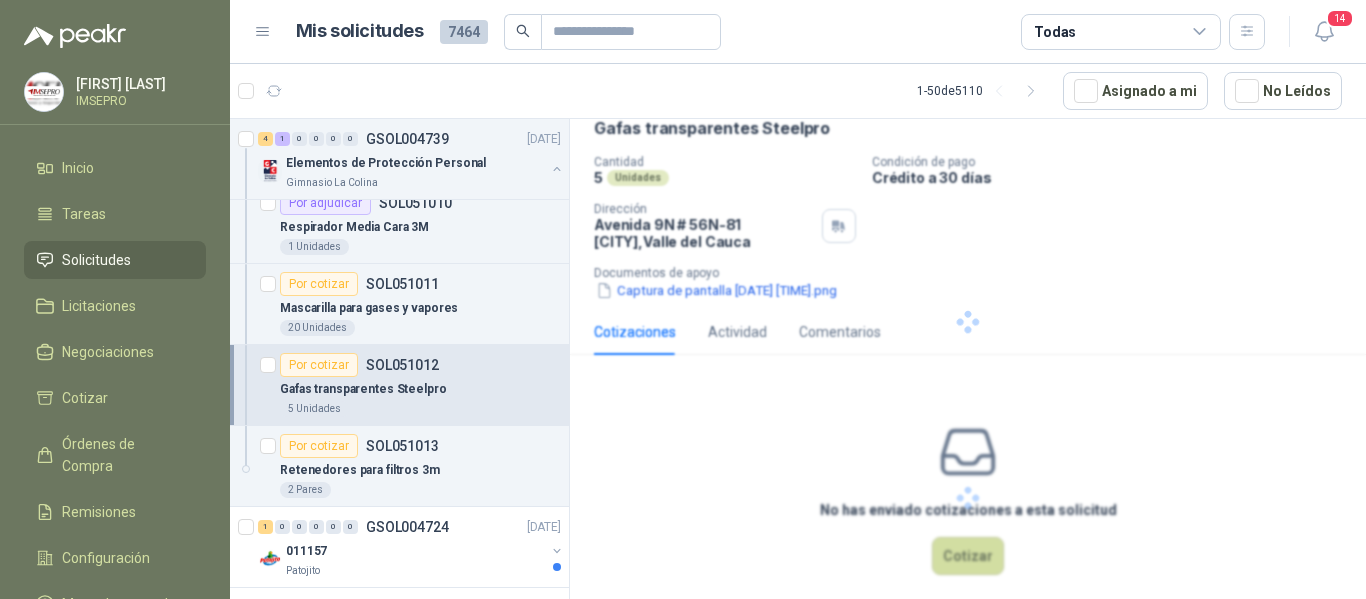 scroll, scrollTop: 0, scrollLeft: 0, axis: both 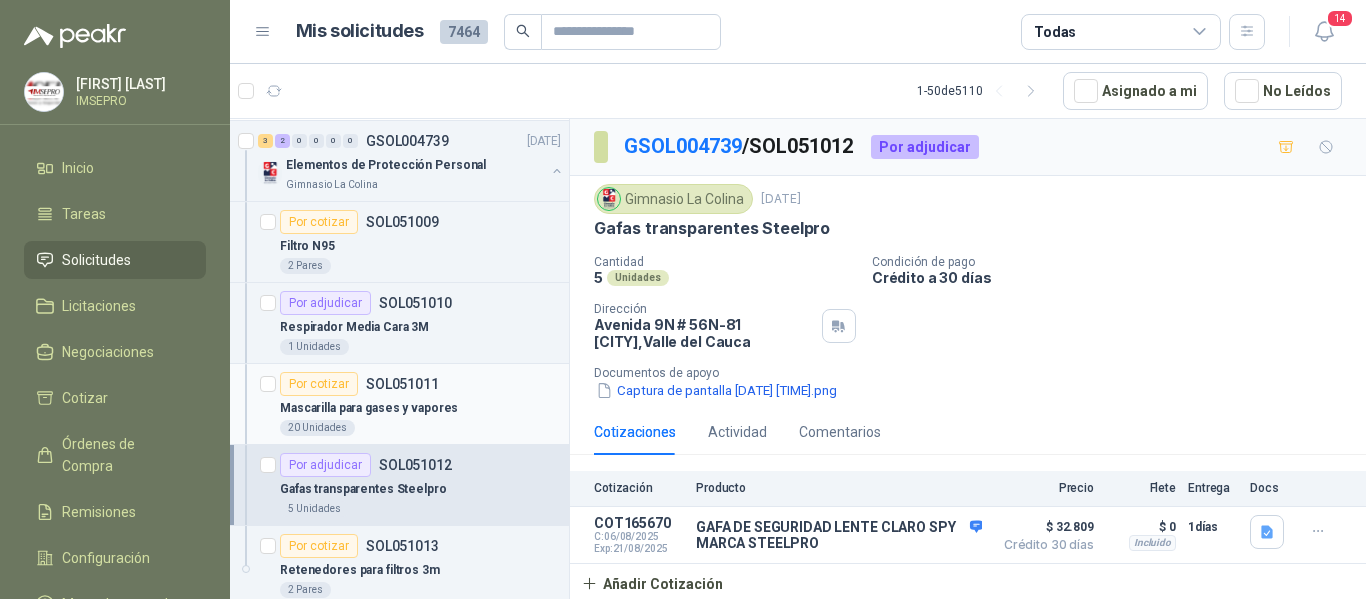 click on "Por cotizar SOL051011" at bounding box center (420, 384) 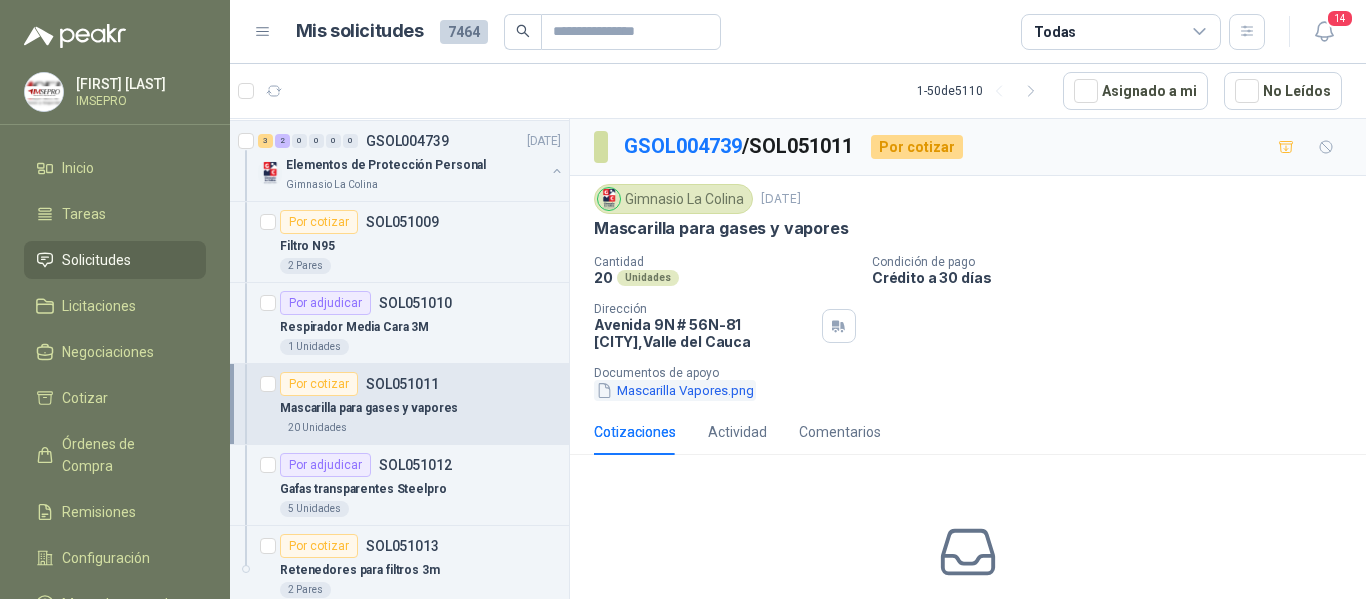 click on "Mascarilla Vapores.png" at bounding box center (675, 390) 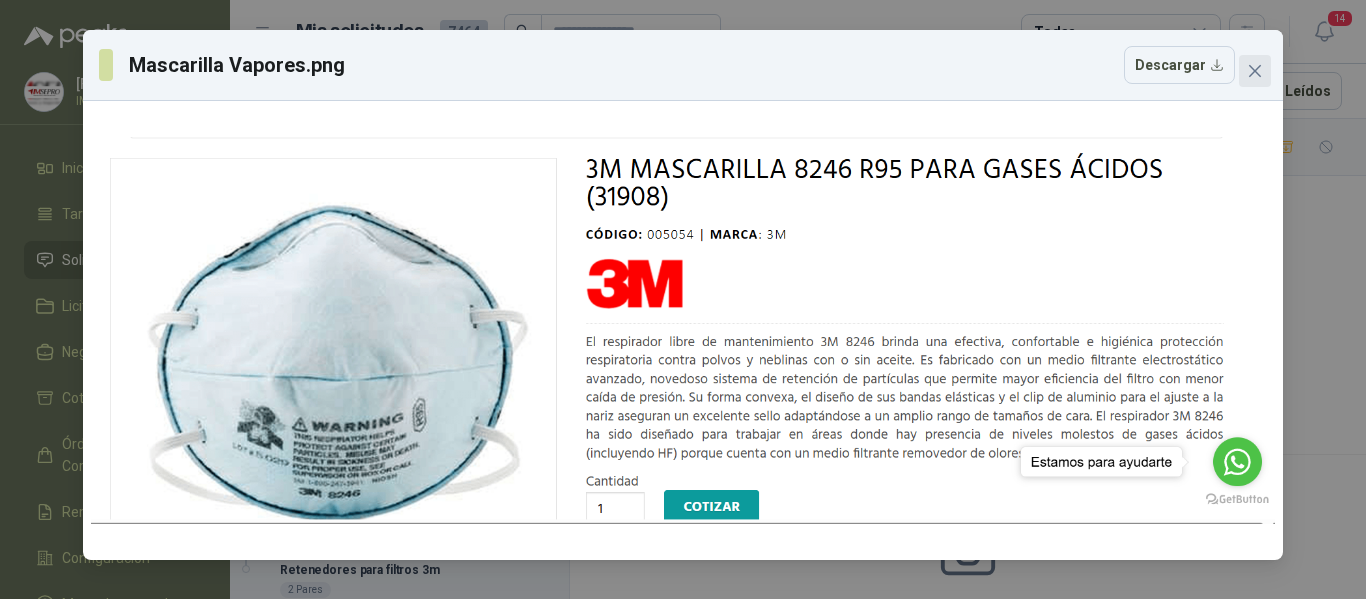 click 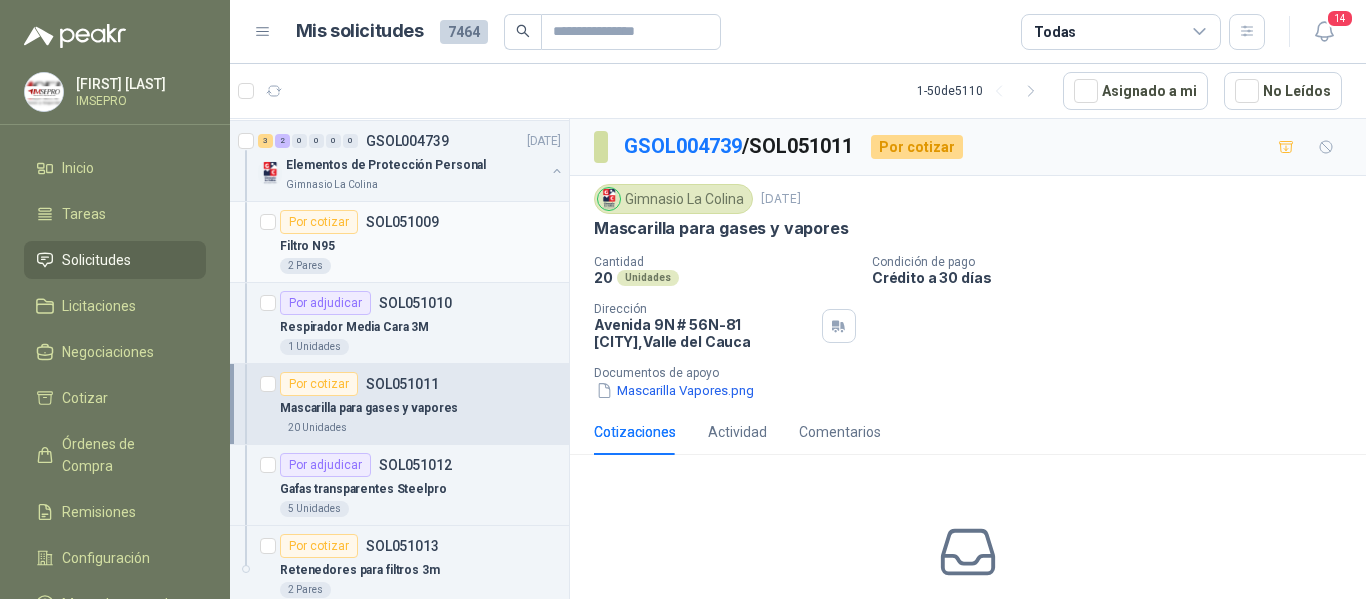 click on "Filtro N95" at bounding box center [420, 246] 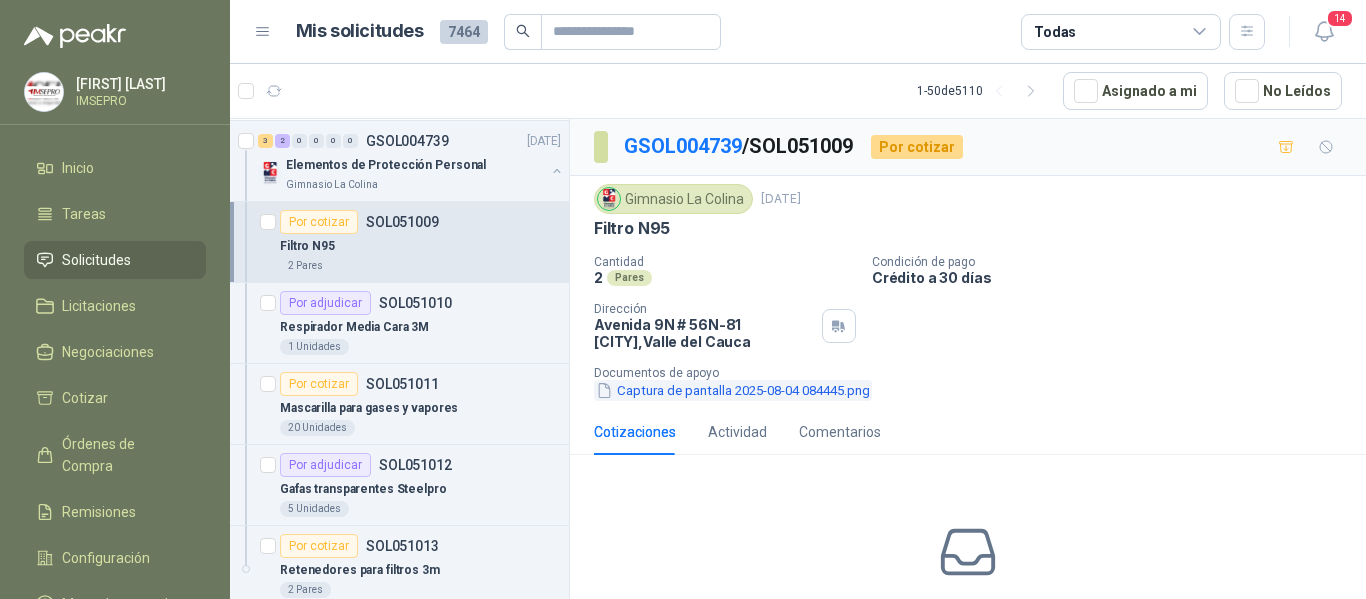click on "Captura de pantalla 2025-08-04 084445.png" at bounding box center (733, 390) 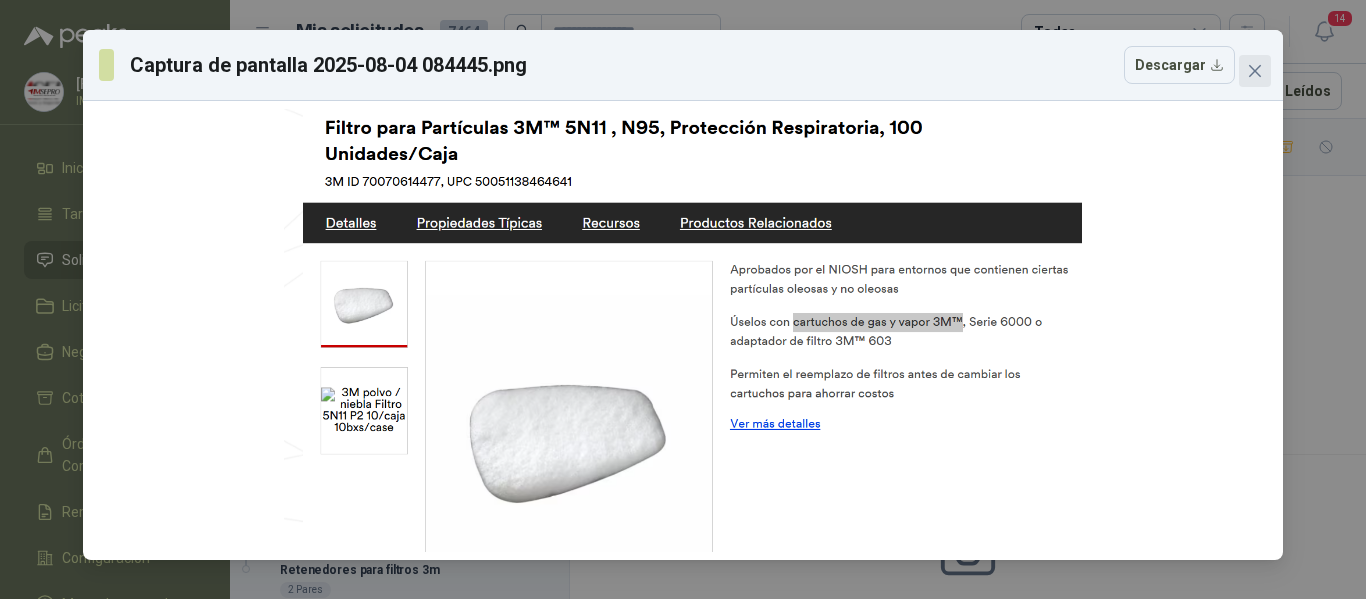 click 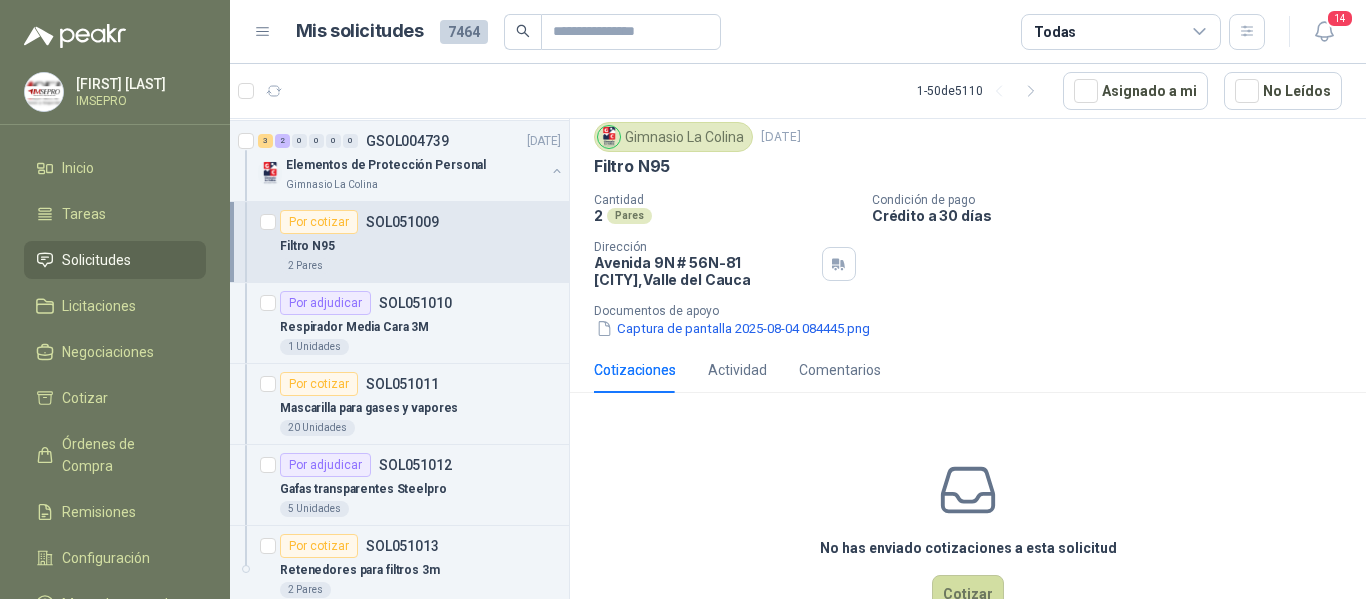 scroll, scrollTop: 120, scrollLeft: 0, axis: vertical 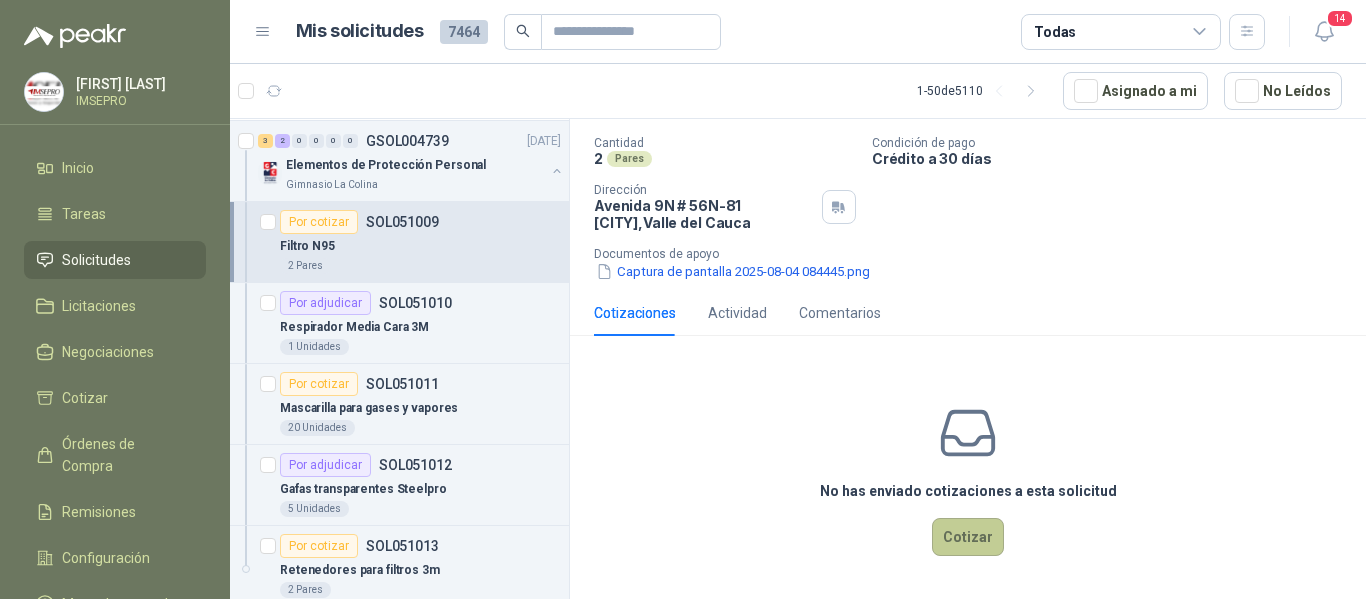 click on "Cotizar" at bounding box center (968, 537) 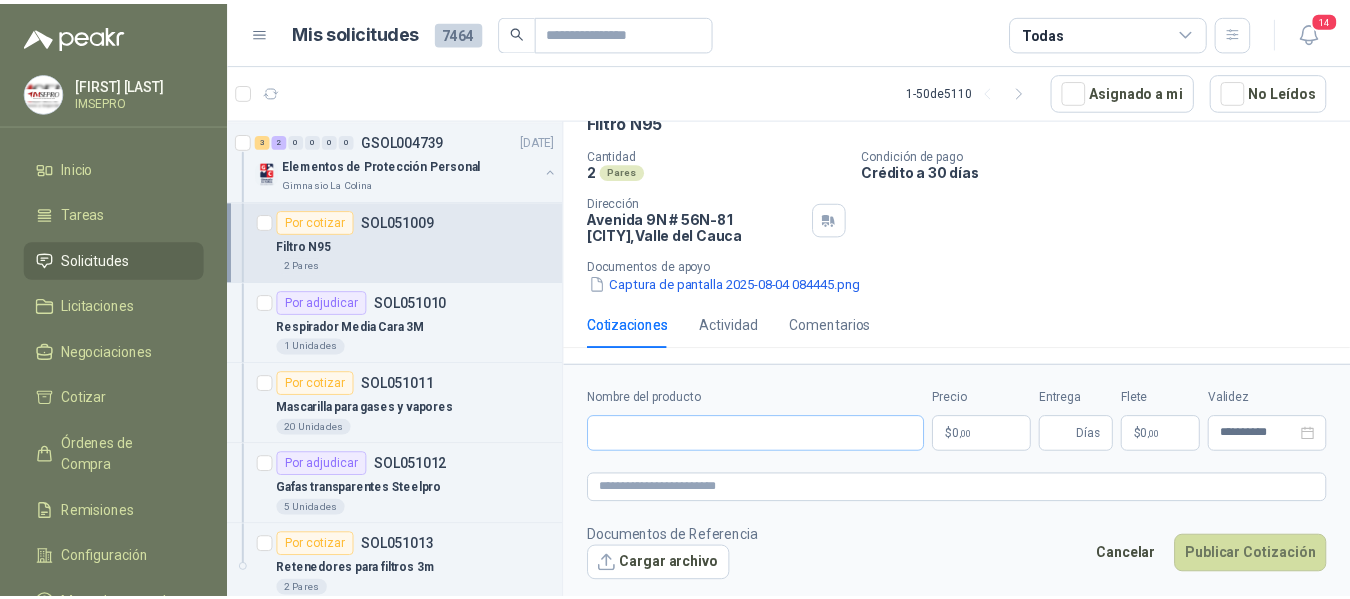 scroll, scrollTop: 107, scrollLeft: 0, axis: vertical 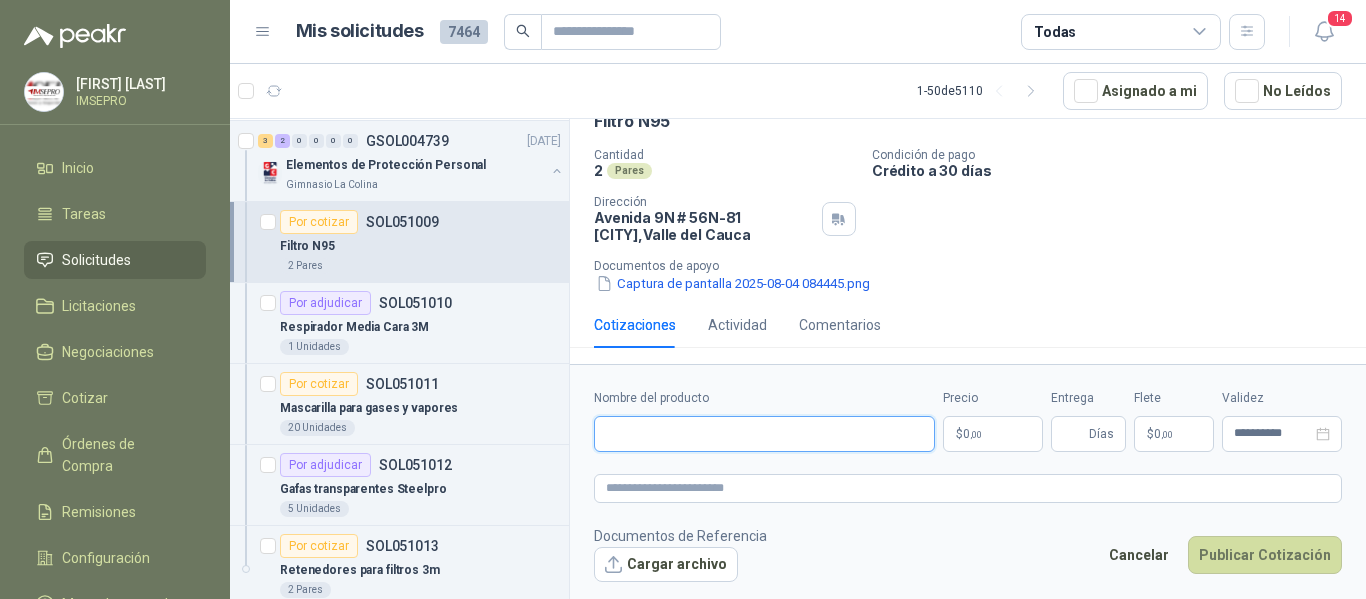 click on "Nombre del producto" at bounding box center (764, 434) 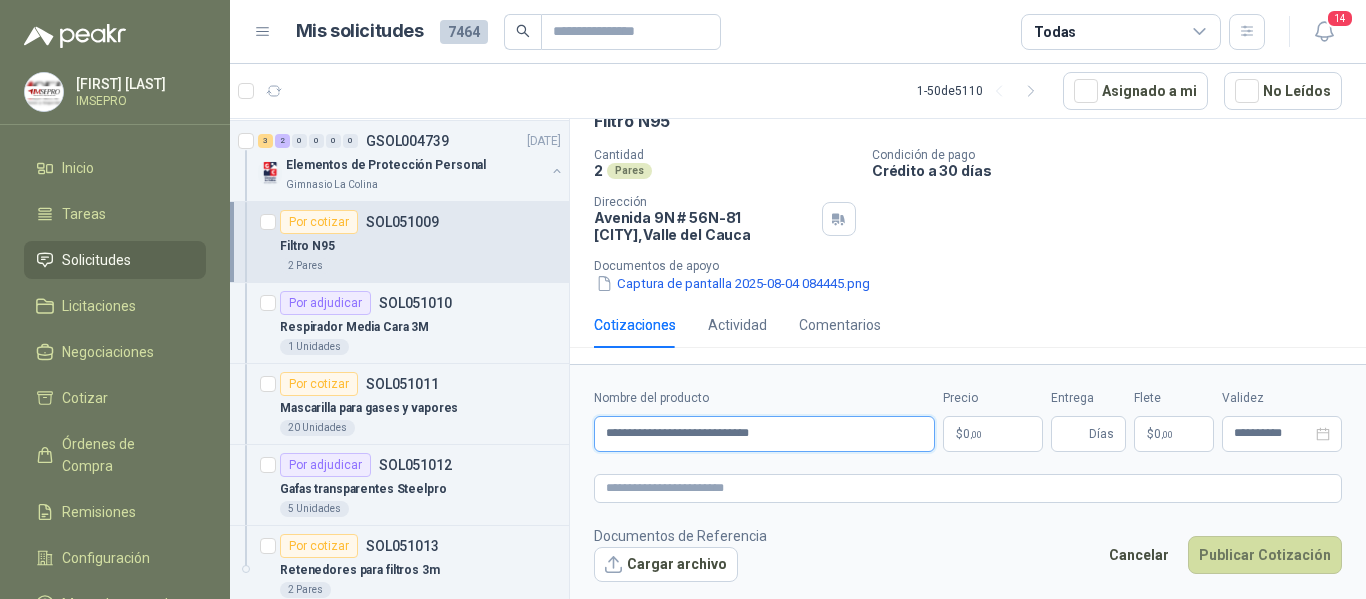 drag, startPoint x: 807, startPoint y: 436, endPoint x: 598, endPoint y: 446, distance: 209.2391 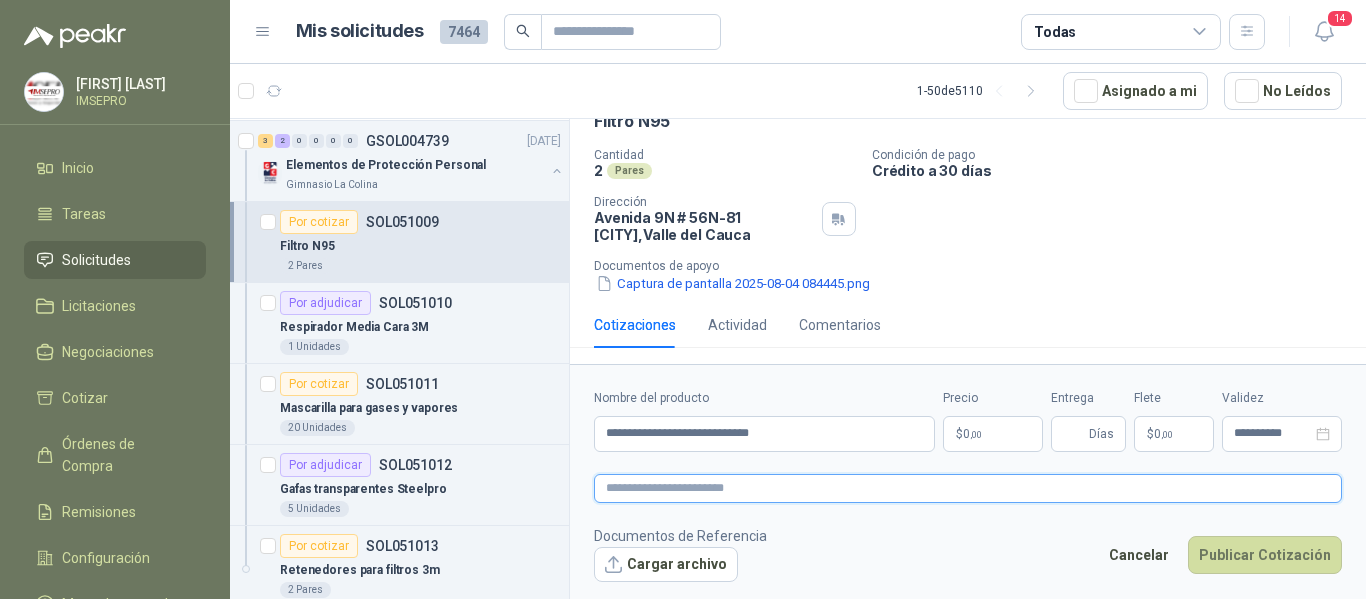 click at bounding box center [968, 488] 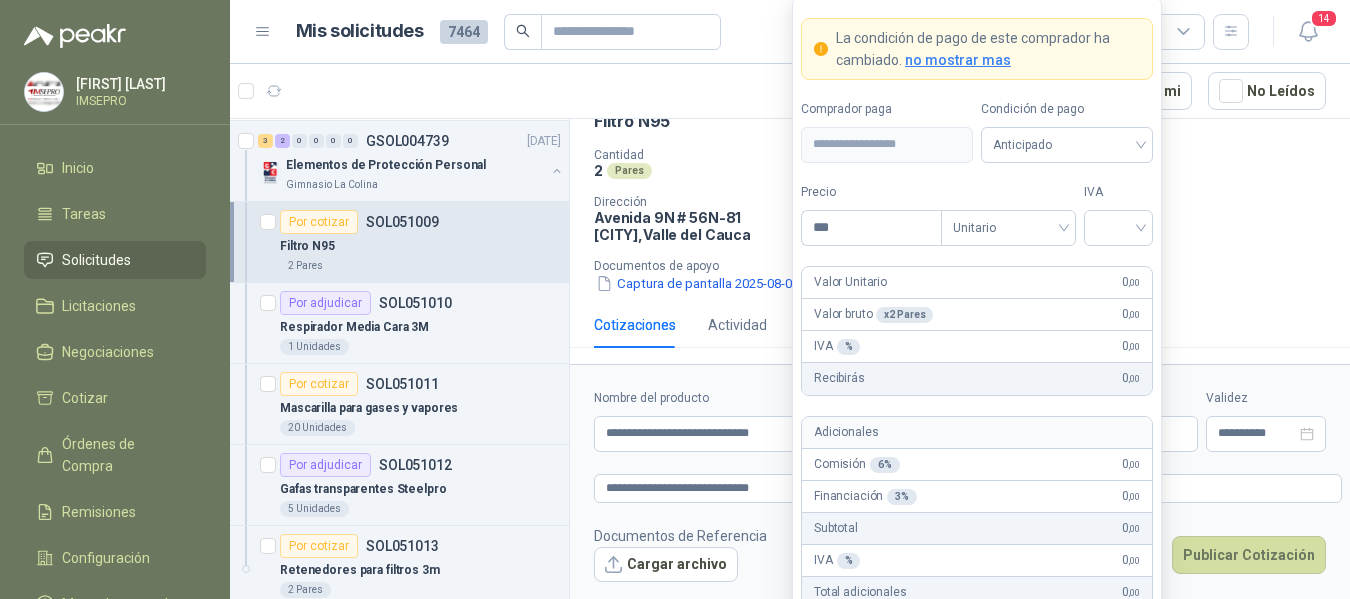 click on "Daniel Humberto    Ruiz Andrade IMSEPRO   Inicio   Tareas   Solicitudes   Licitaciones   Negociaciones   Cotizar   Órdenes de Compra   Remisiones   Configuración   Manuales y ayuda Mis solicitudes 7464 Todas 14 1 - 50  de  5110 Asignado a mi No Leídos 1   0   0   0   0   0   GSOL004772 [DATE]   VARIOS - SEDES Y SERVICIOS Caracol TV   1   0   0   0   0   0   GSOL004771 [DATE]   PEDIDO ADMINISTRACIÓN [LOCATION]   3   0   0   0   0   0   GSOL004770 [DATE]   PEDIDO BACHILLERATO 2 [LOCATION]   1   0   0   0   0   0   GSOL004769 [DATE]   PEDIDO PARA TRANSPORTE [LOCATION]   1   0   0   0   0   0   GSOL004768 [DATE]   Insumos TI Caracol TV   Por cotizar SOL051241 [DATE]   Probador de red RJ11 / RJ45 / BNC UNI-T (UT681C-UT681L) Lafayette SAS 1   Unidades 7   0   0   0   0   0   GSOL004763 [DATE]   169609   PVC [LOCATION]   1   0   0   0   0   0   GSOL004762 [DATE]   169499 BISAGRA 169500 AMARRA 169601 BUJ 169617 CER [LOCATION]   3   0   0   0   0   0       0" at bounding box center (675, 299) 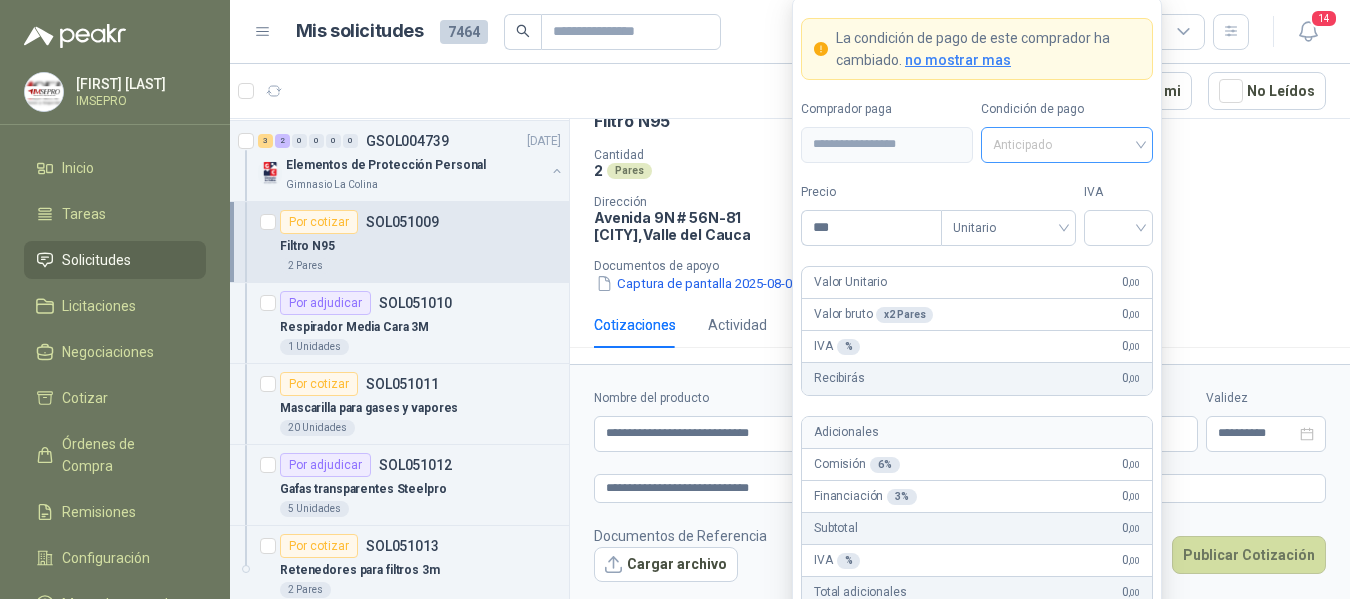 click on "Anticipado" at bounding box center (1067, 145) 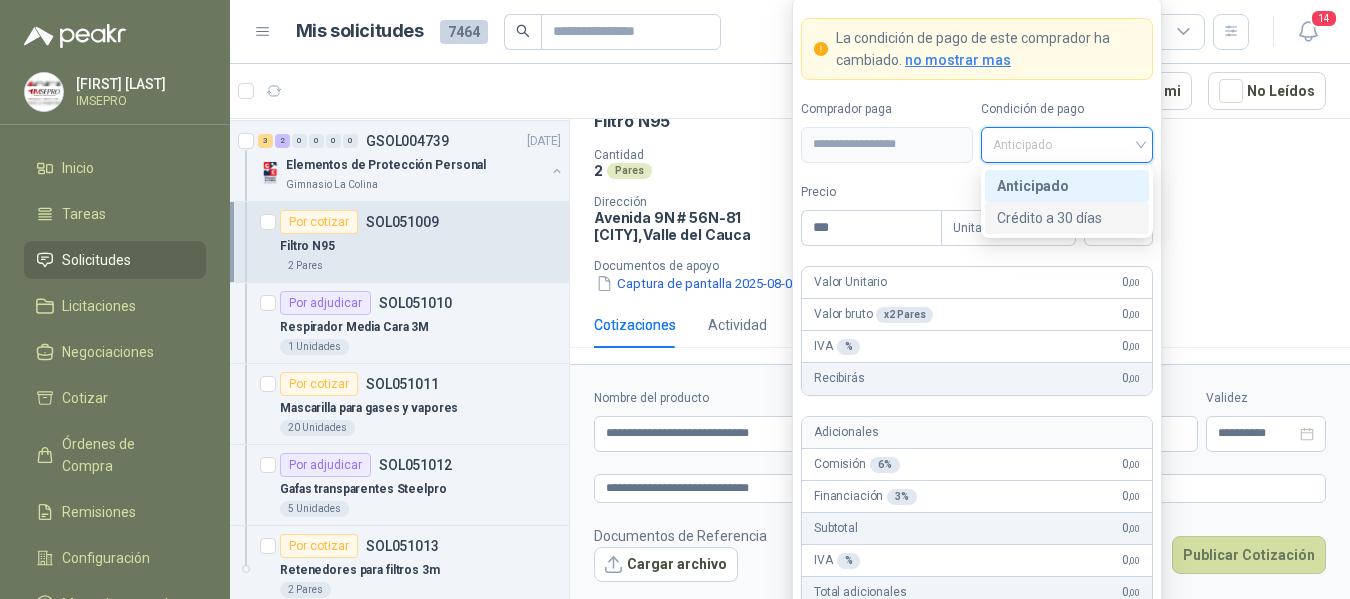 click on "Crédito a 30 días" at bounding box center [1067, 218] 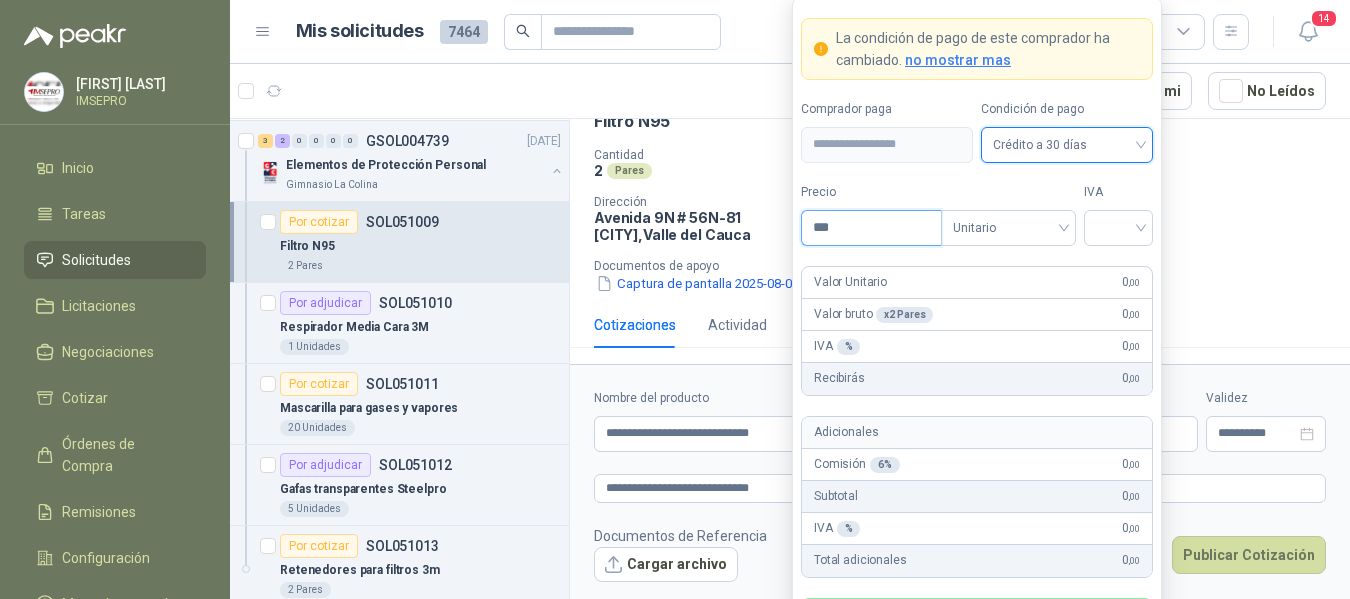 click on "***" at bounding box center [871, 228] 